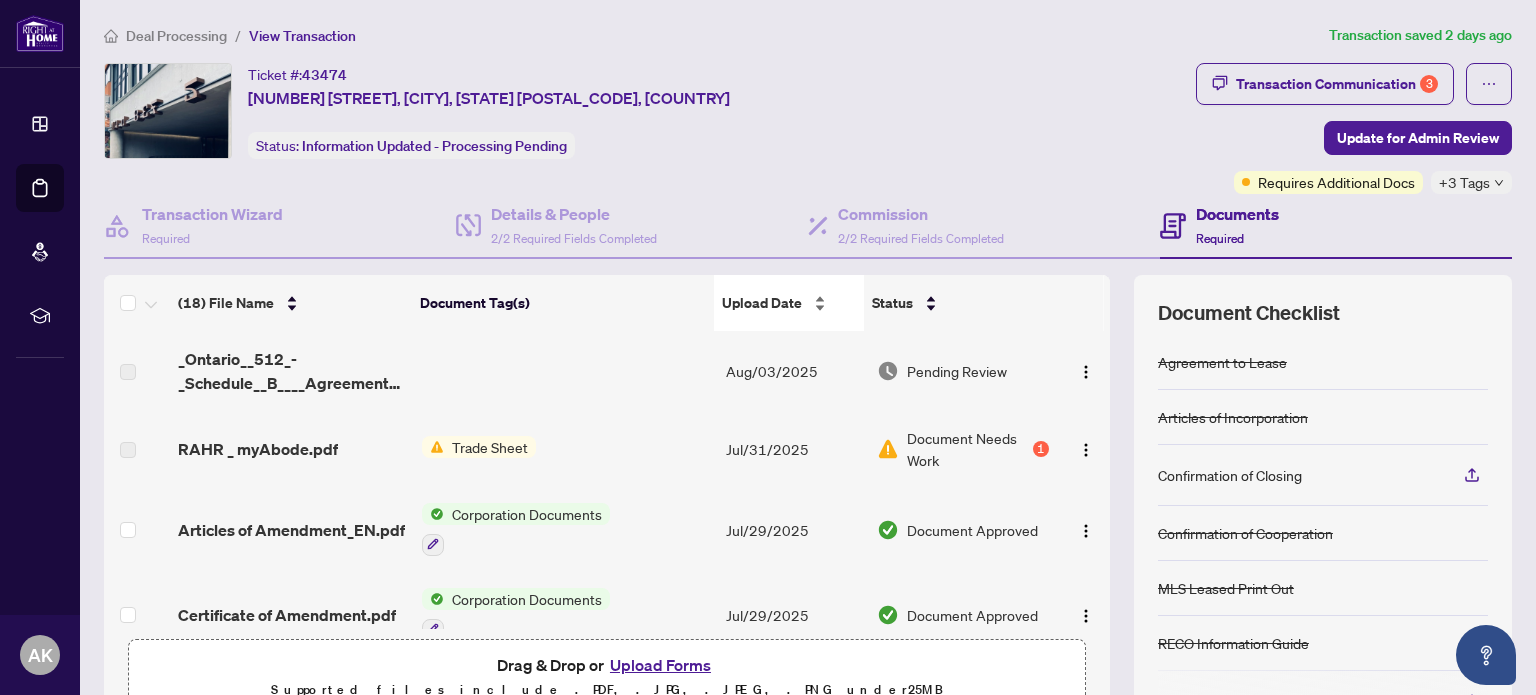 scroll, scrollTop: 0, scrollLeft: 0, axis: both 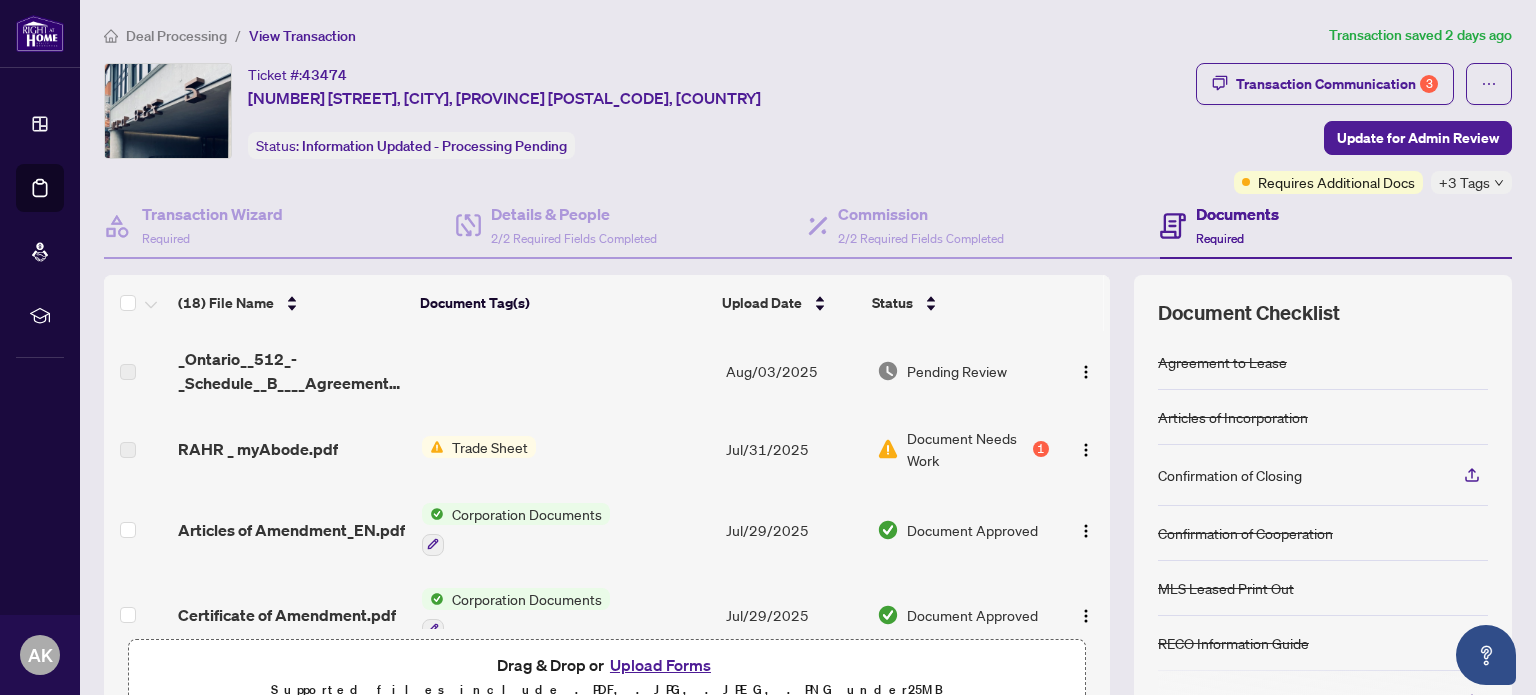 click on "Upload Forms" at bounding box center (660, 665) 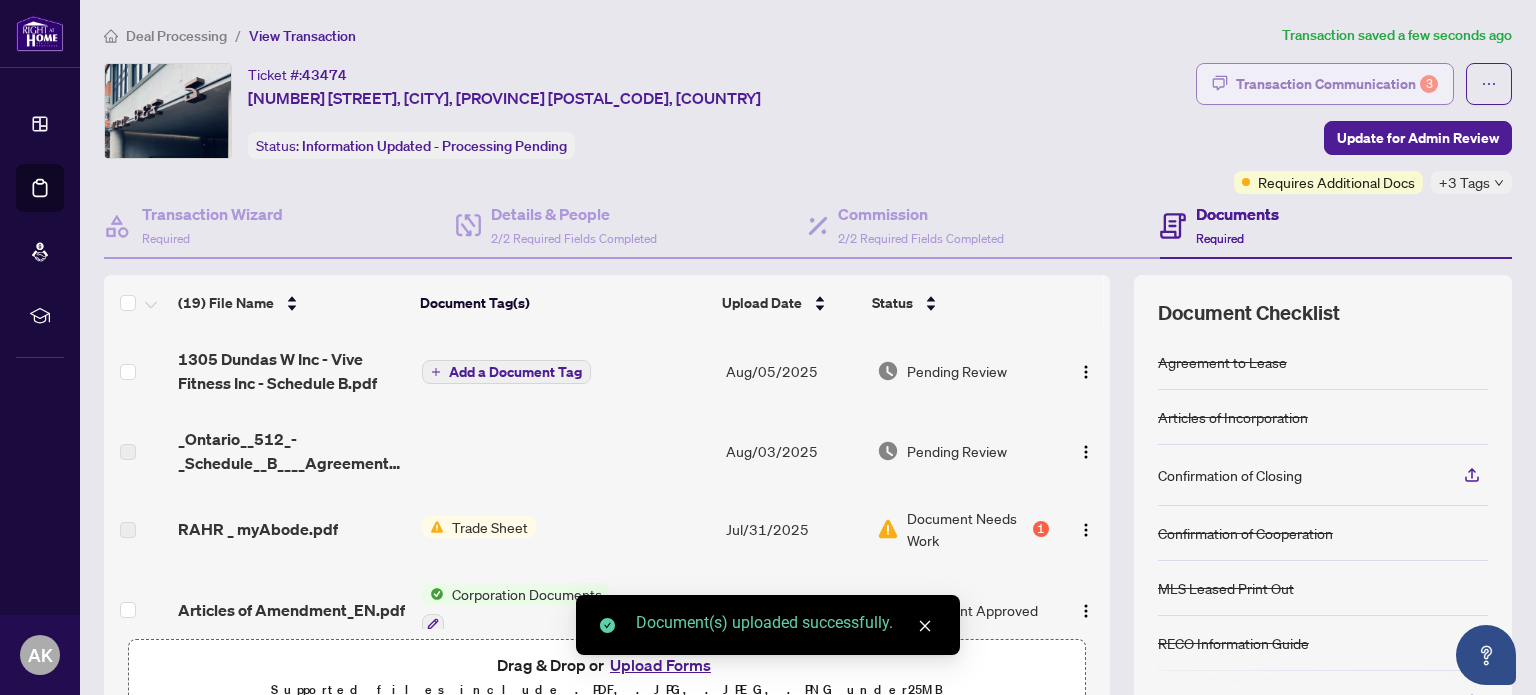 click on "Transaction Communication 3" at bounding box center [1337, 84] 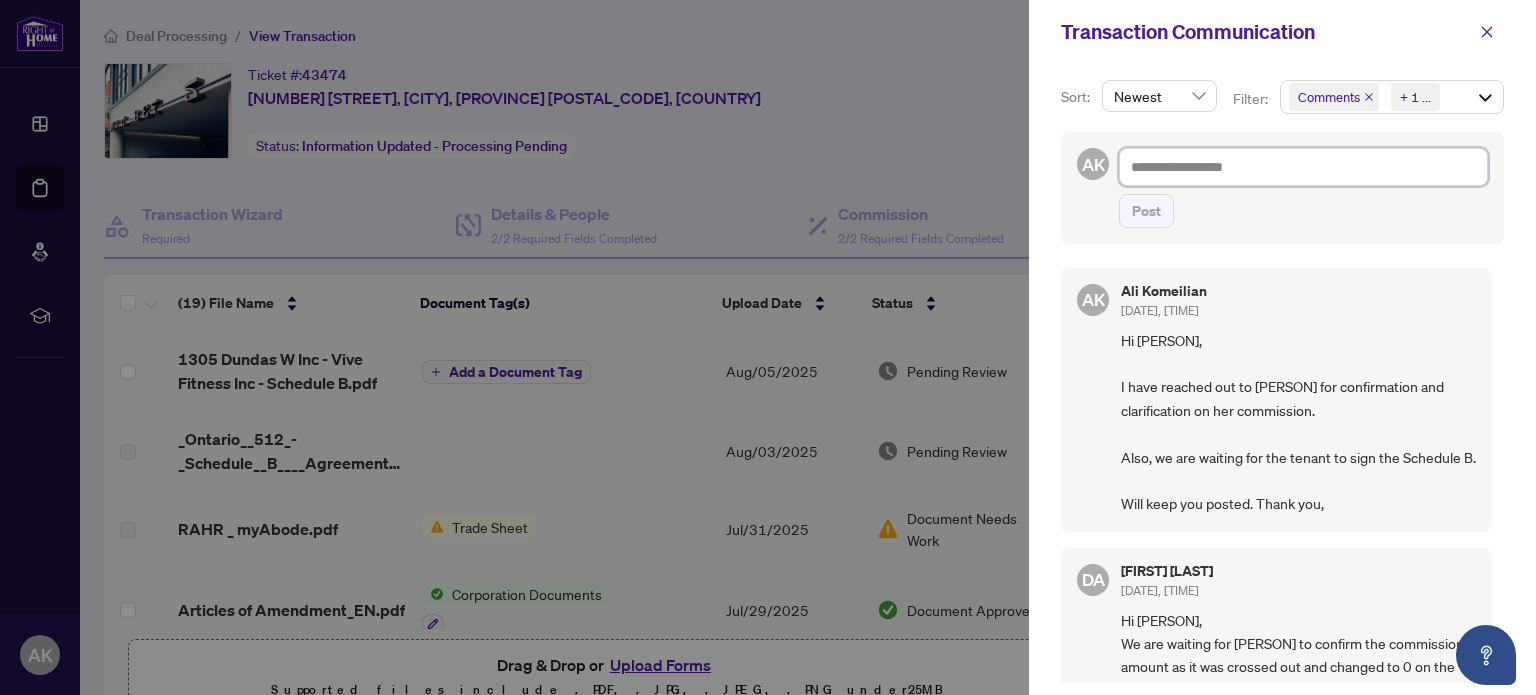 click at bounding box center [1303, 167] 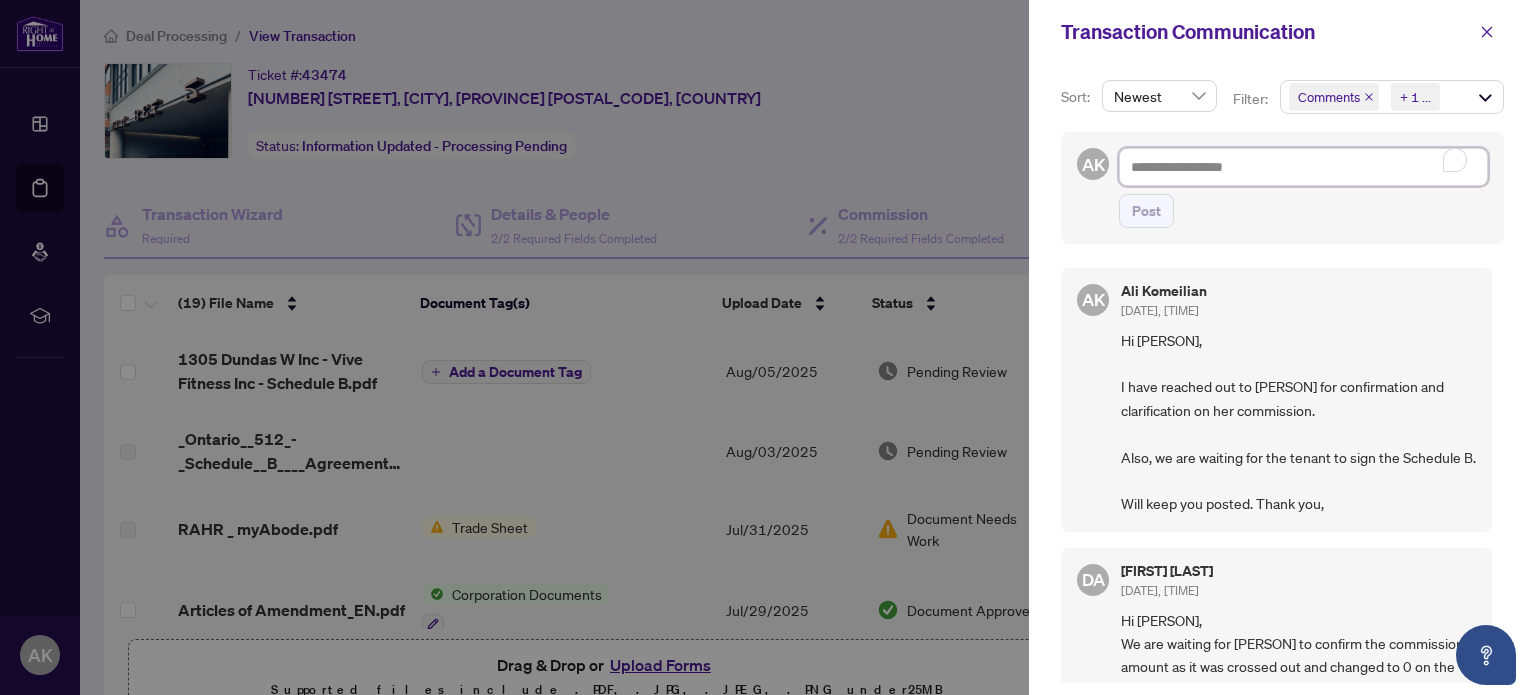 type on "*" 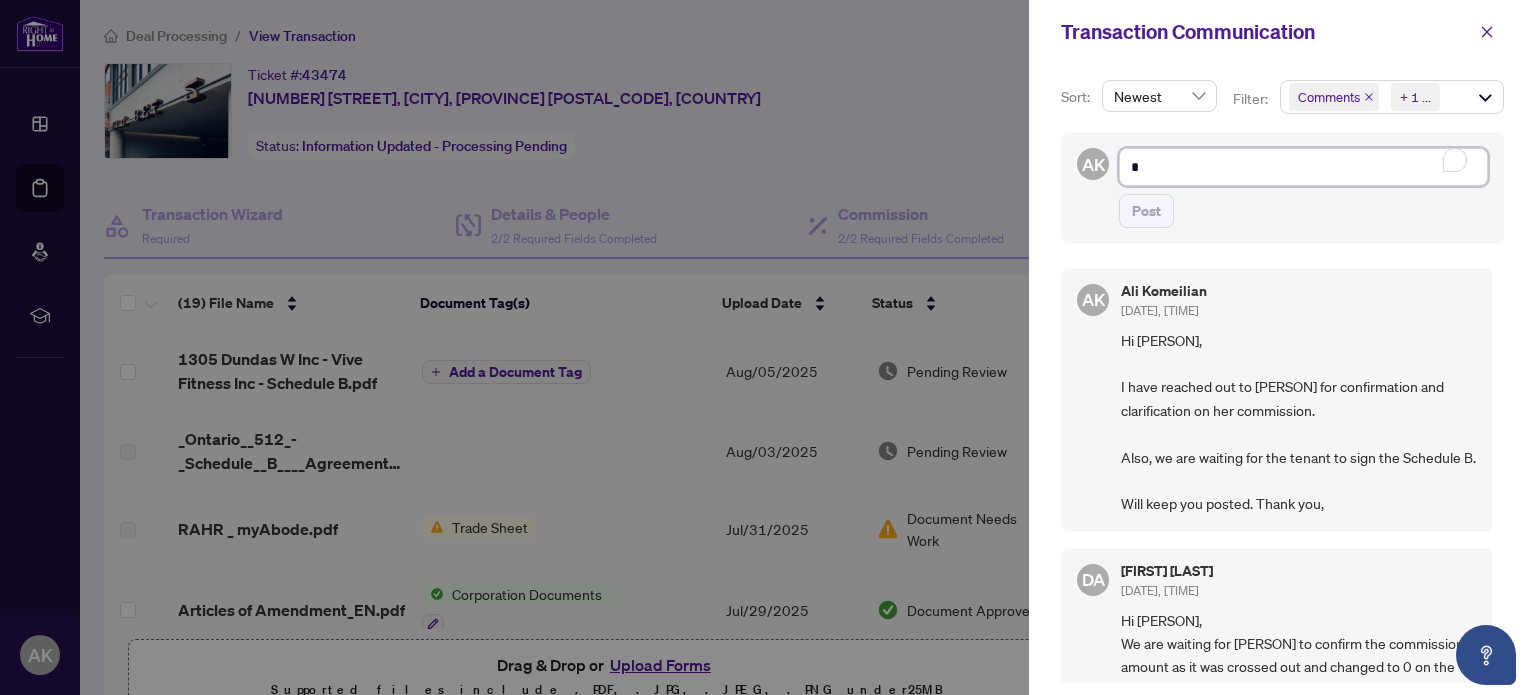 type on "**" 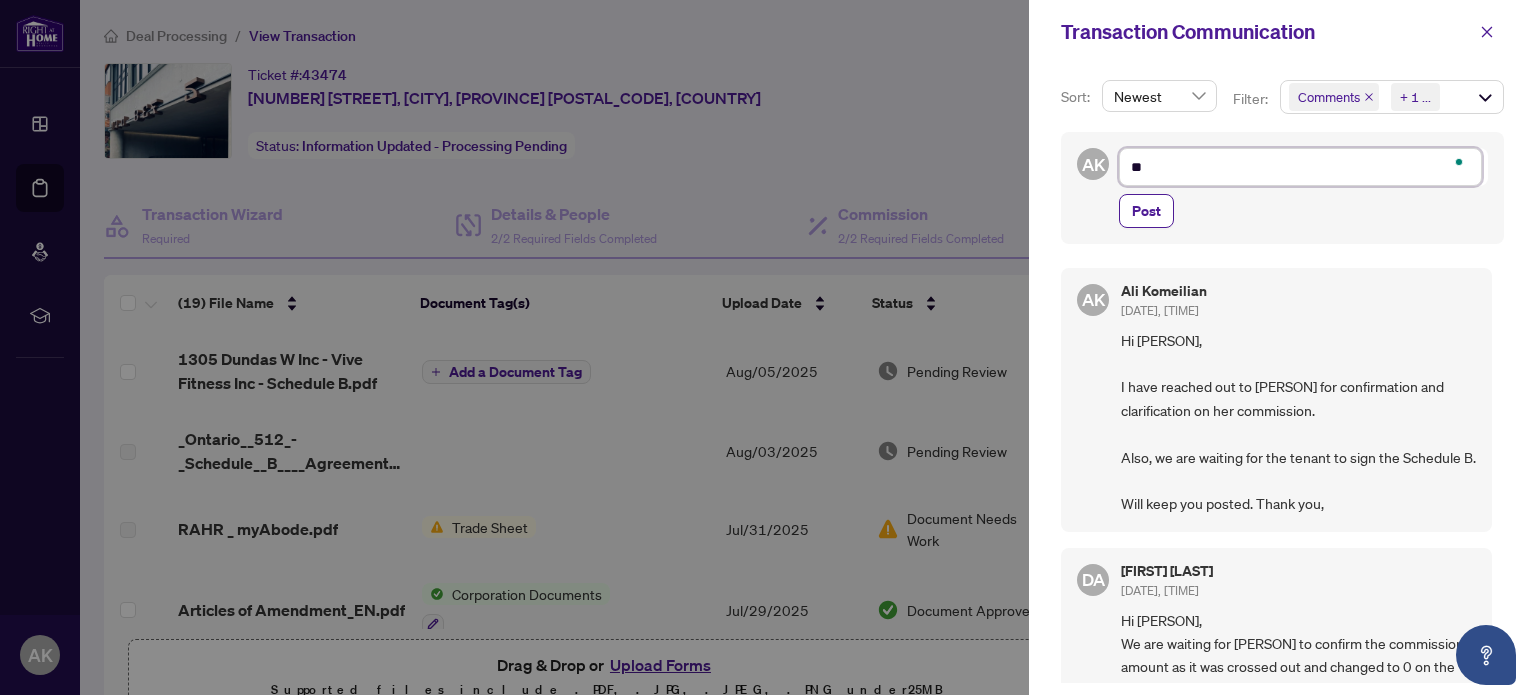 type on "***" 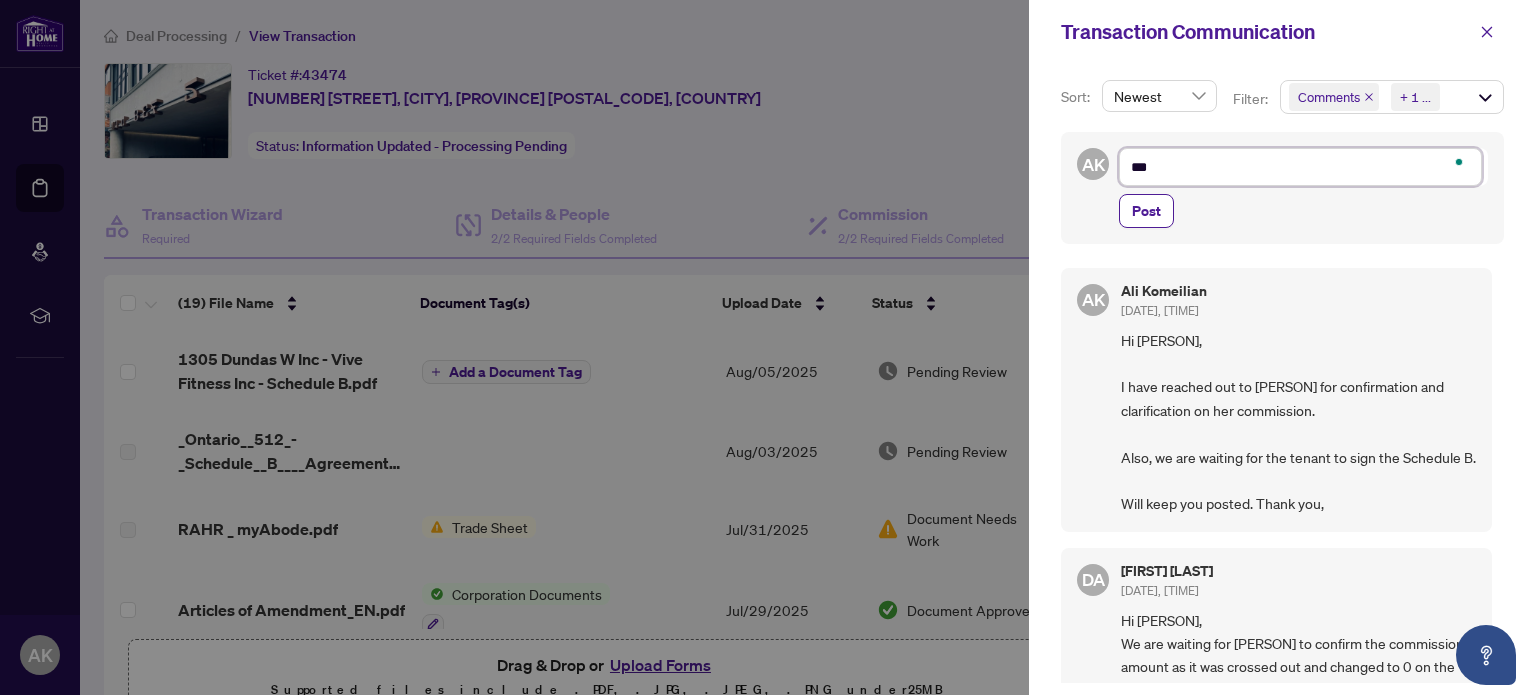 type on "****" 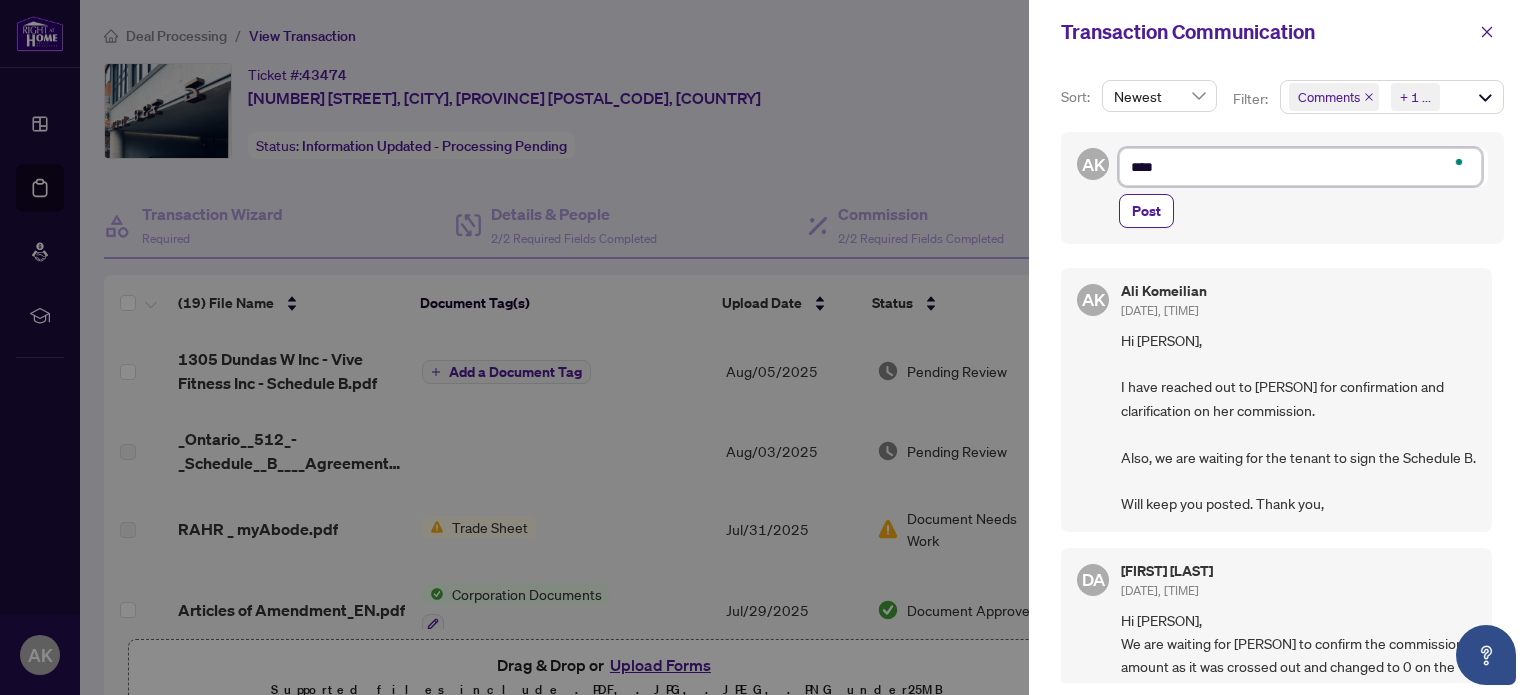 type on "****" 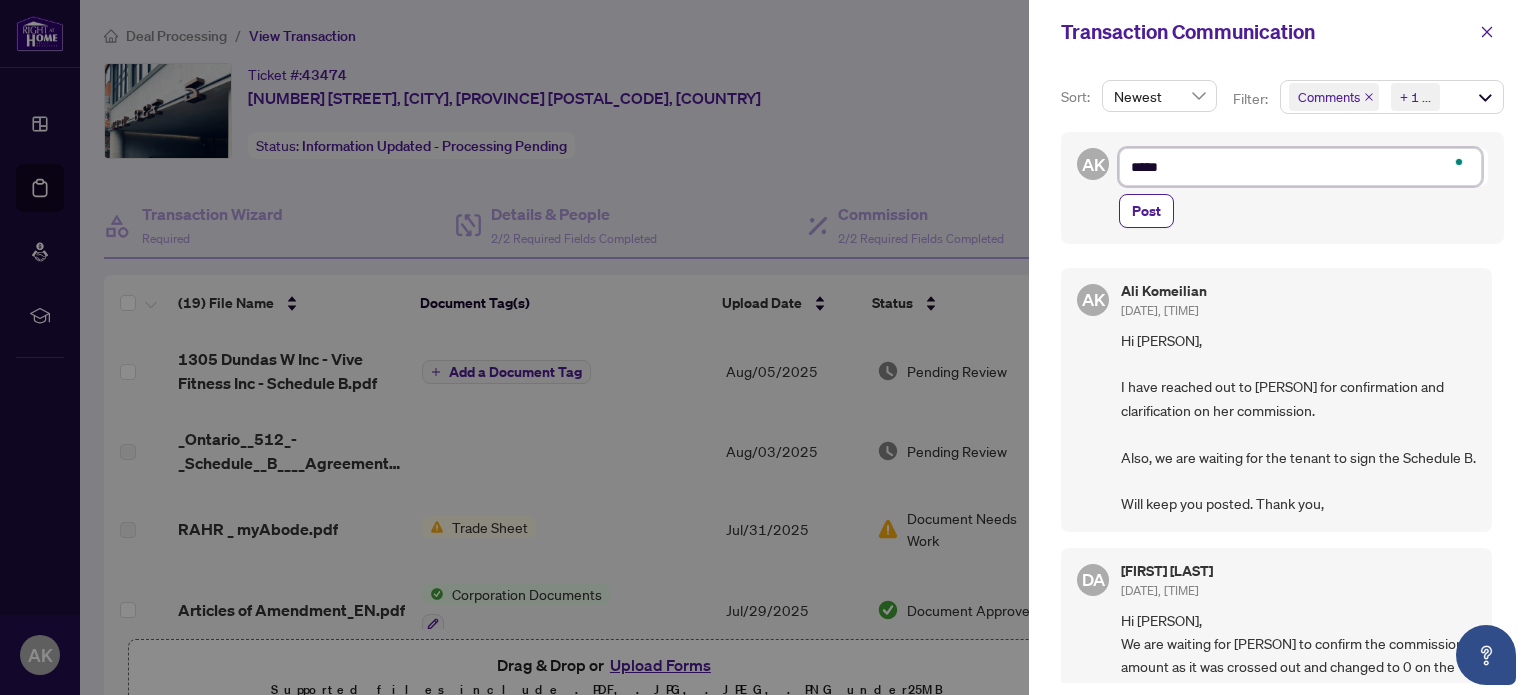 type on "****" 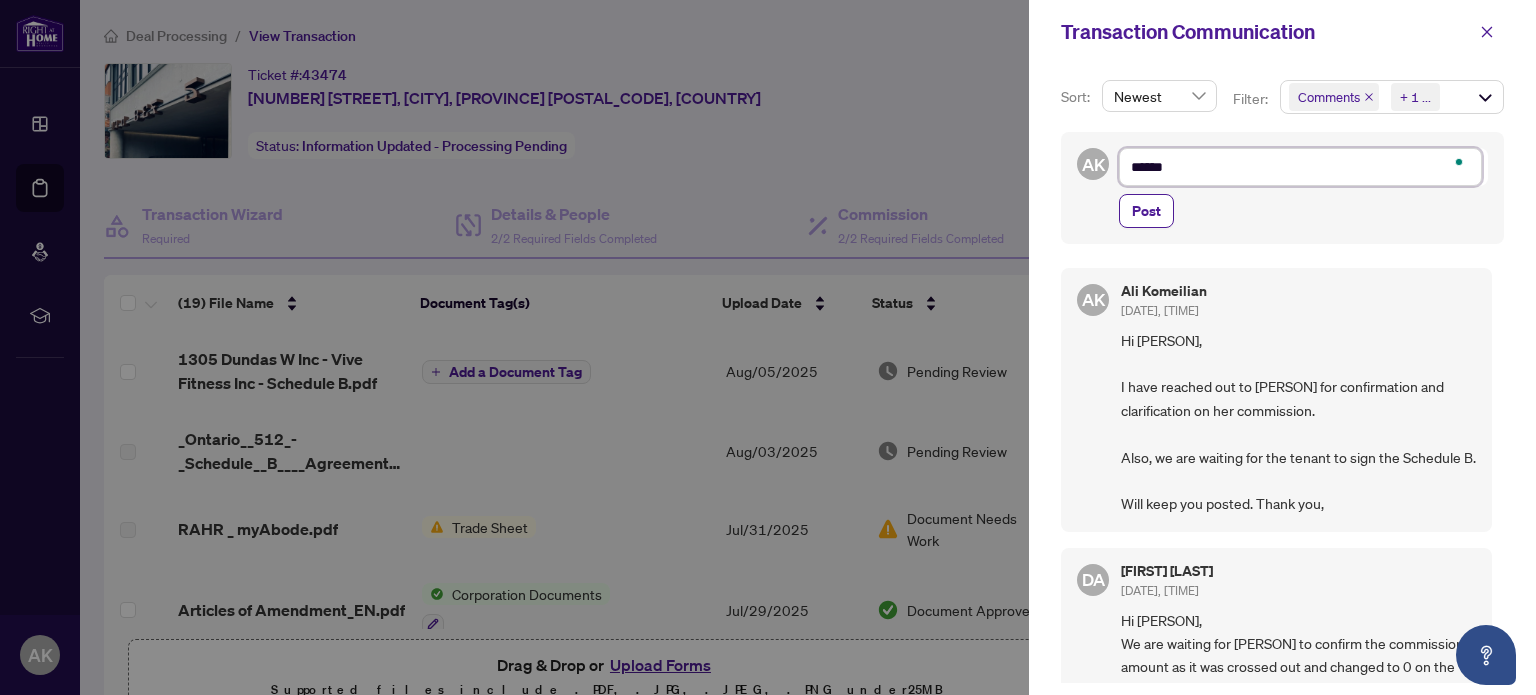 type on "*******" 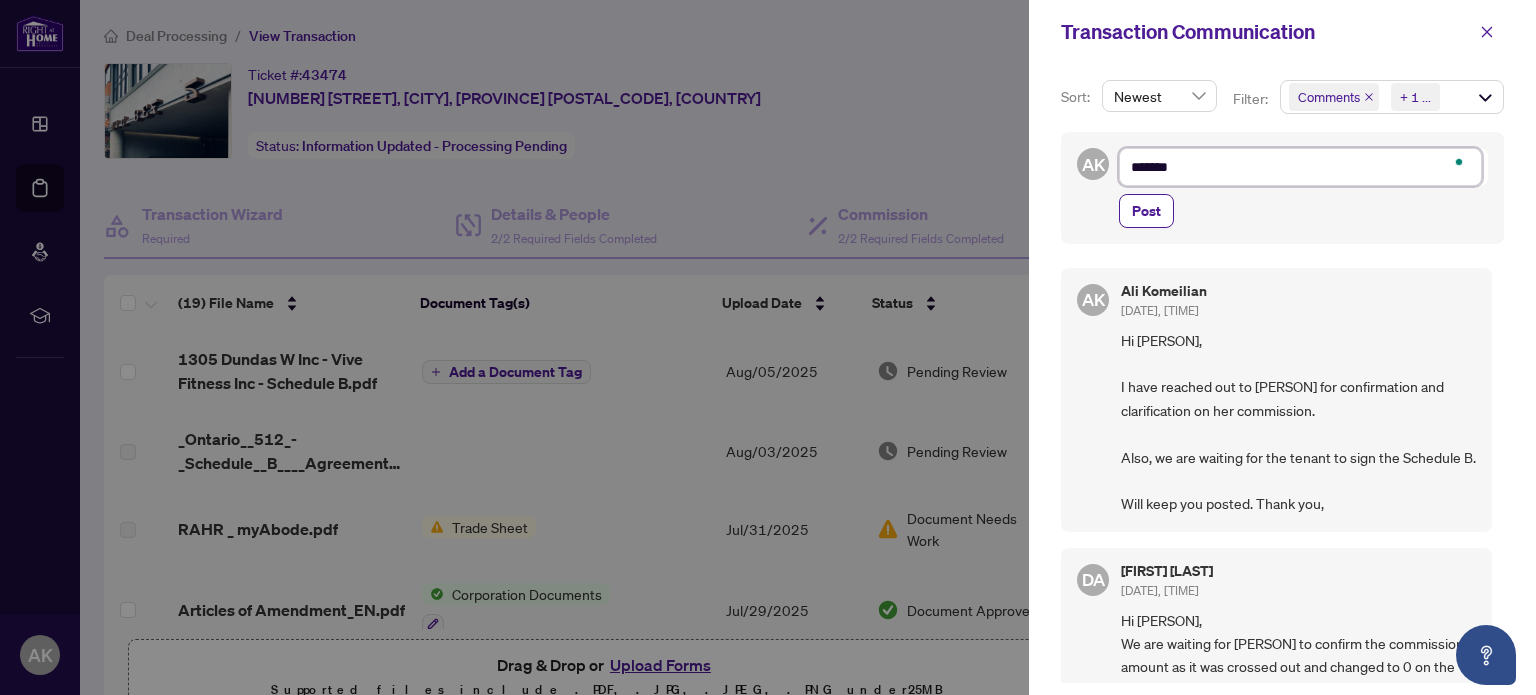 type on "********" 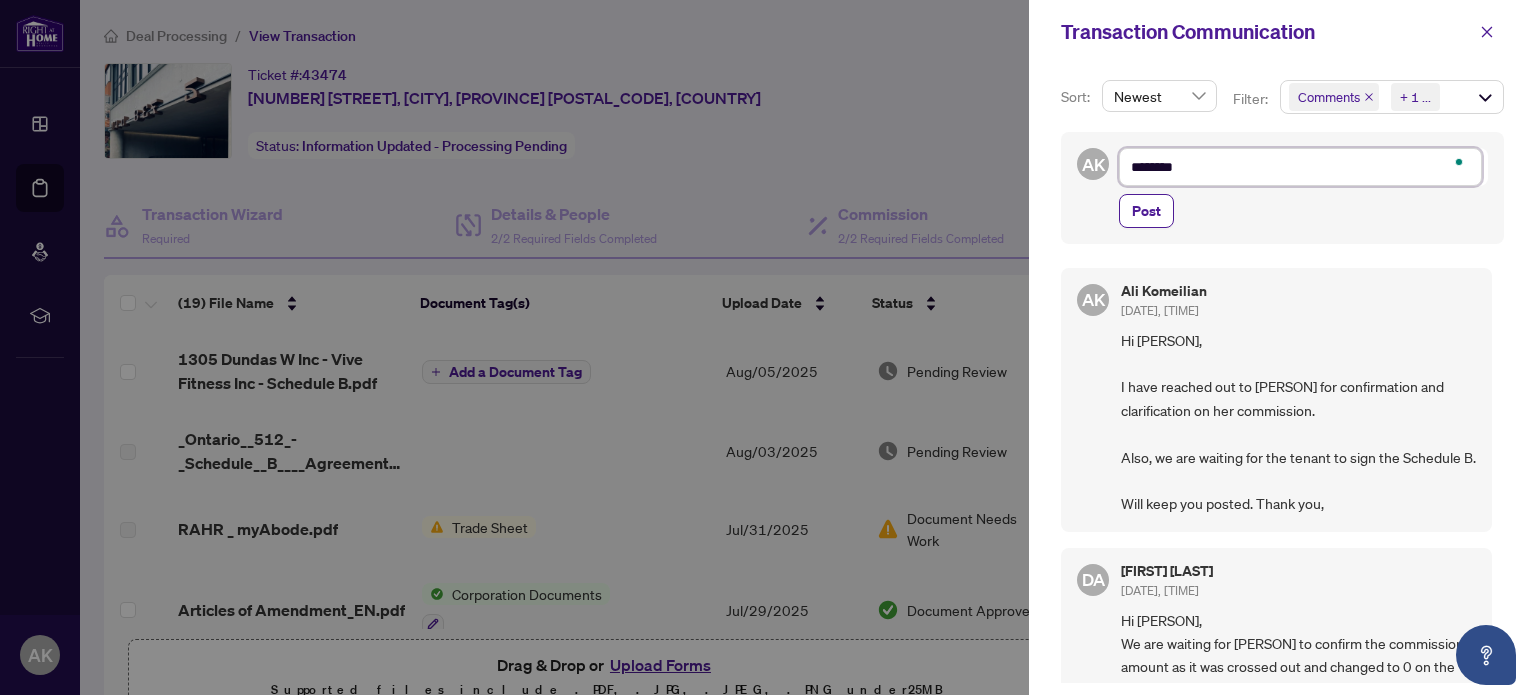 type on "*********" 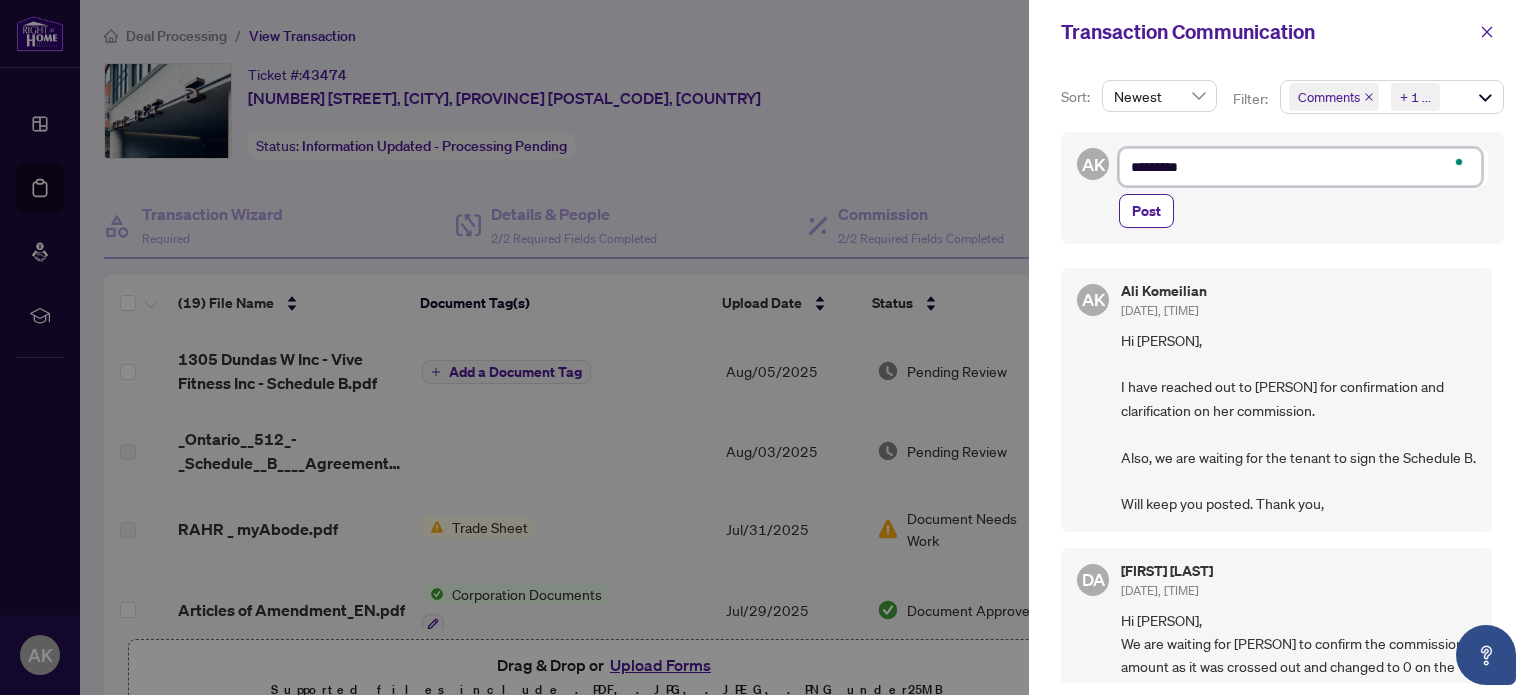 type on "**********" 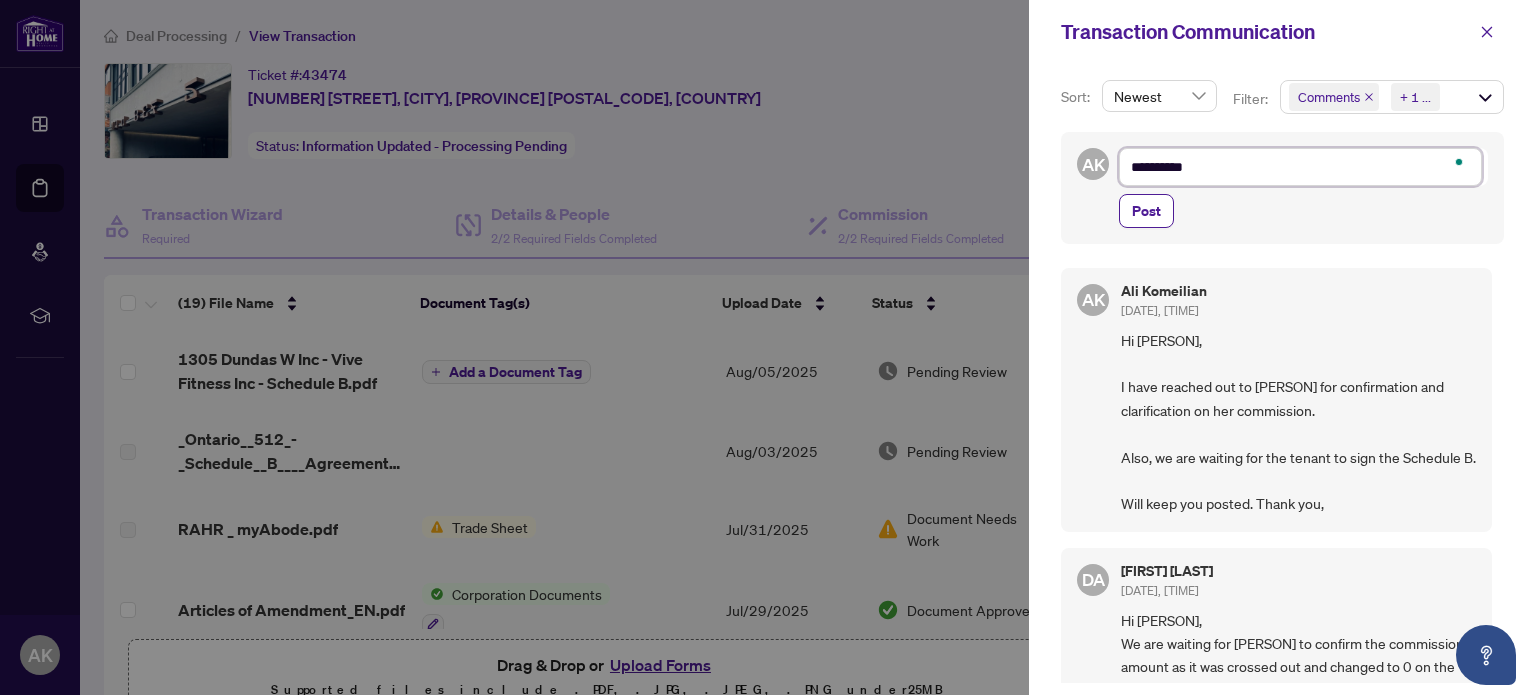 type on "**********" 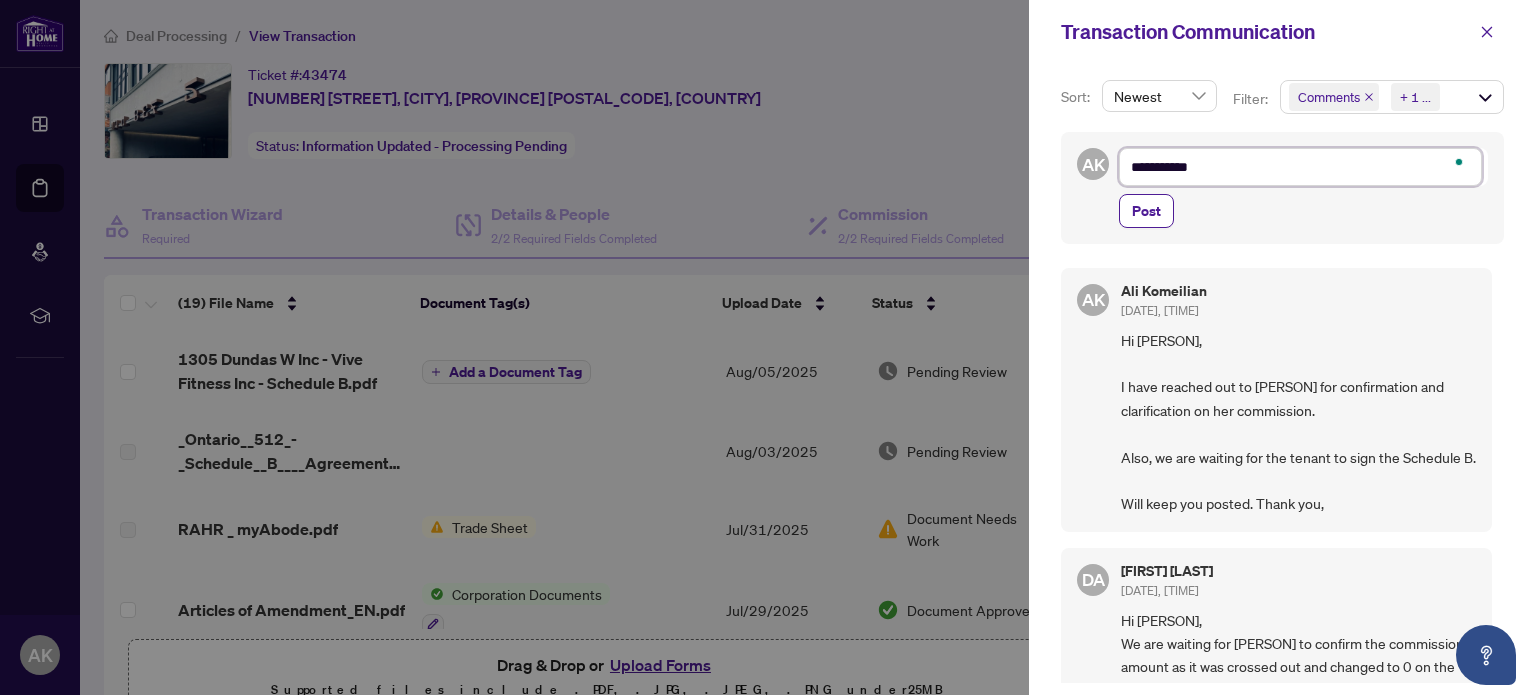 type on "**********" 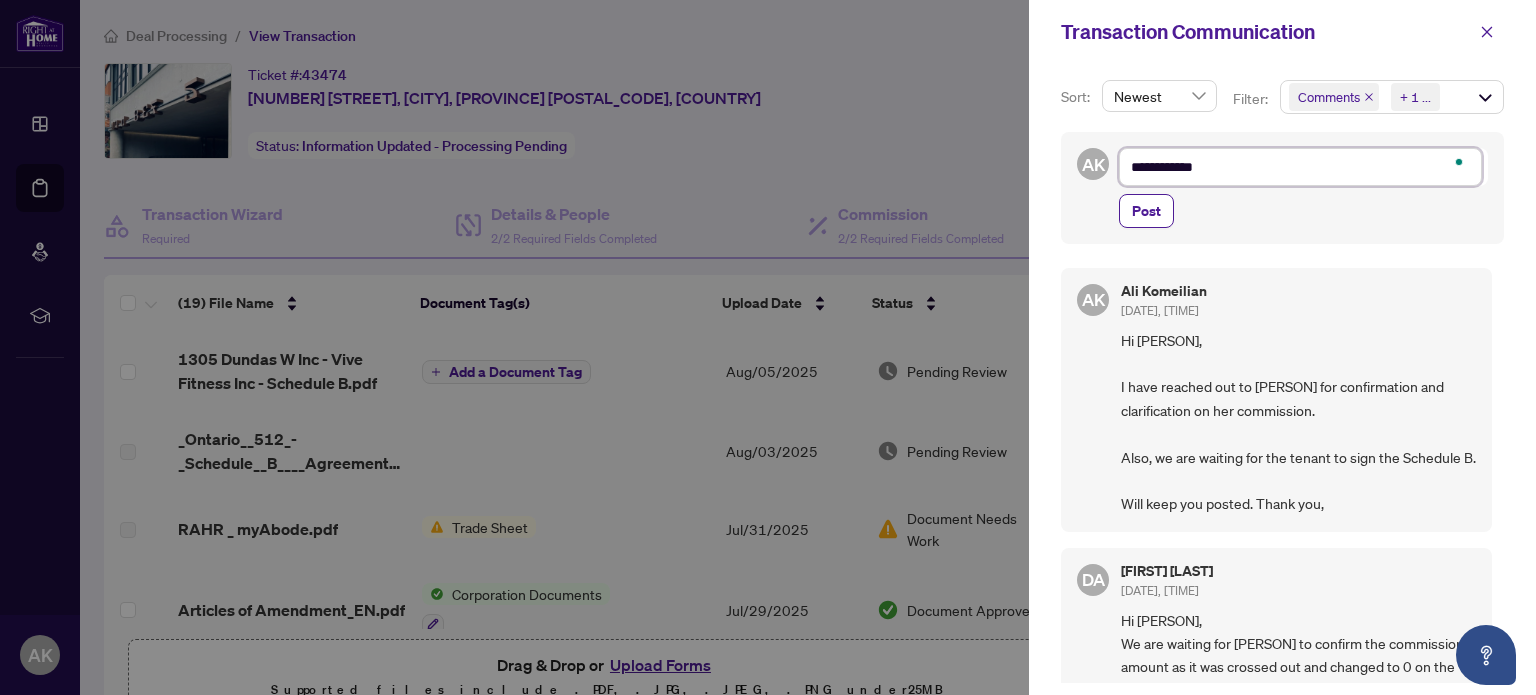 type on "**********" 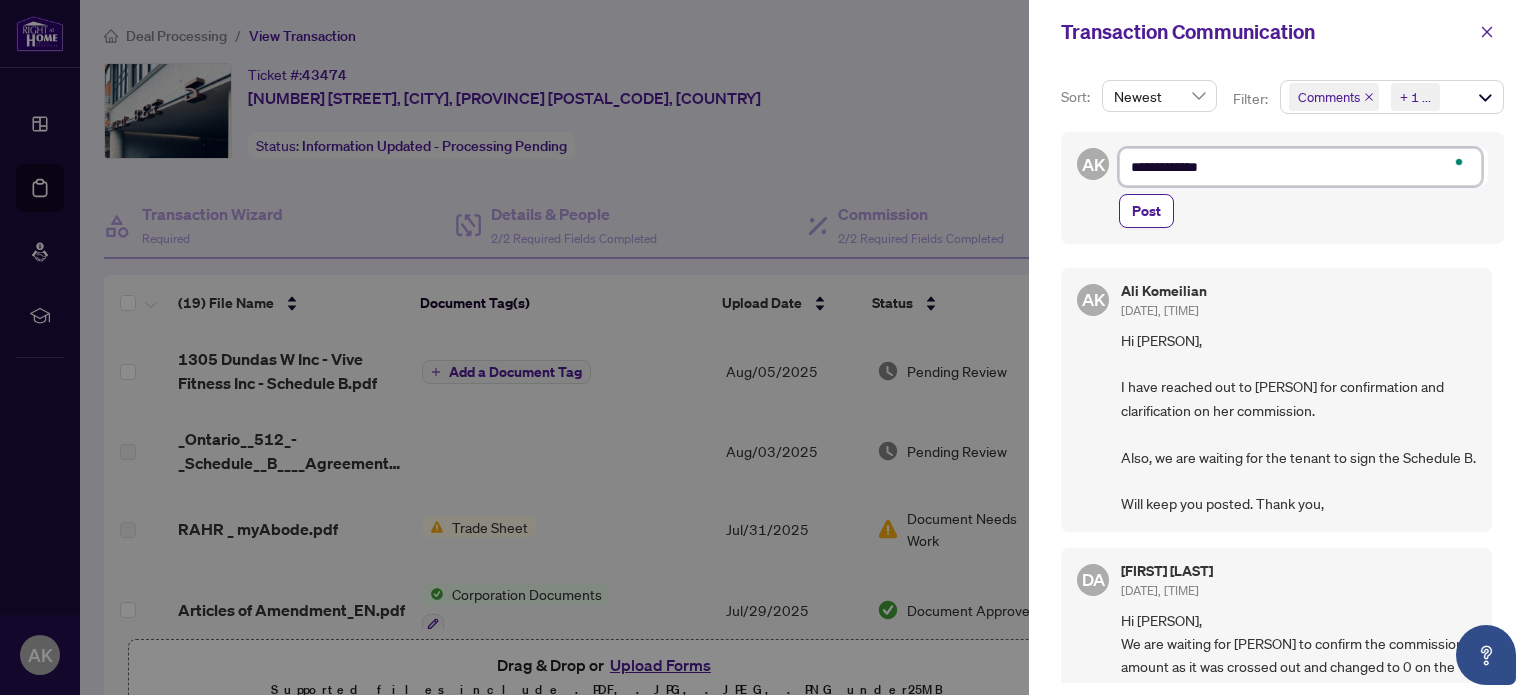 type on "**********" 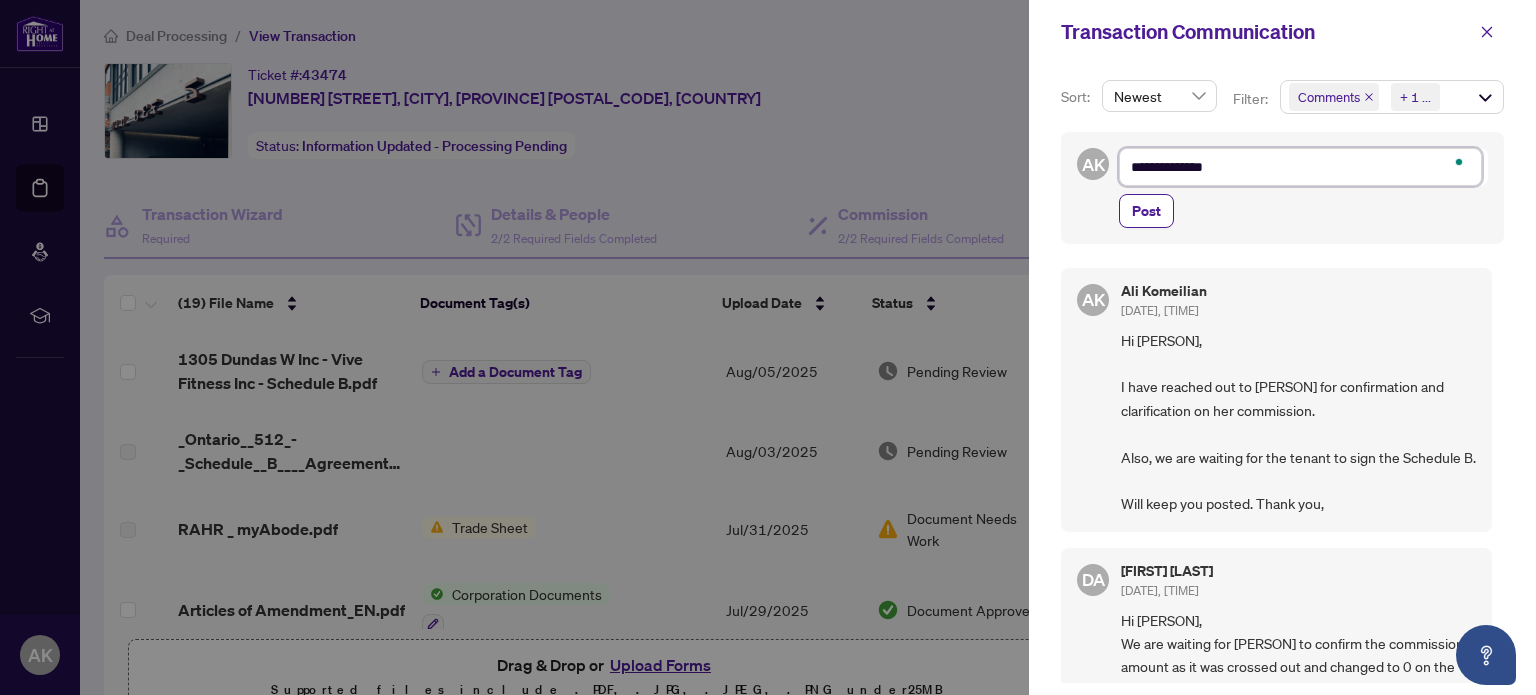 type on "**********" 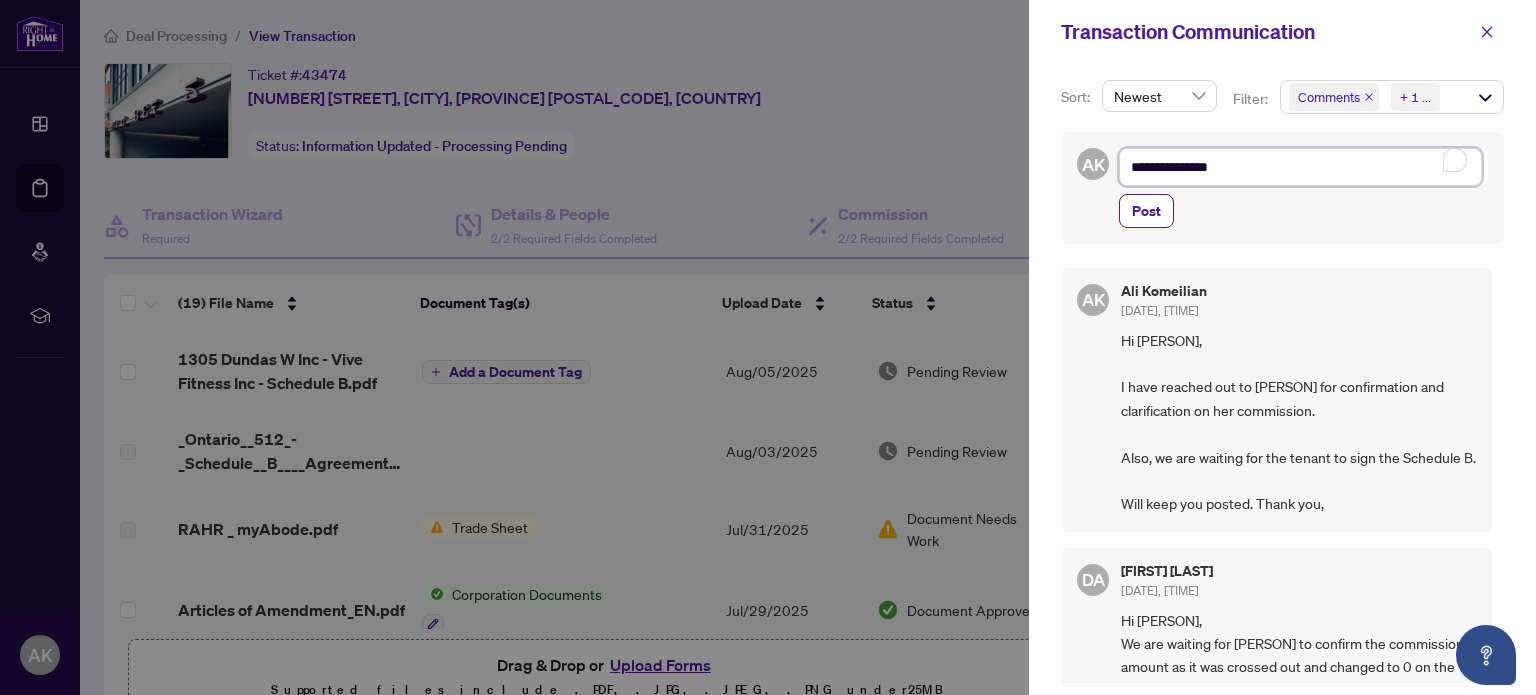 type on "**********" 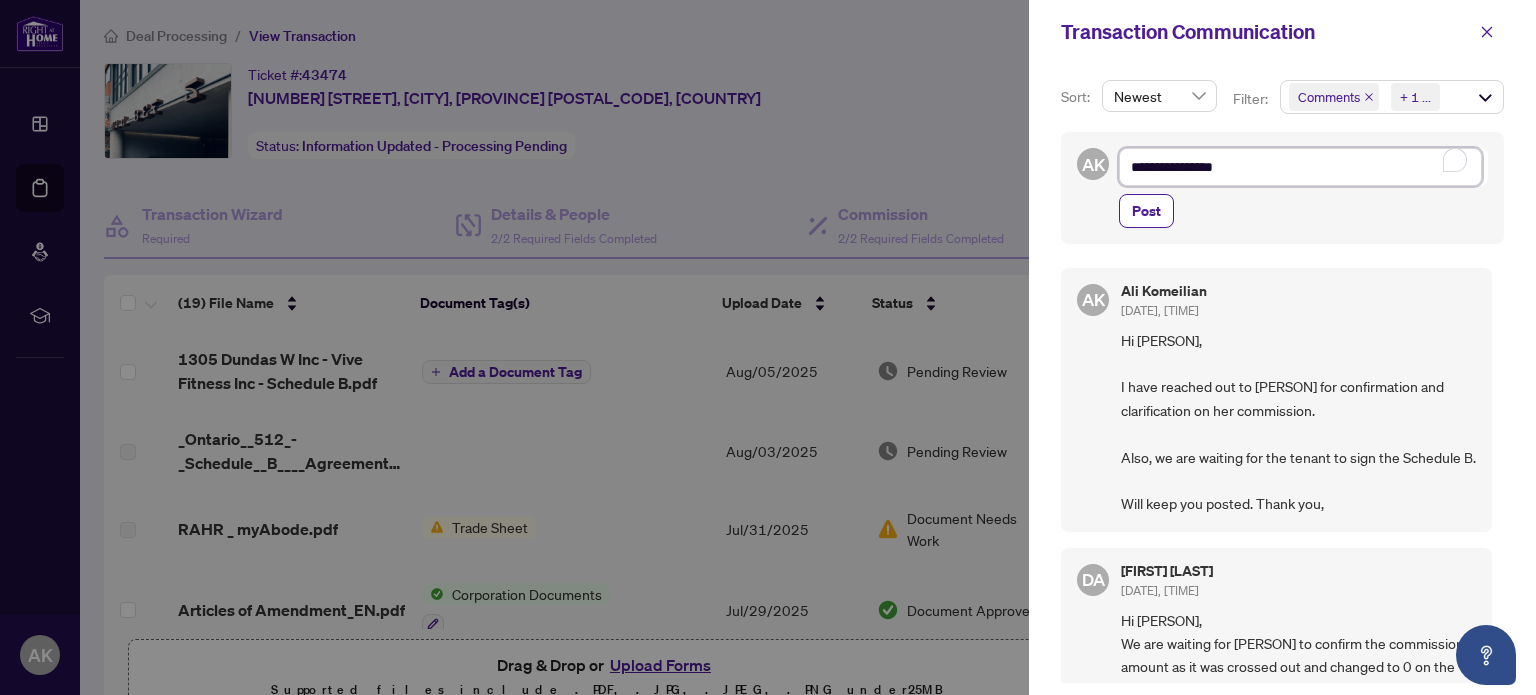 type on "**********" 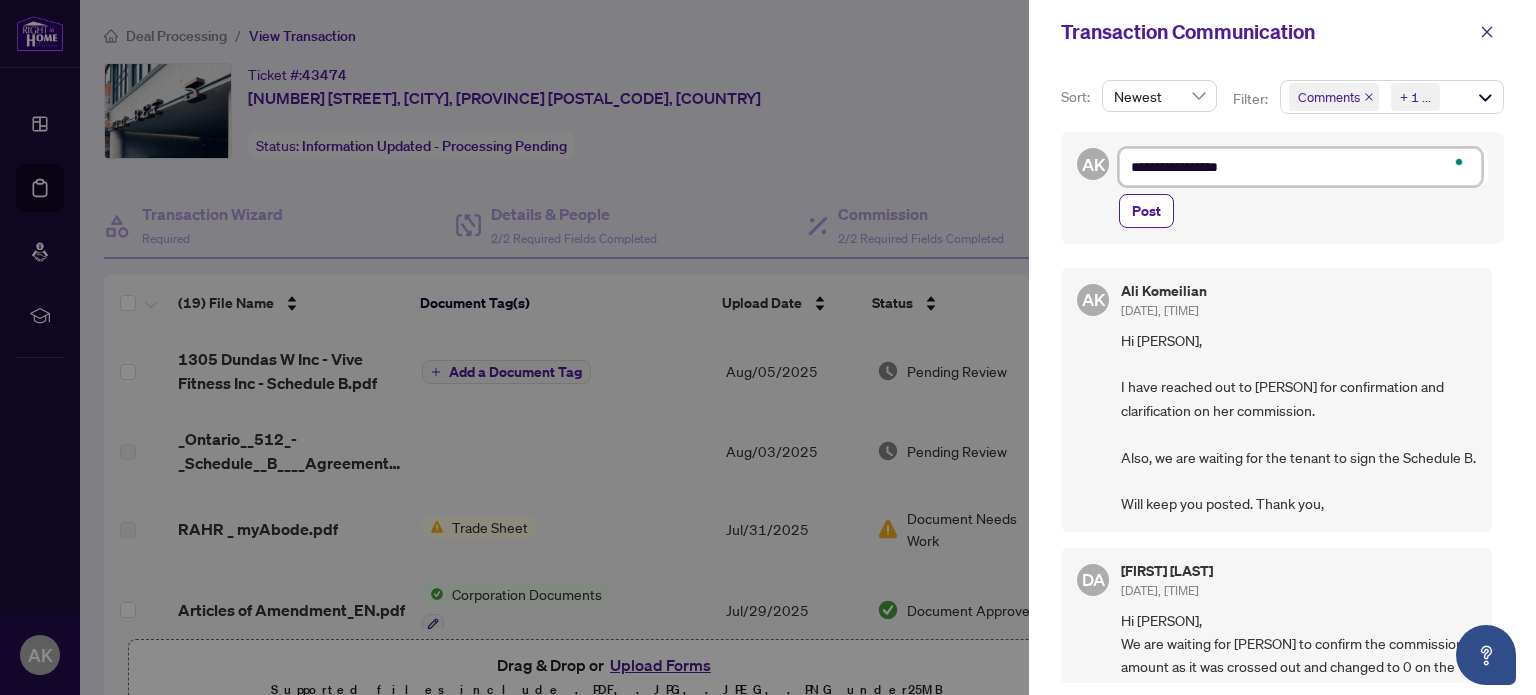 type on "**********" 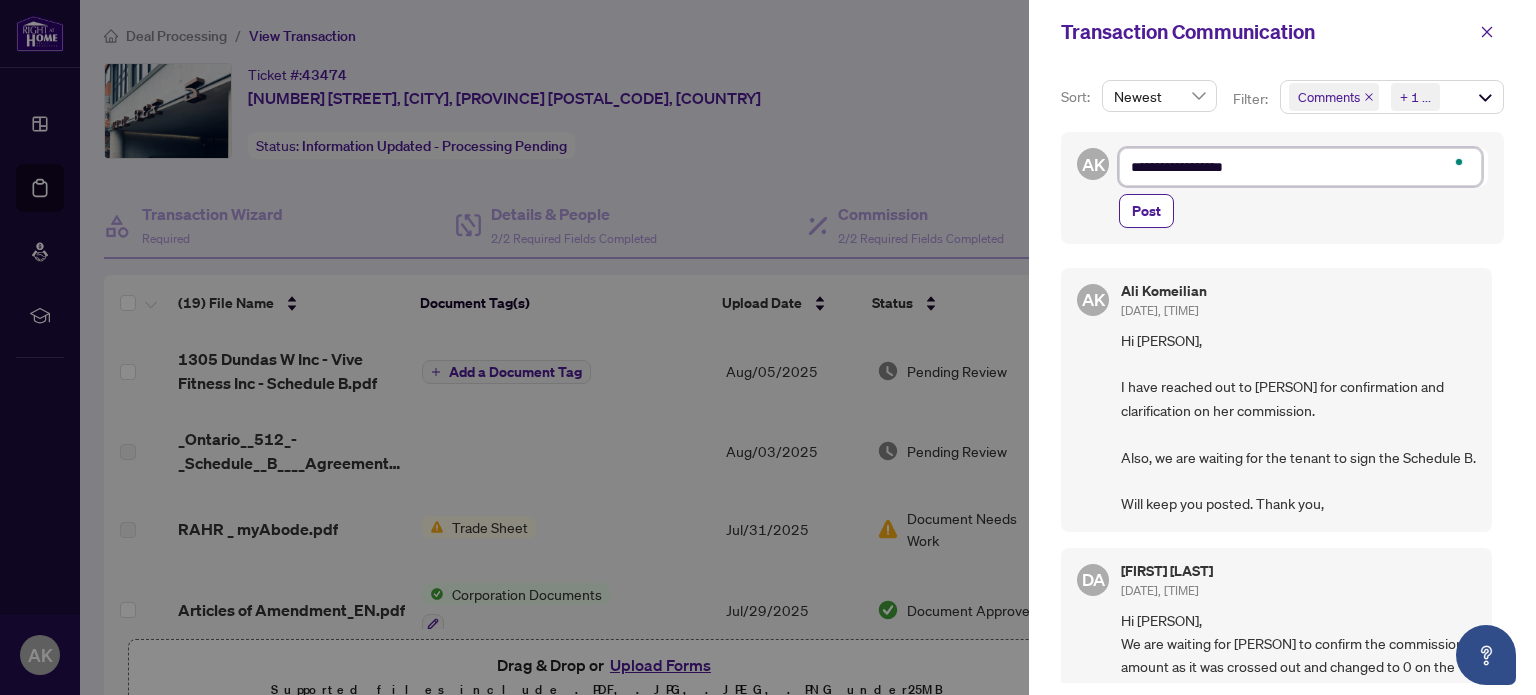 type on "**********" 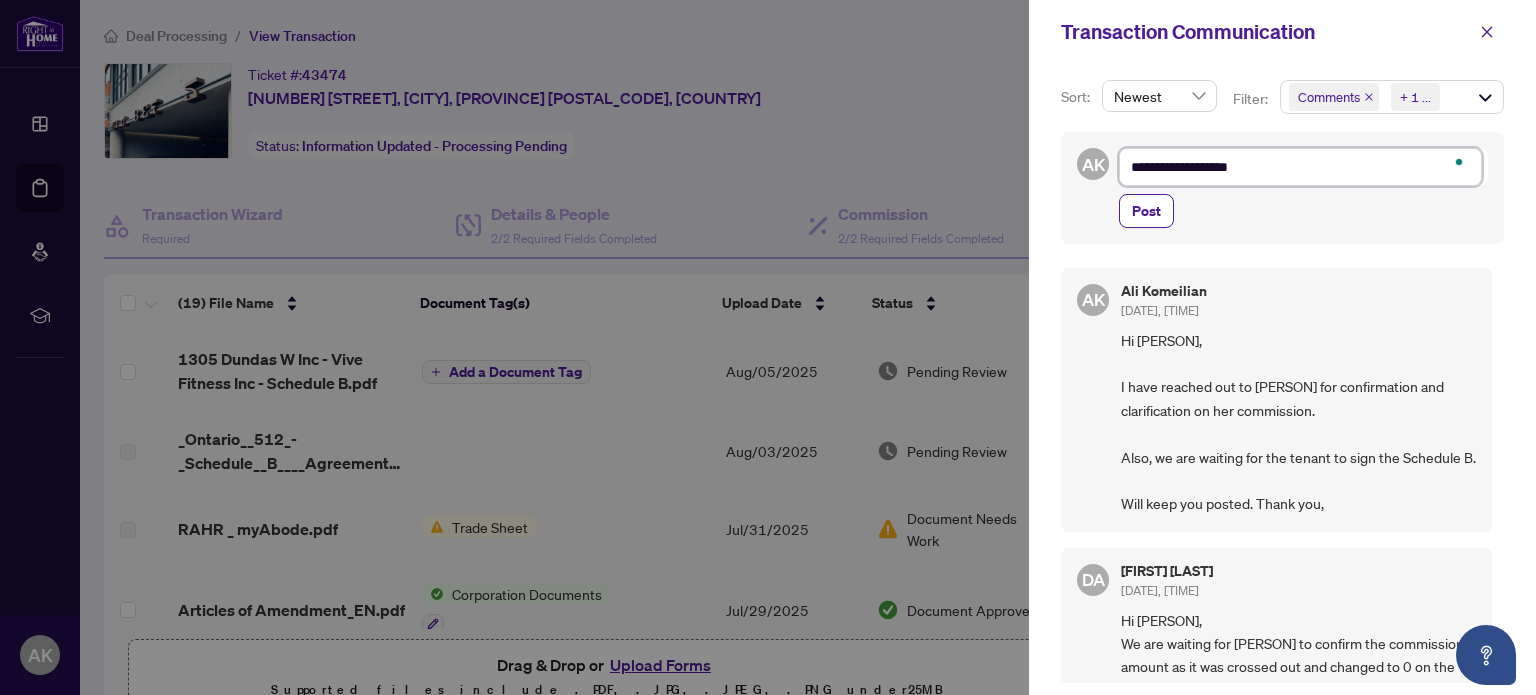 type on "**********" 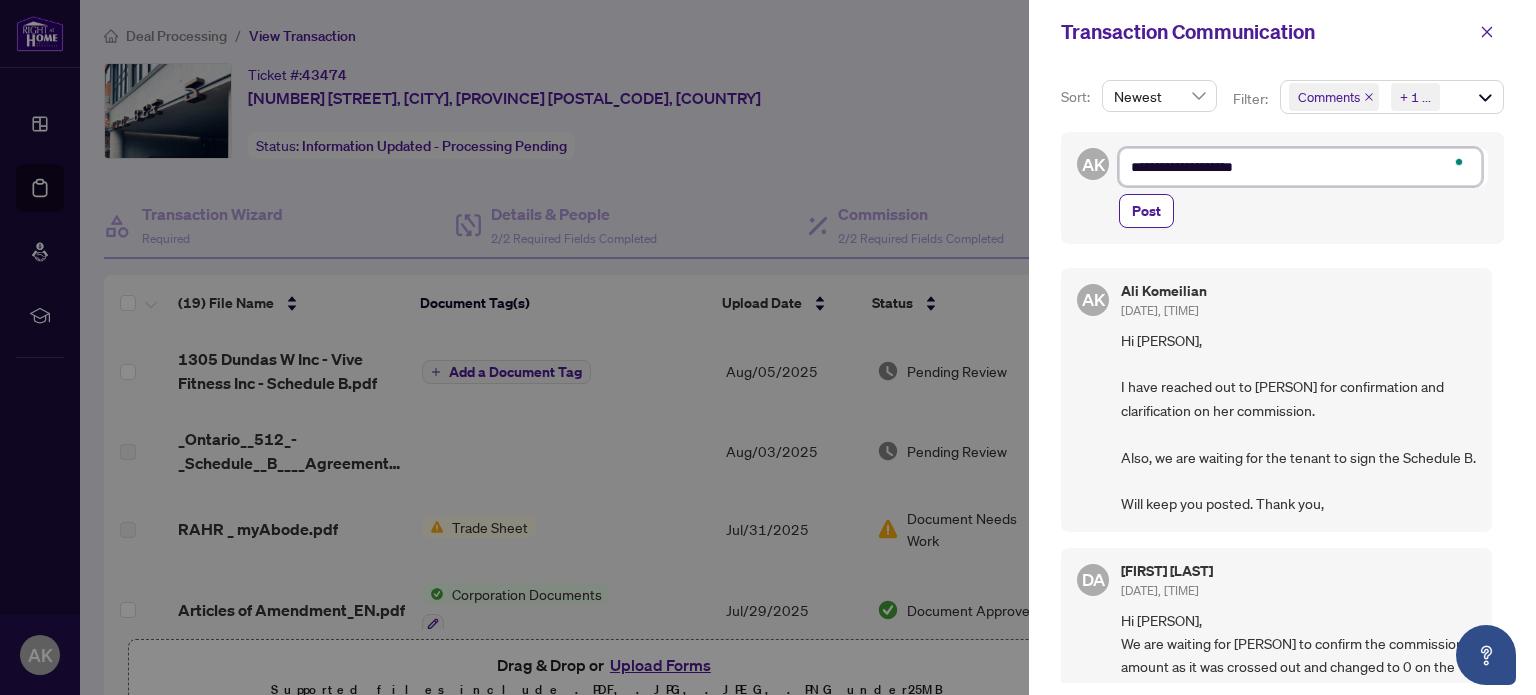 type on "**********" 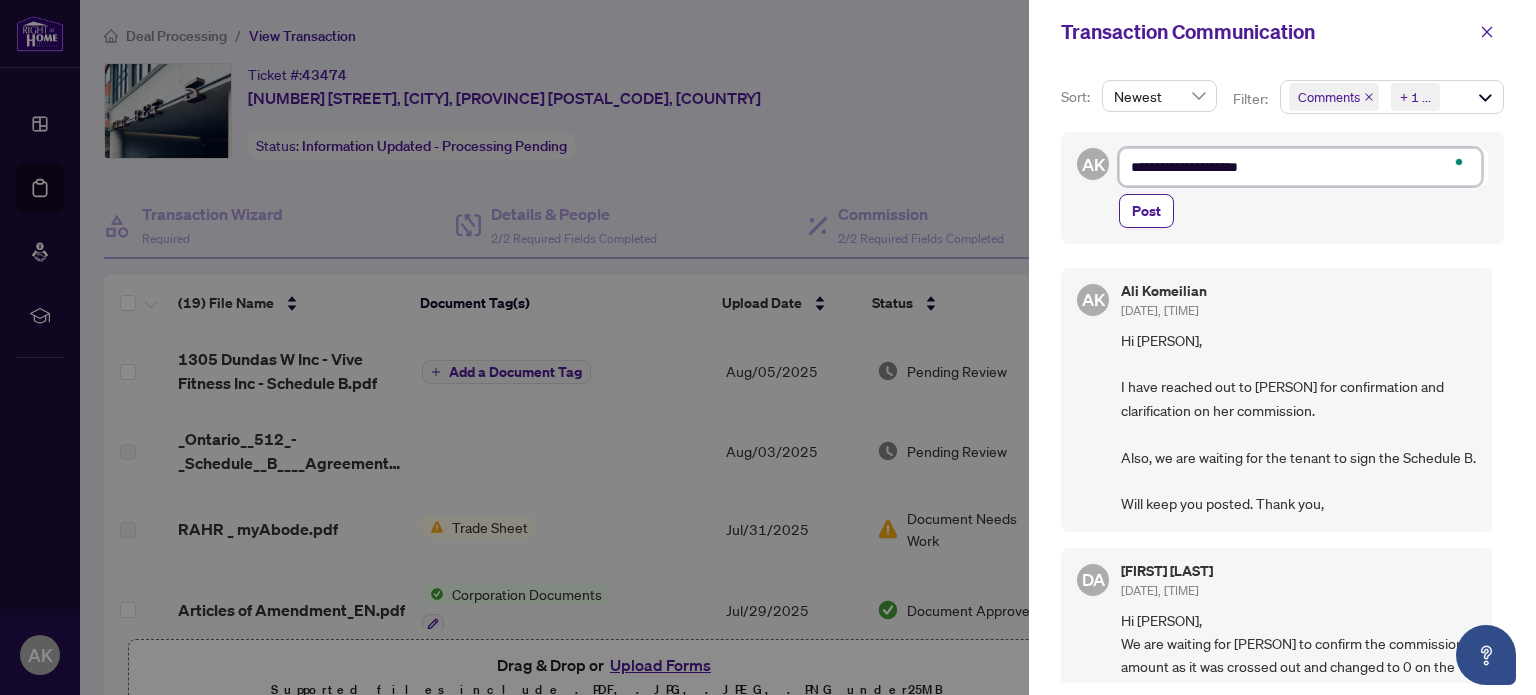 type on "**********" 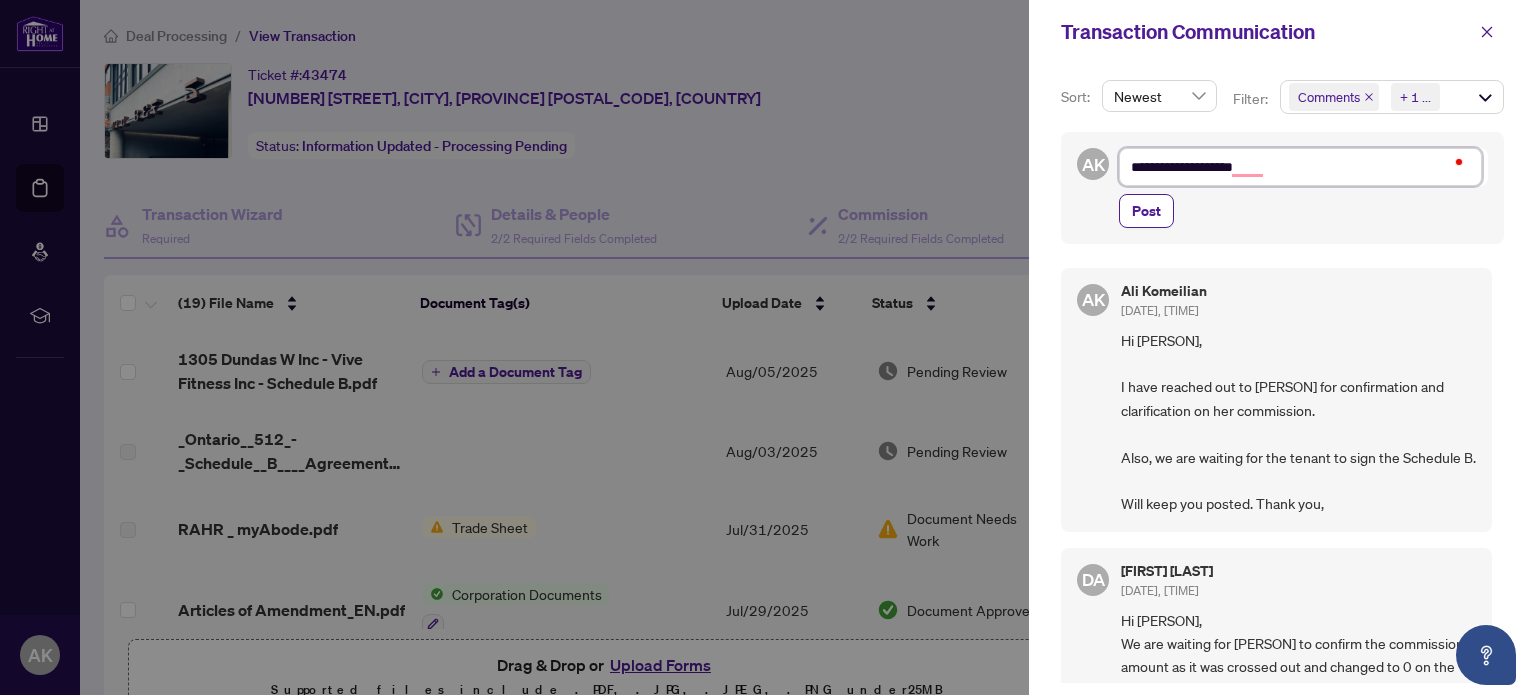 type on "**********" 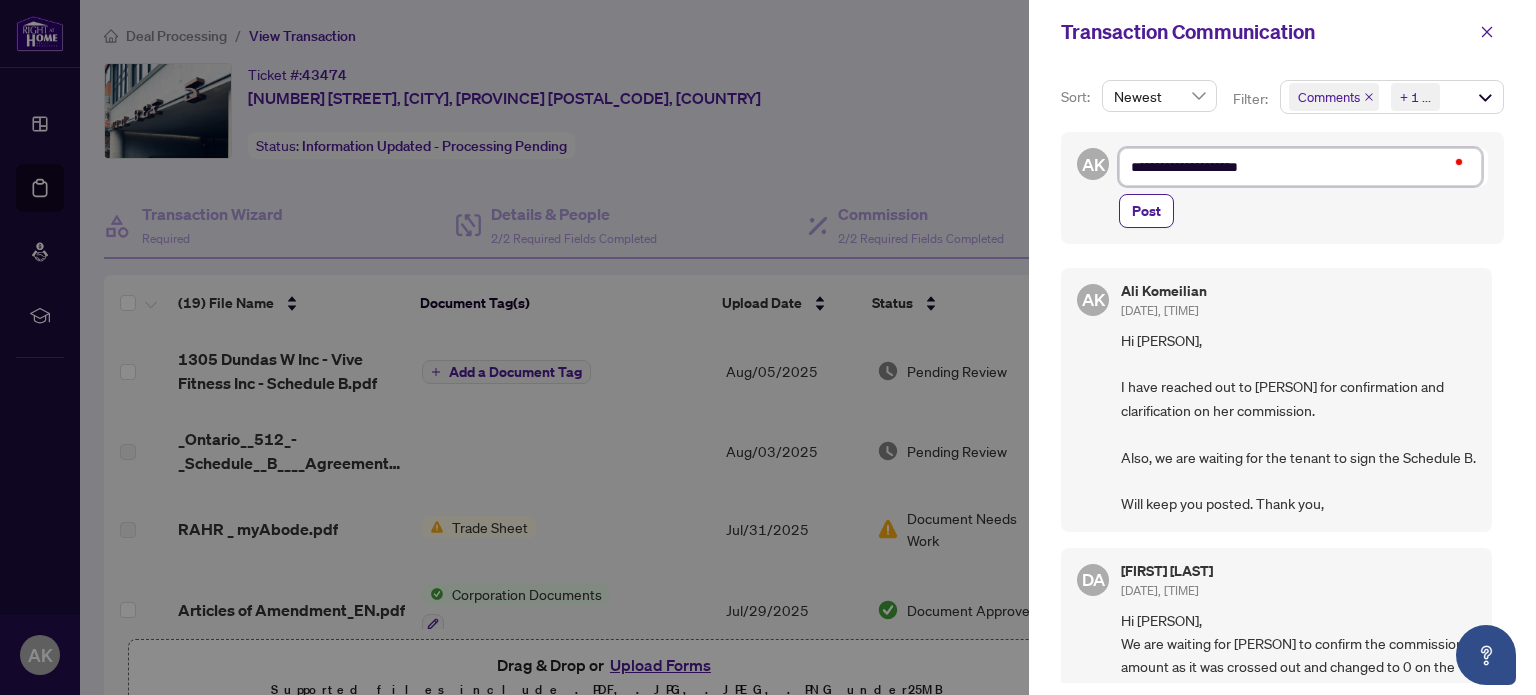 type on "**********" 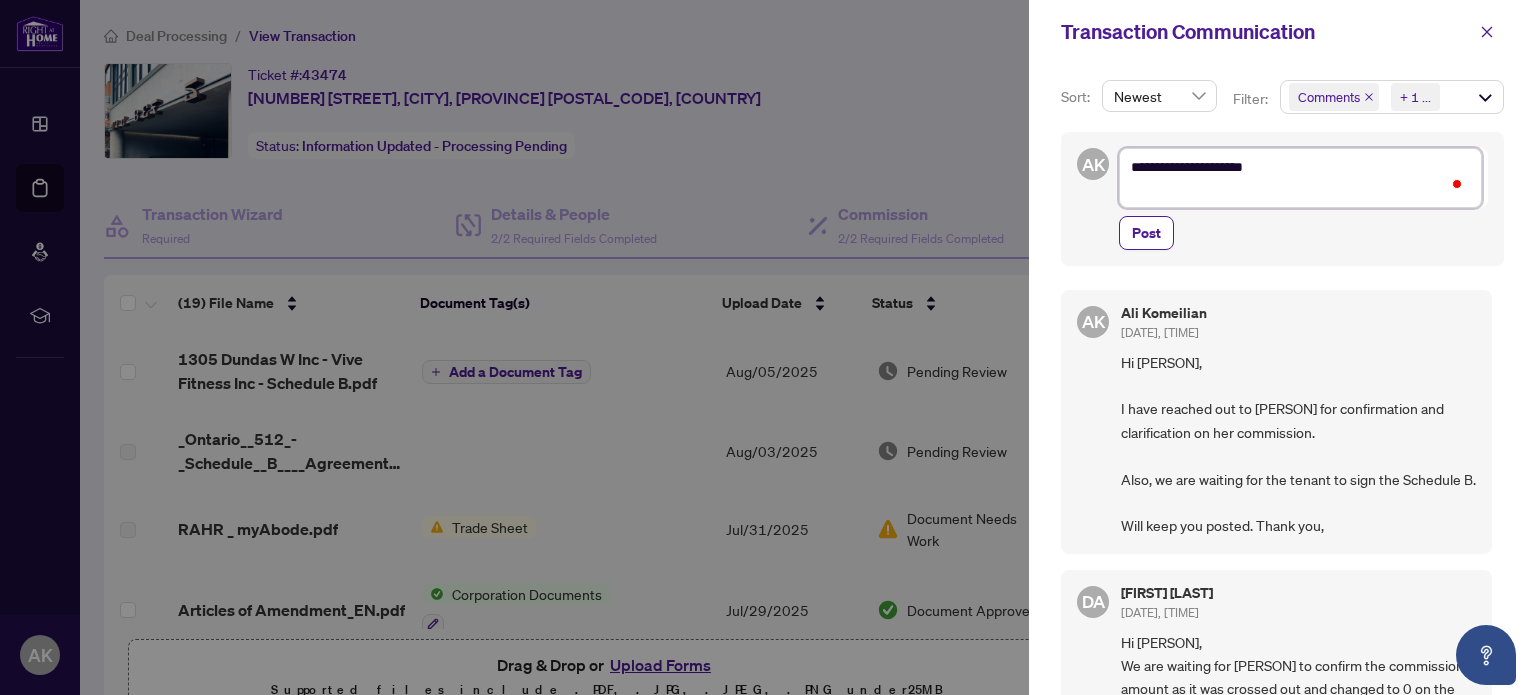 type on "**********" 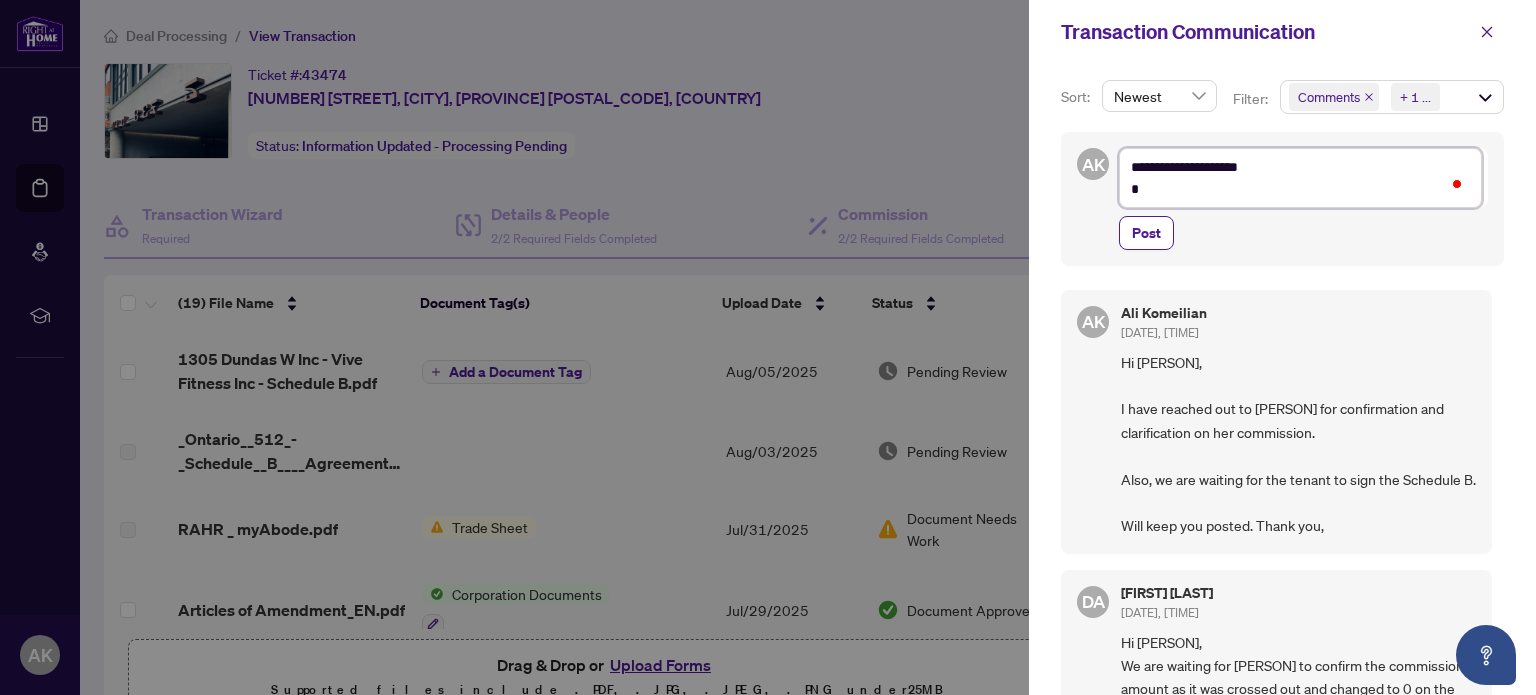 type on "**********" 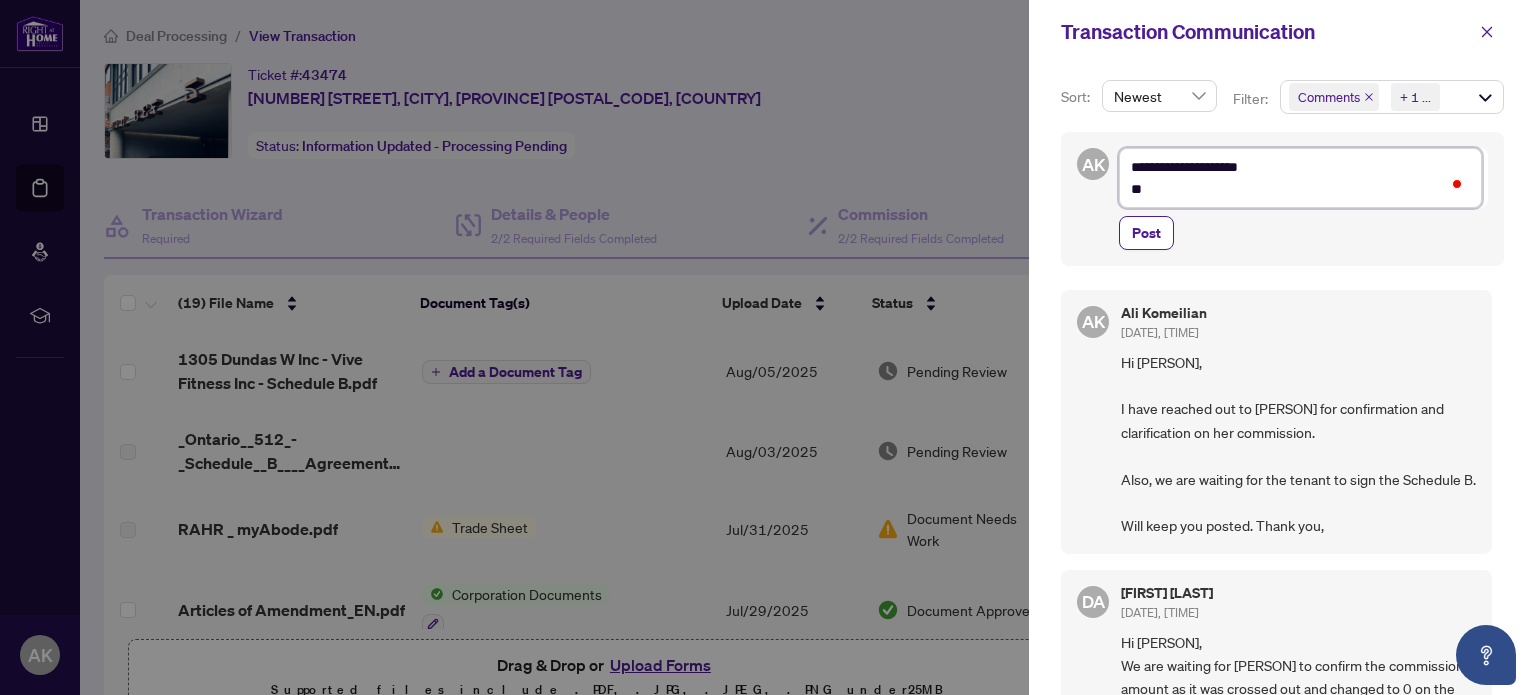 type on "**********" 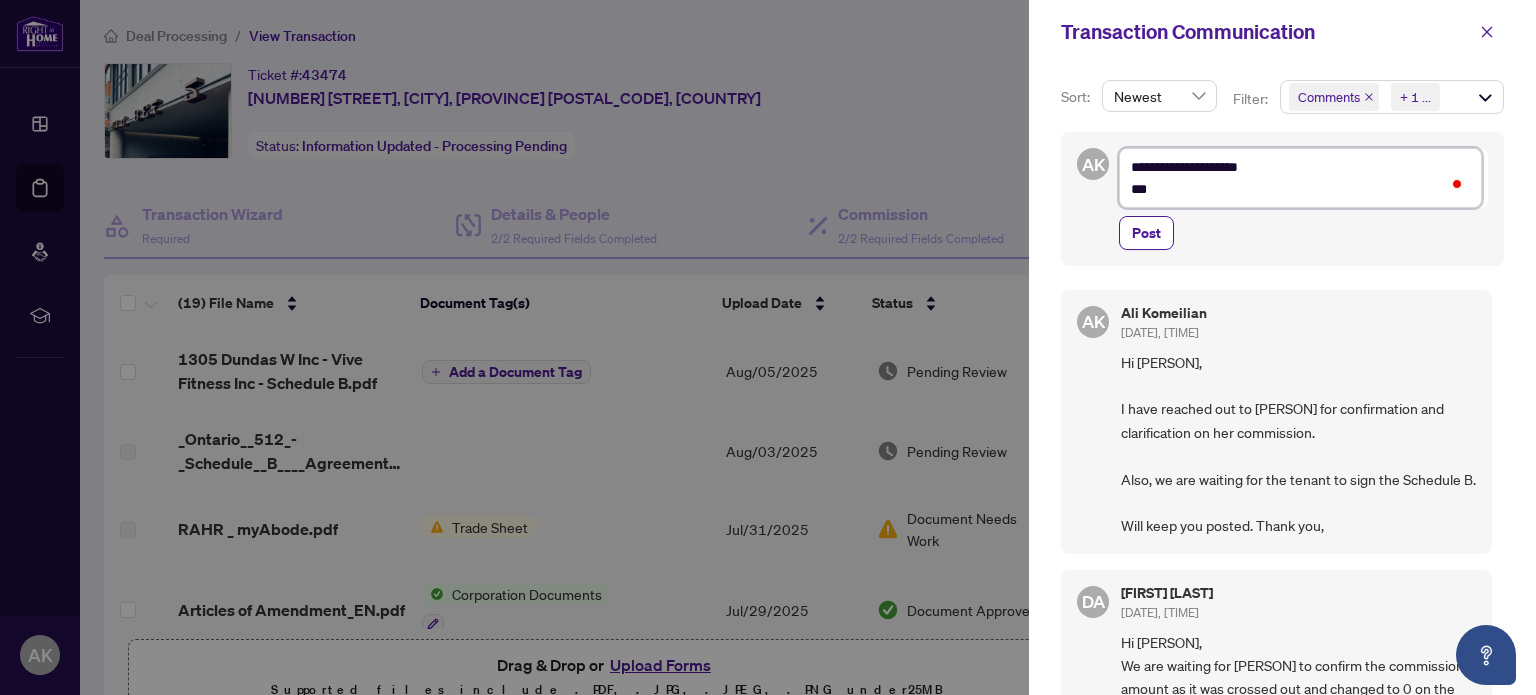 type on "**********" 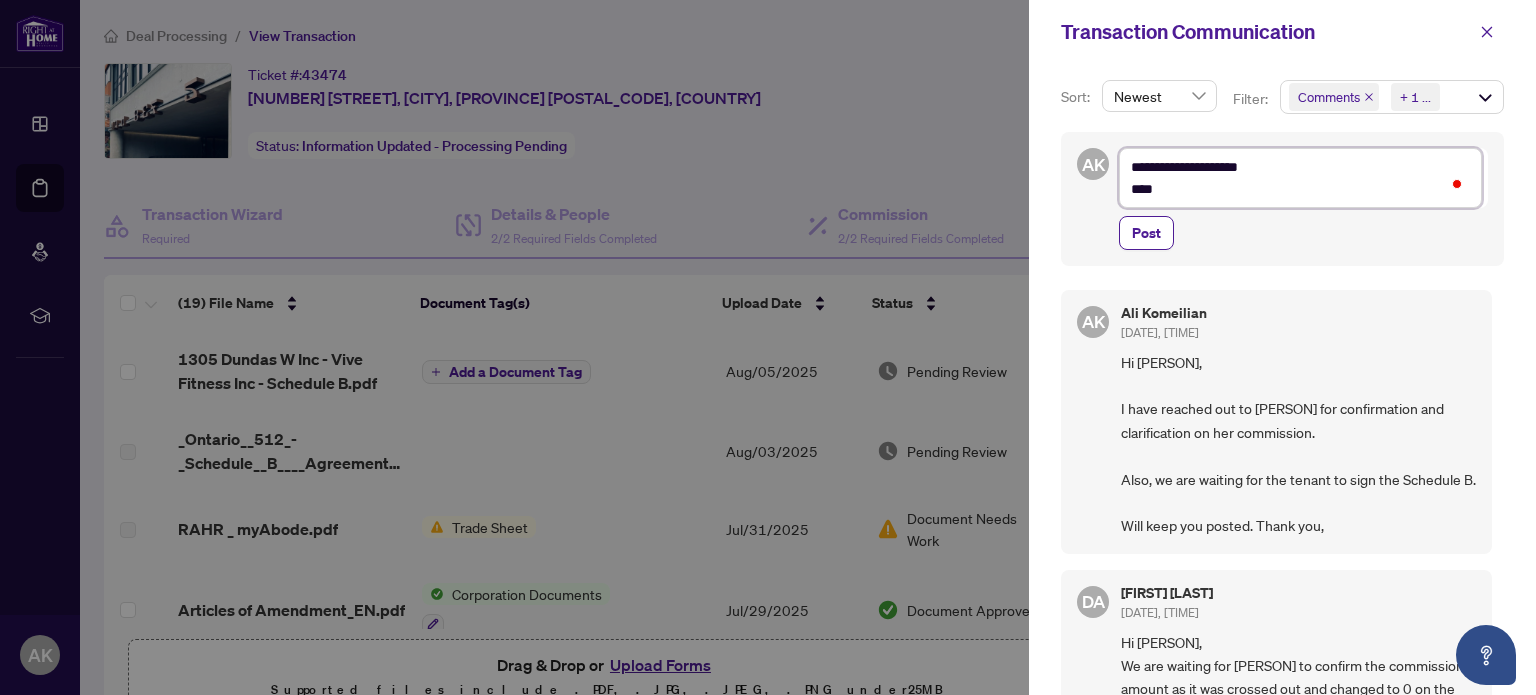 type on "**********" 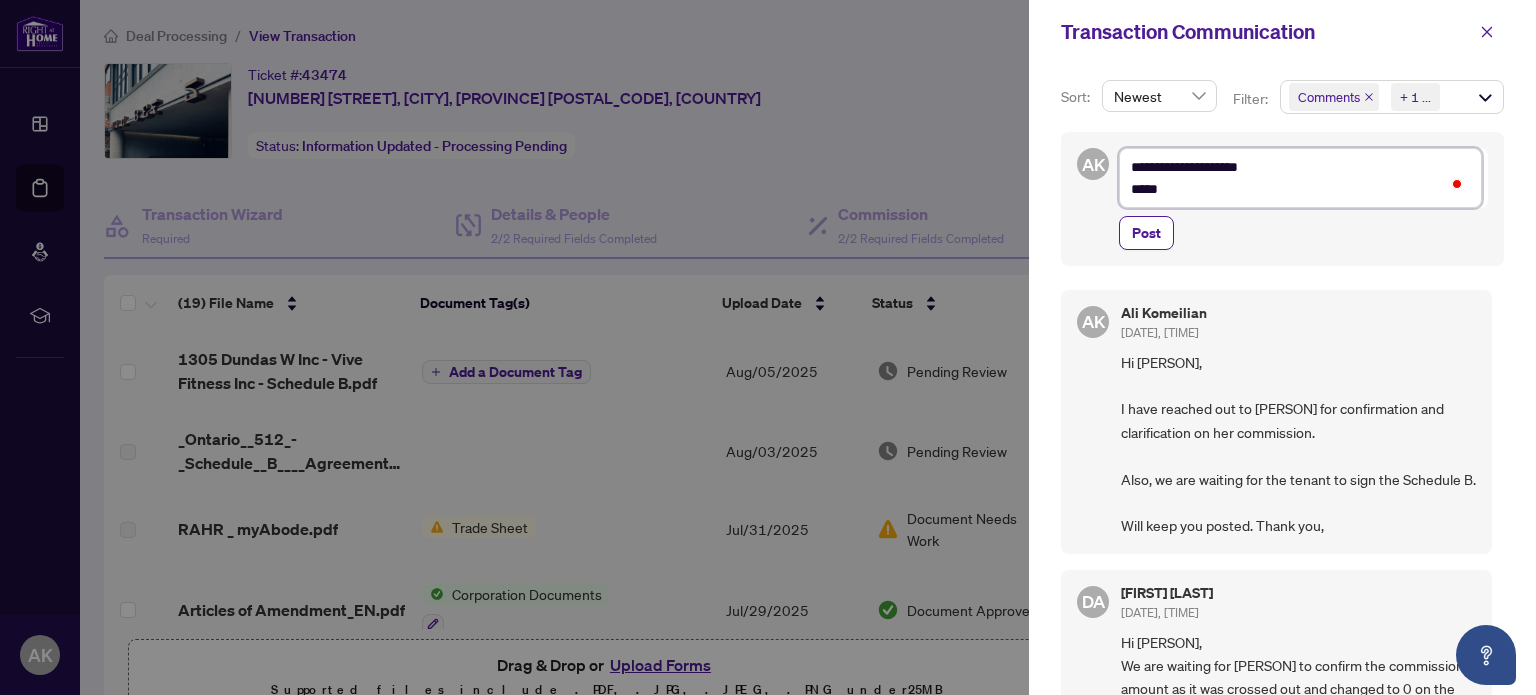 type on "**********" 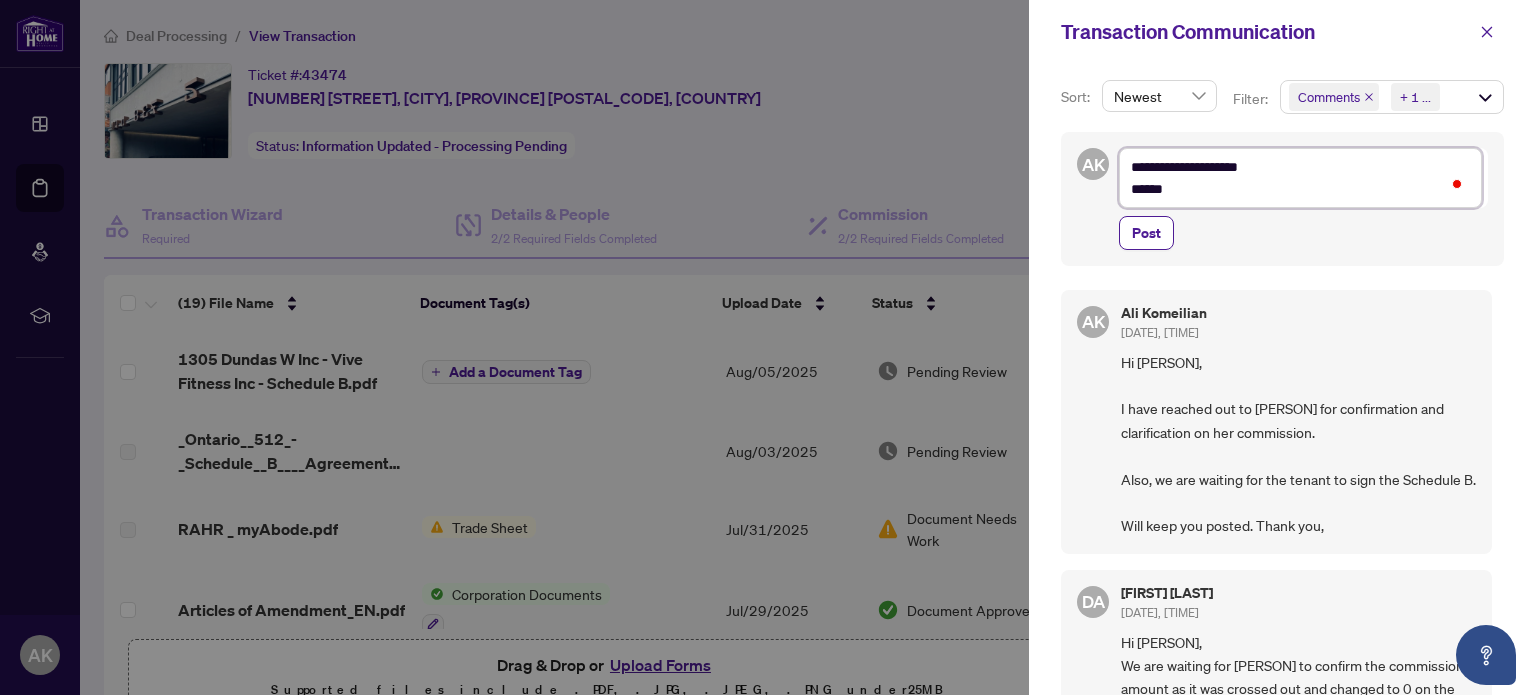 type on "**********" 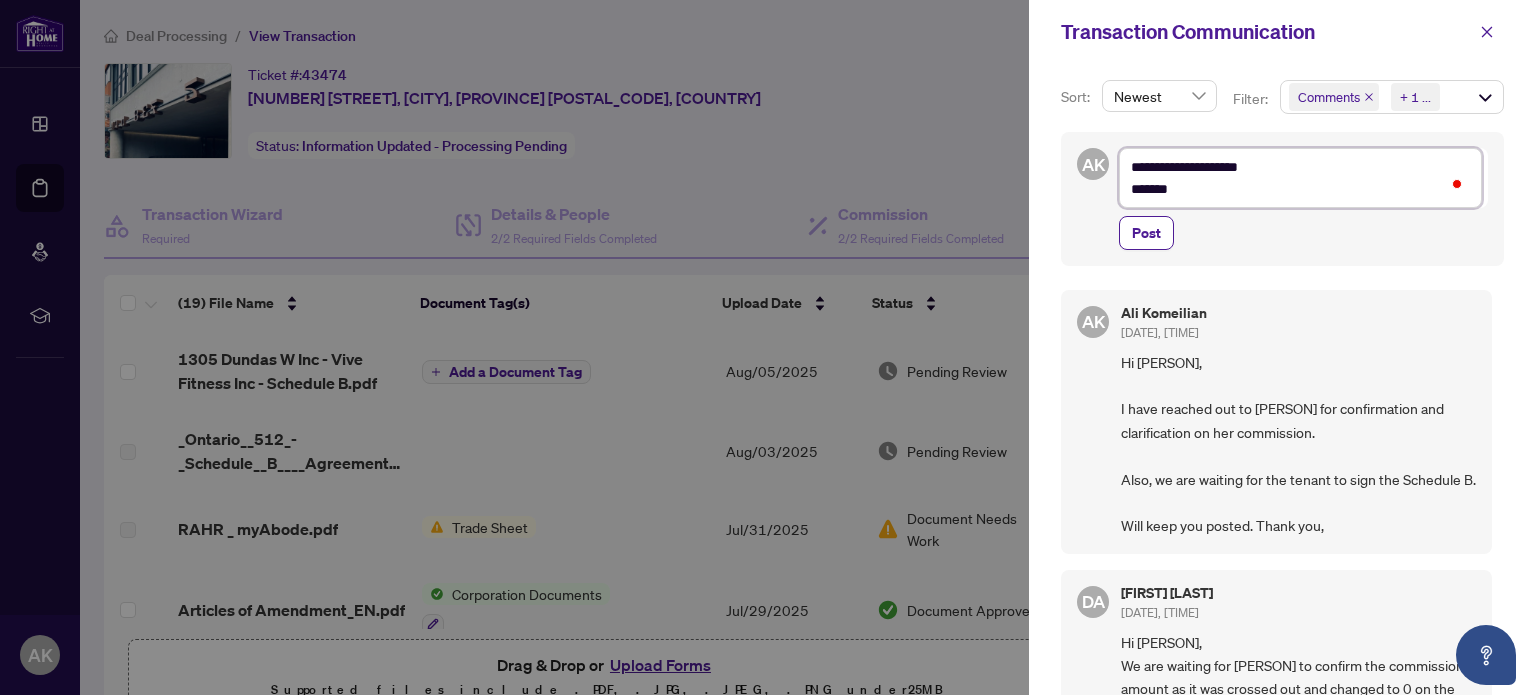type on "**********" 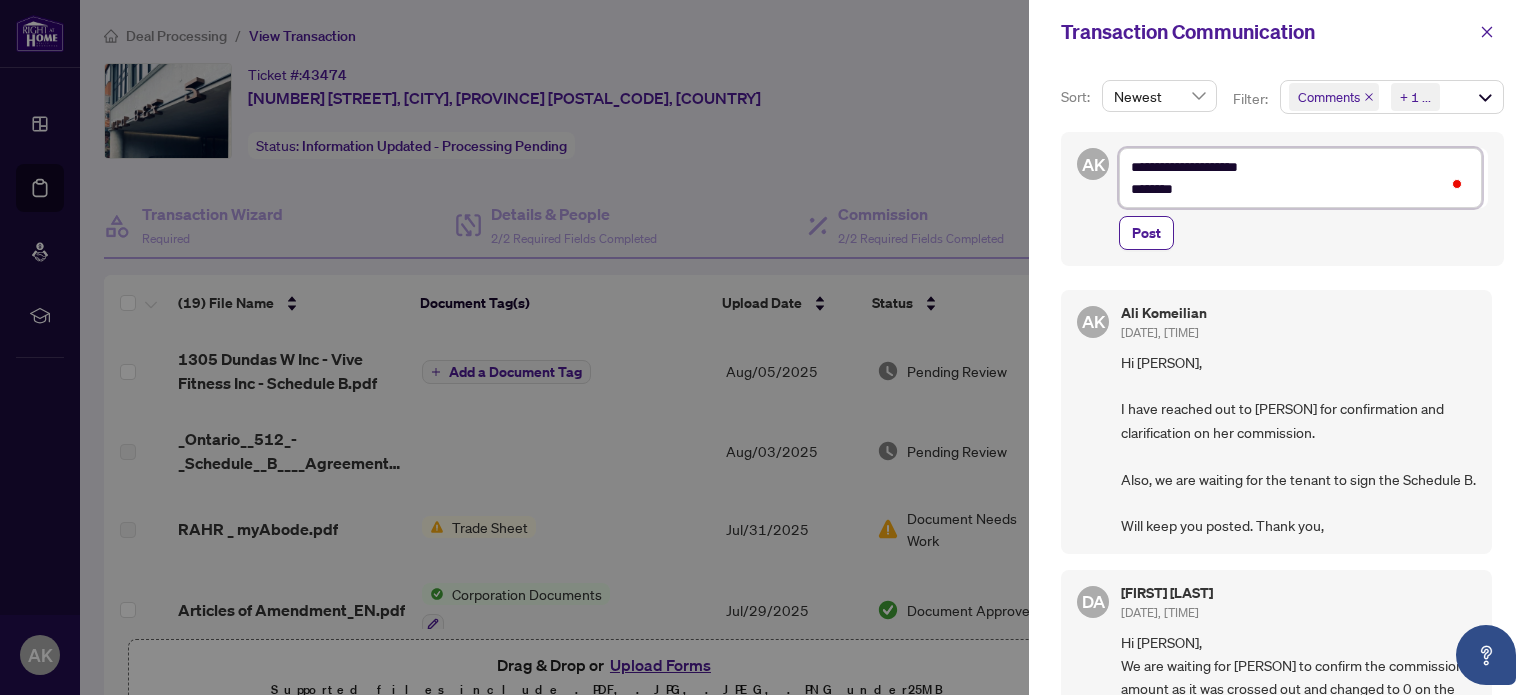 type on "**********" 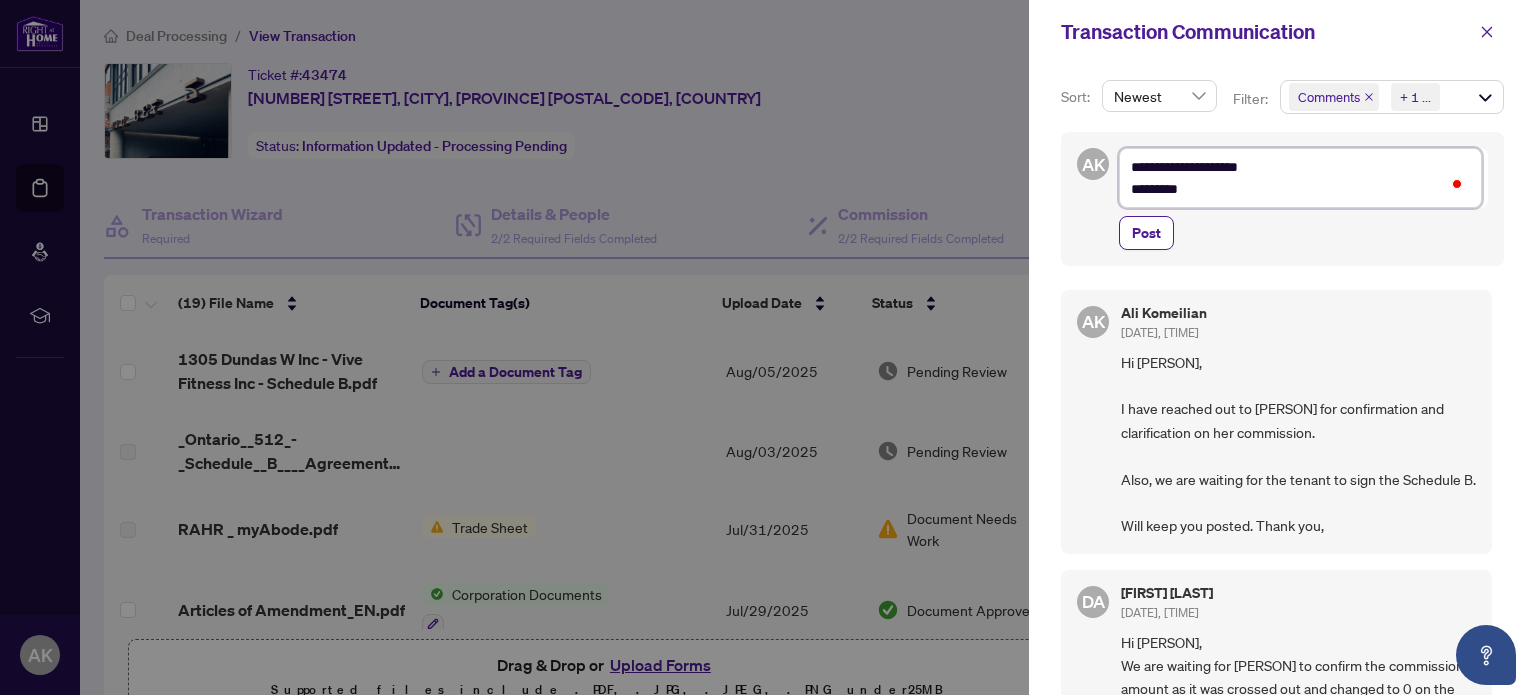 type on "**********" 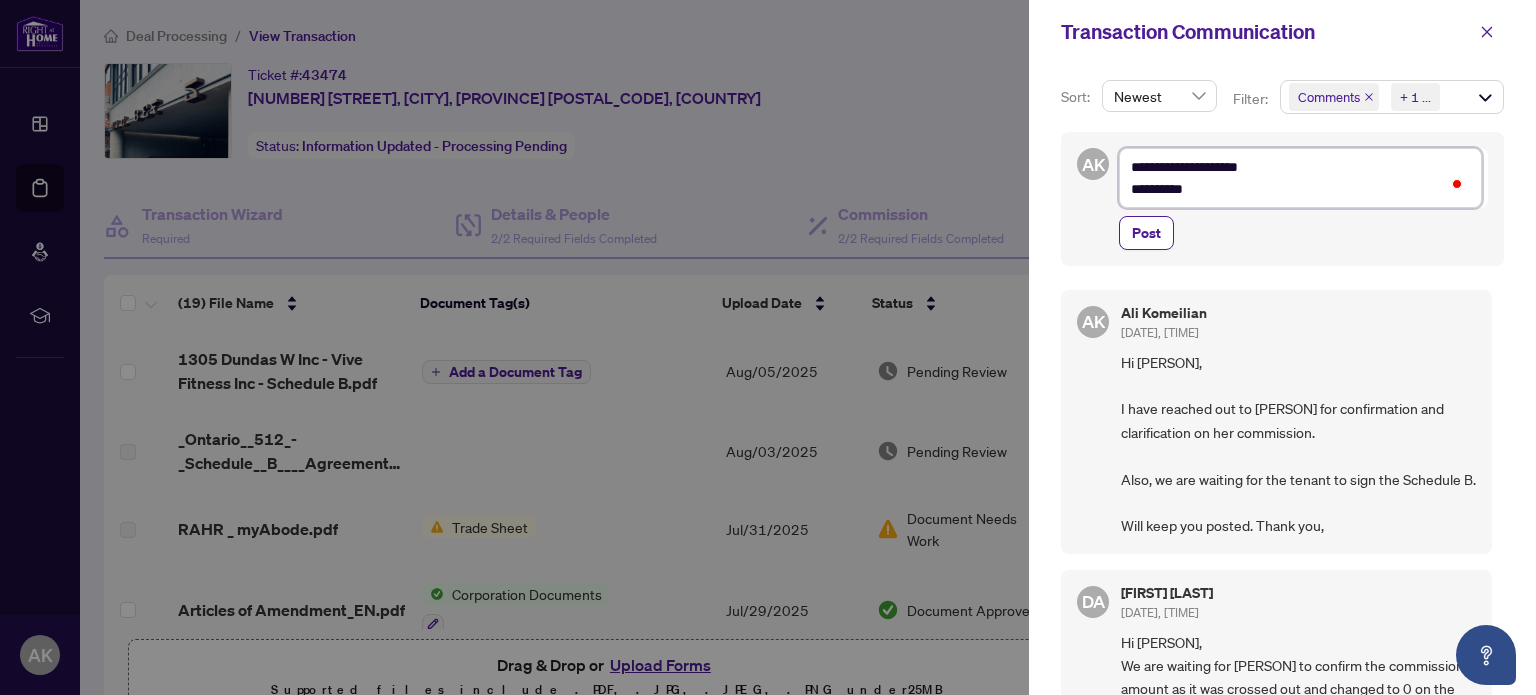 type on "**********" 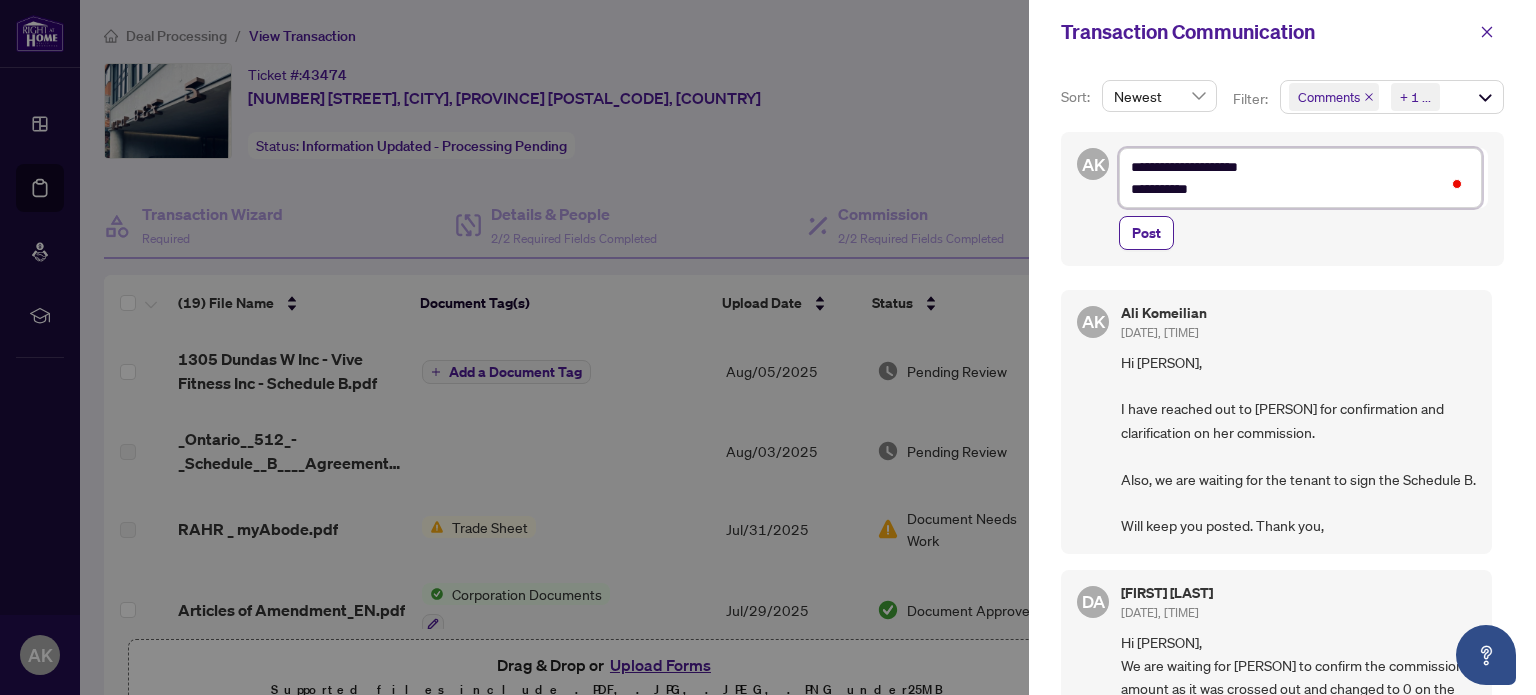 type on "**********" 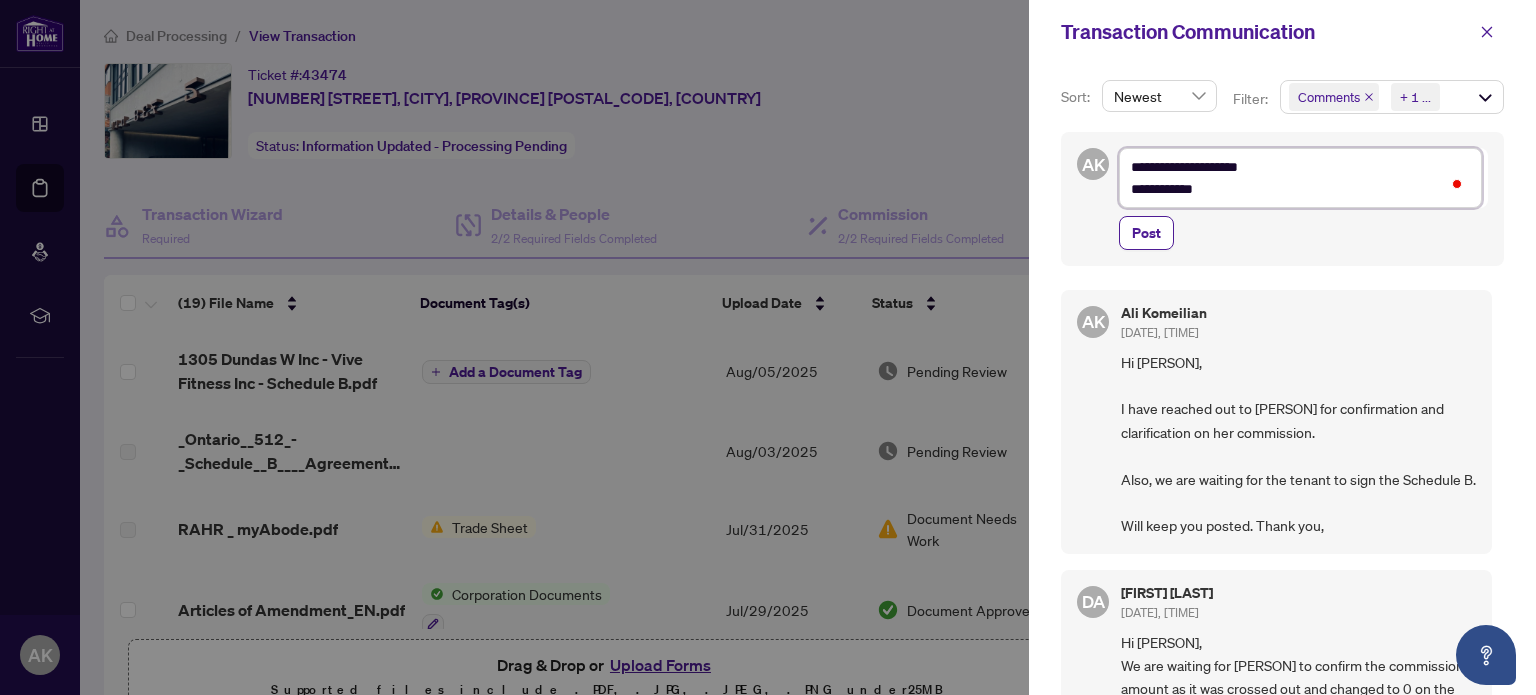 type on "**********" 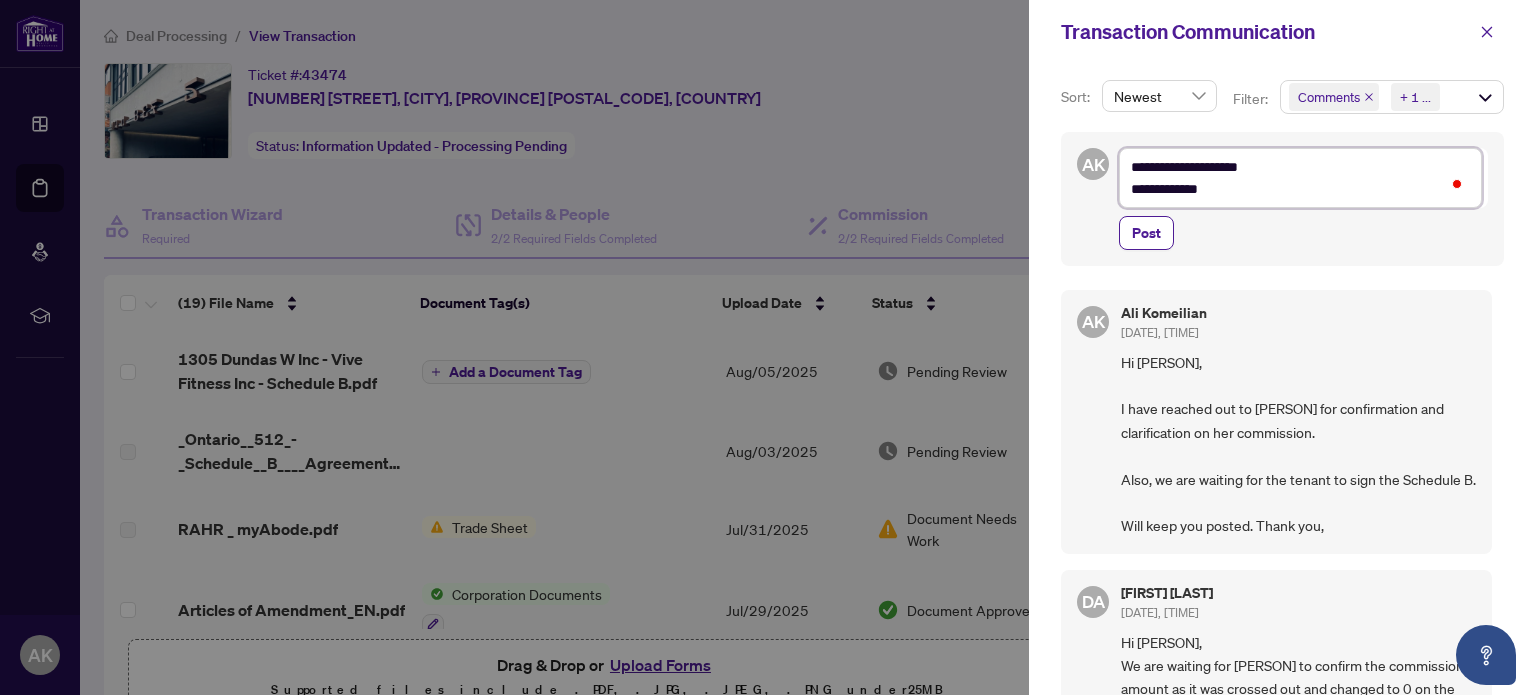 type on "**********" 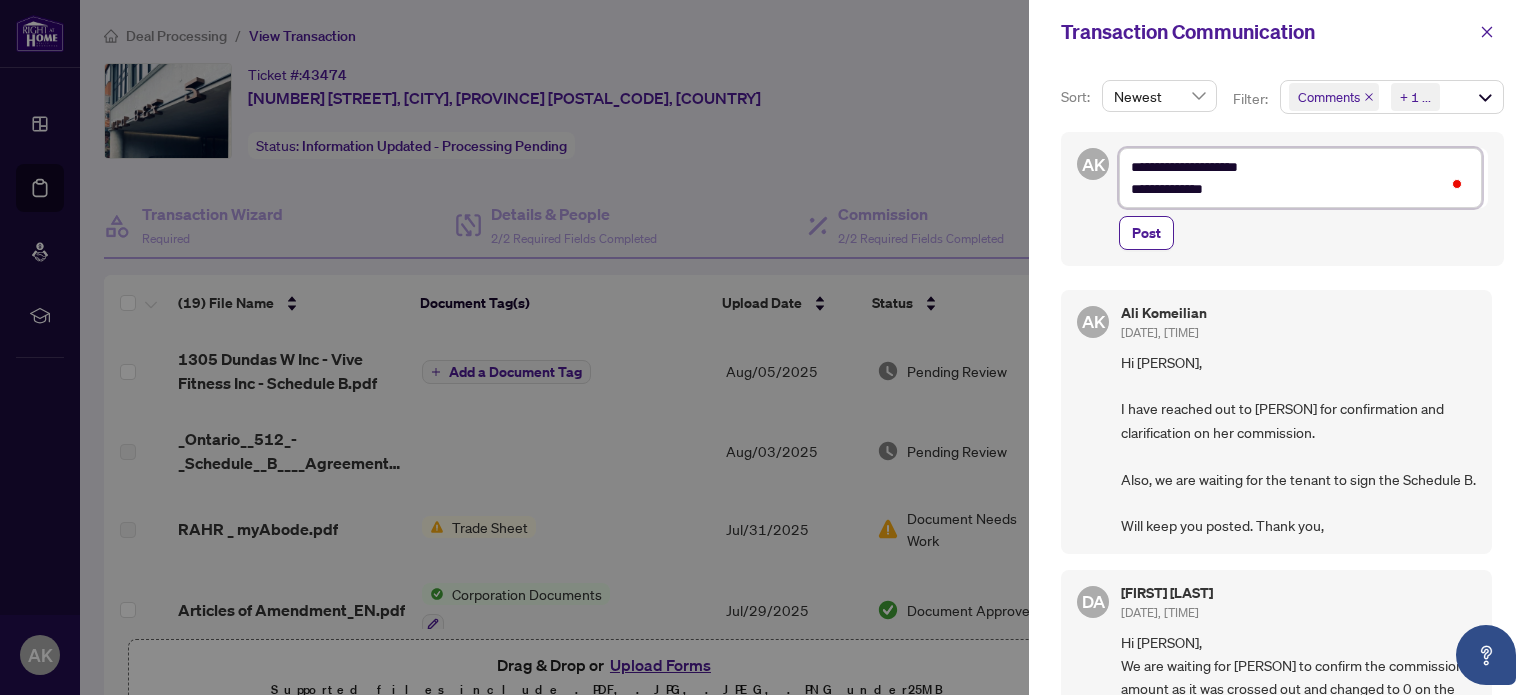 type on "**********" 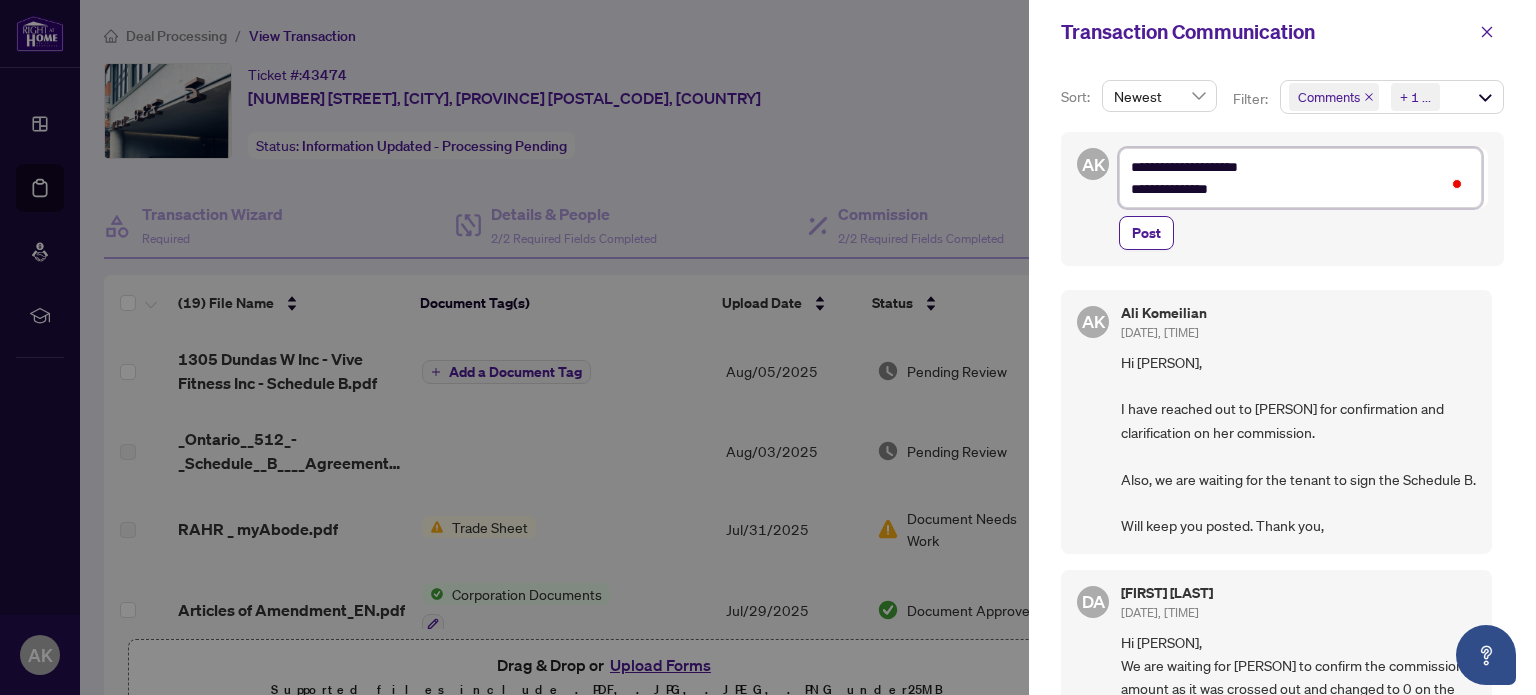 type on "**********" 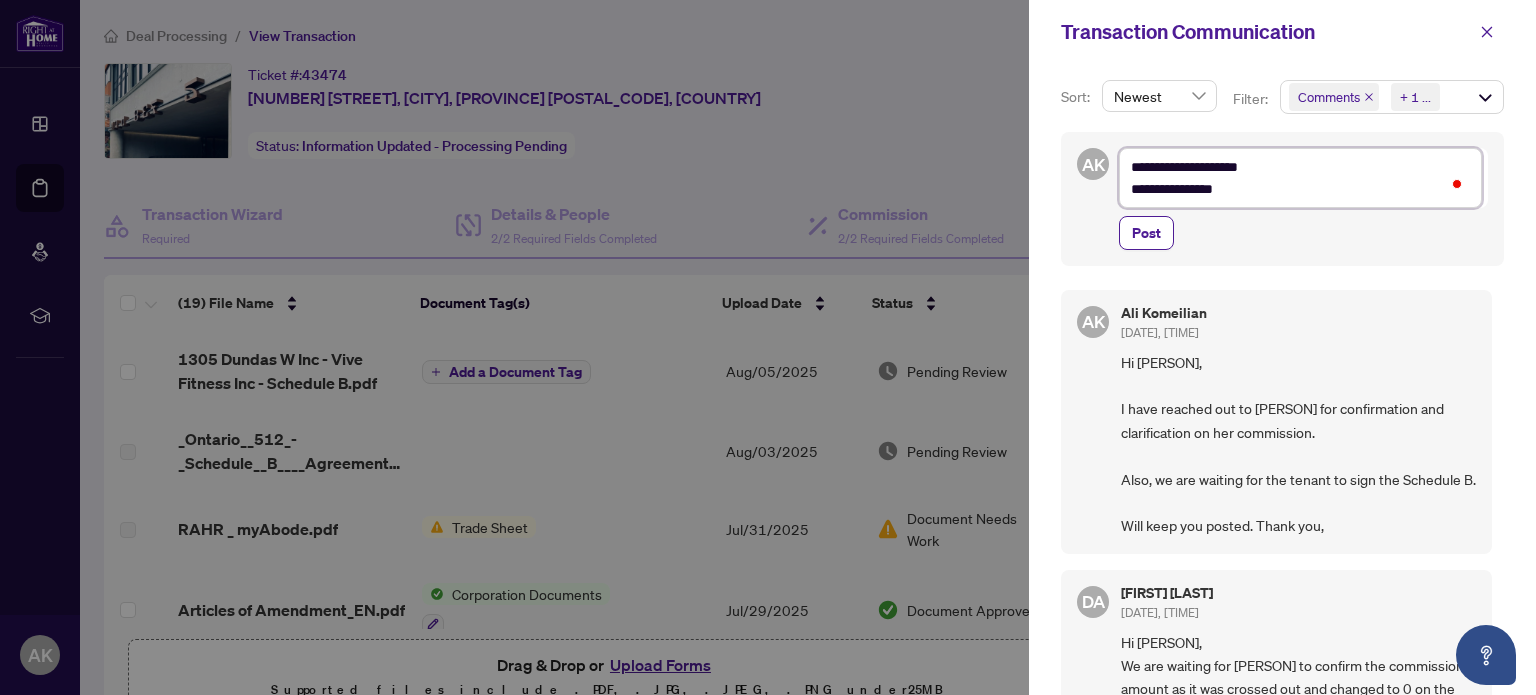 type on "**********" 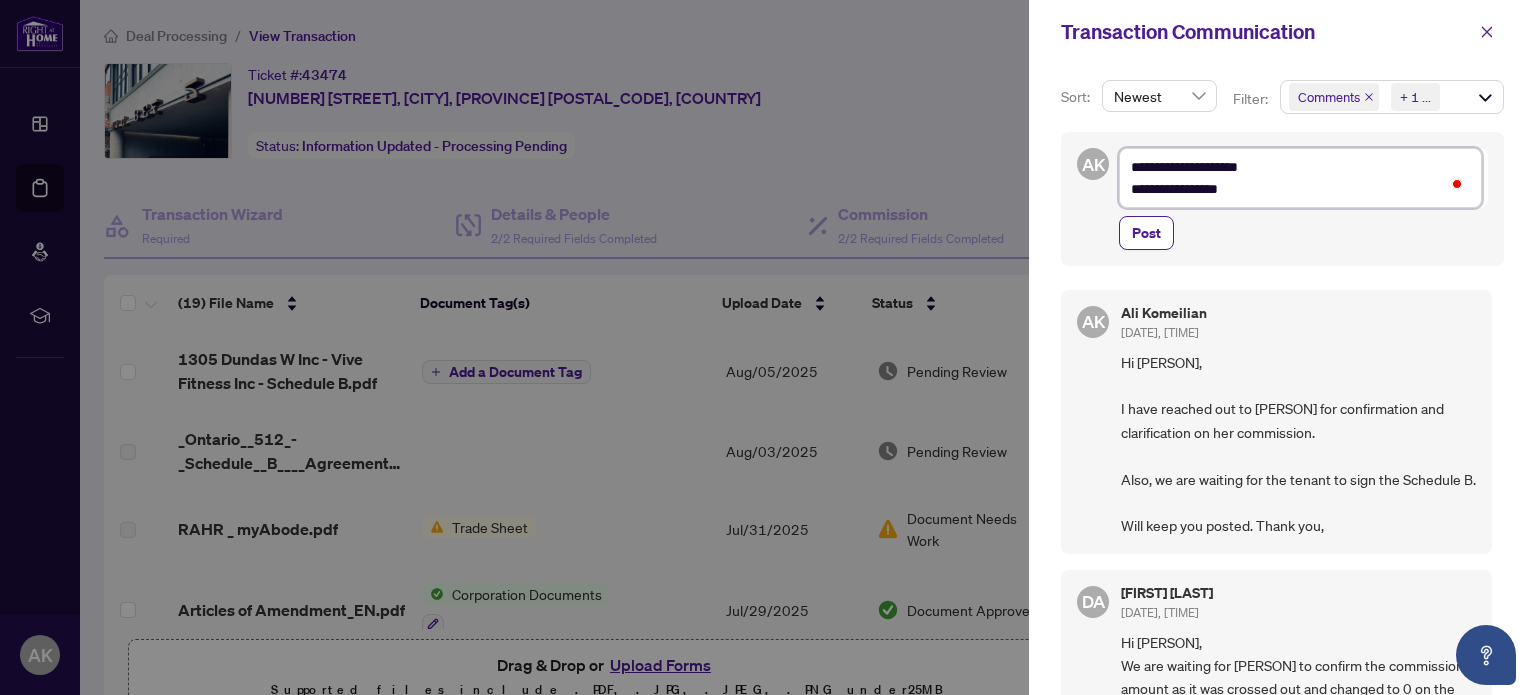 type on "**********" 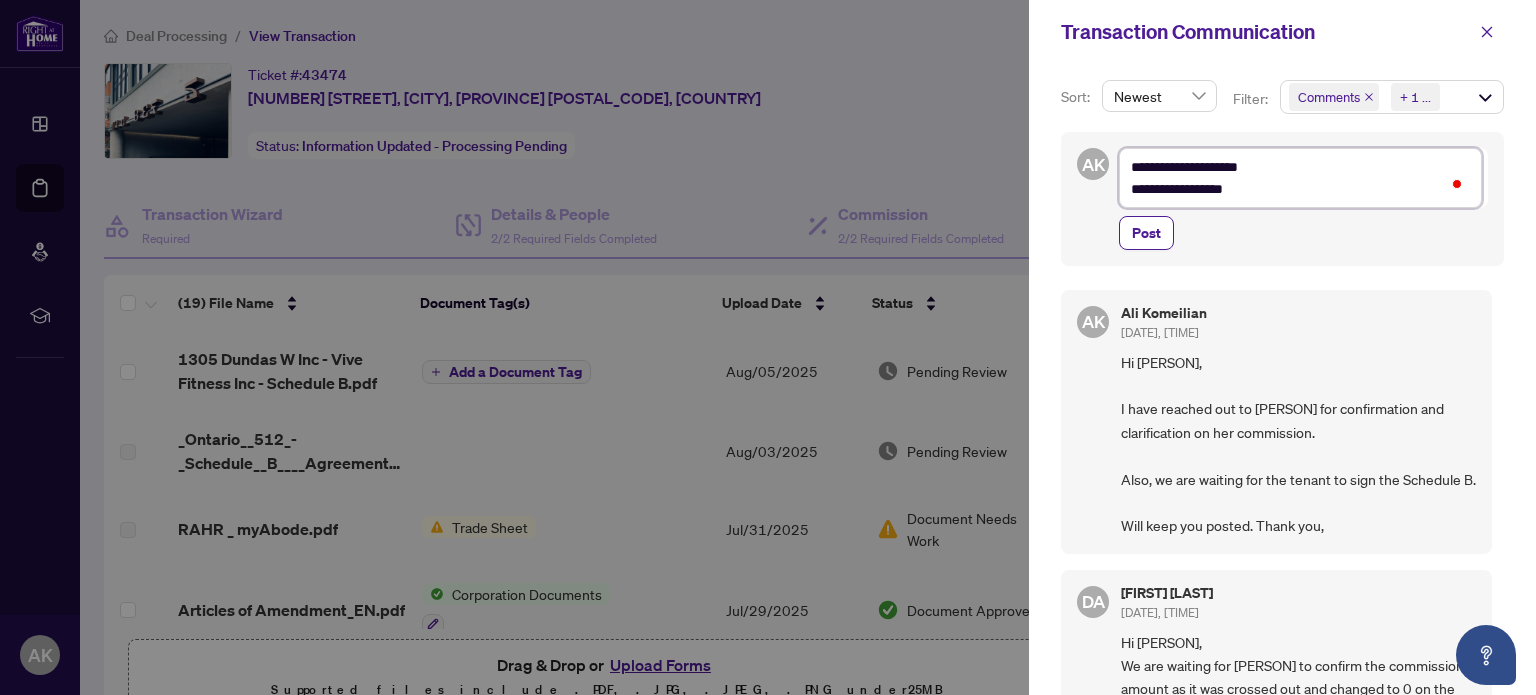 type on "**********" 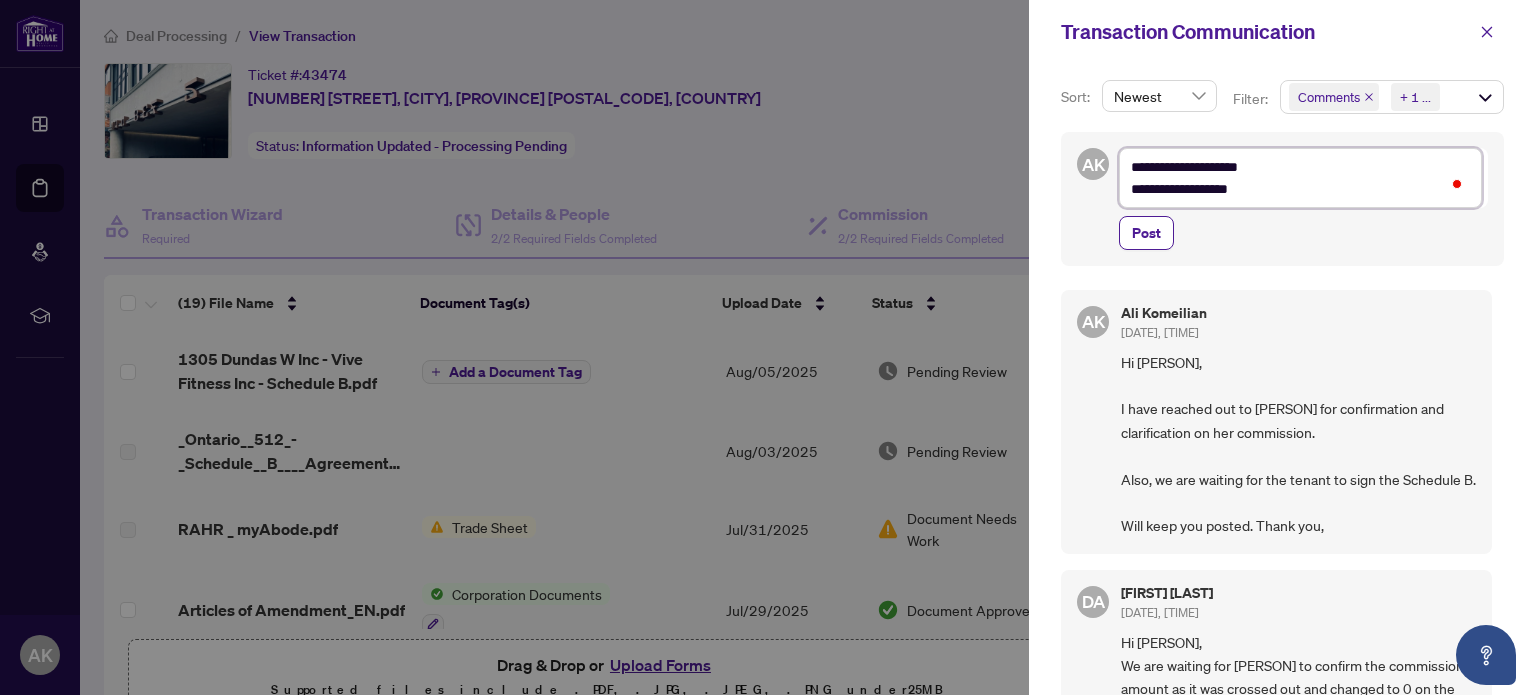 type on "**********" 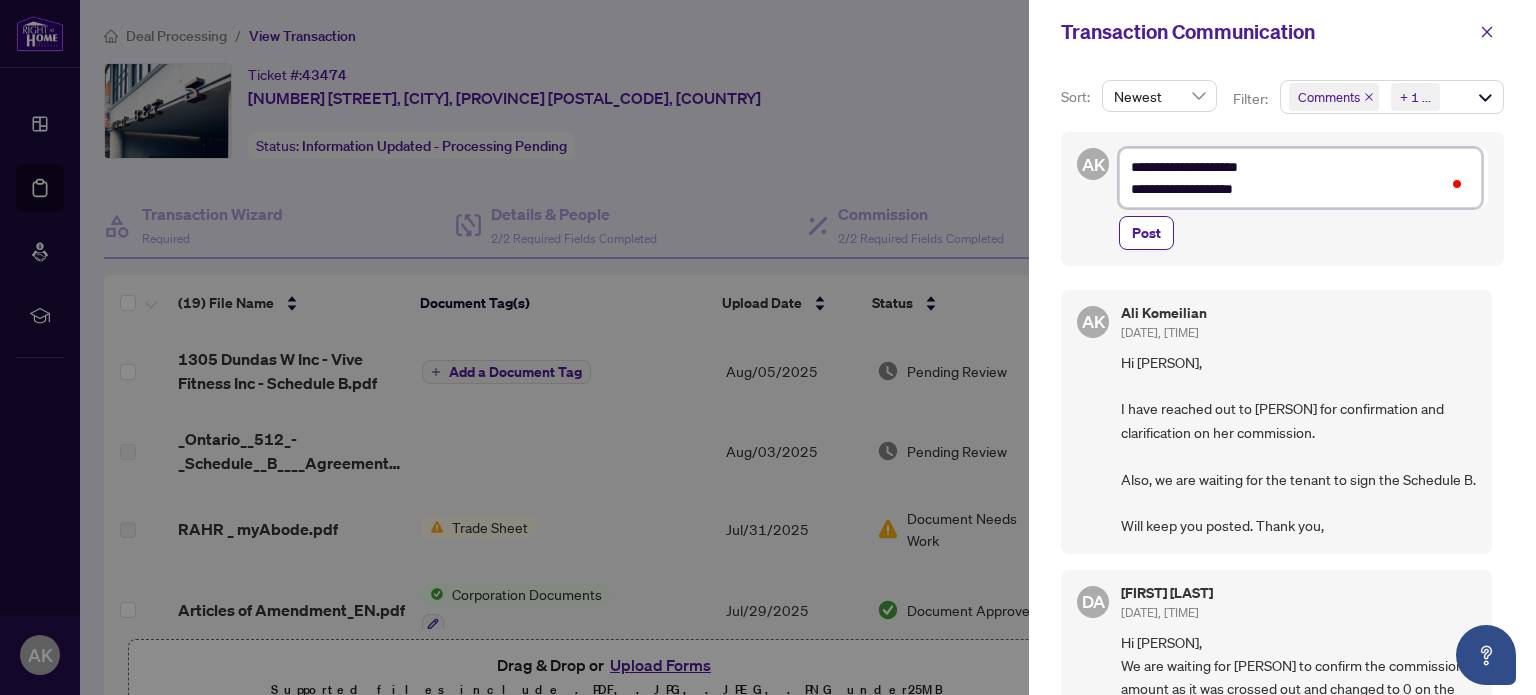type on "**********" 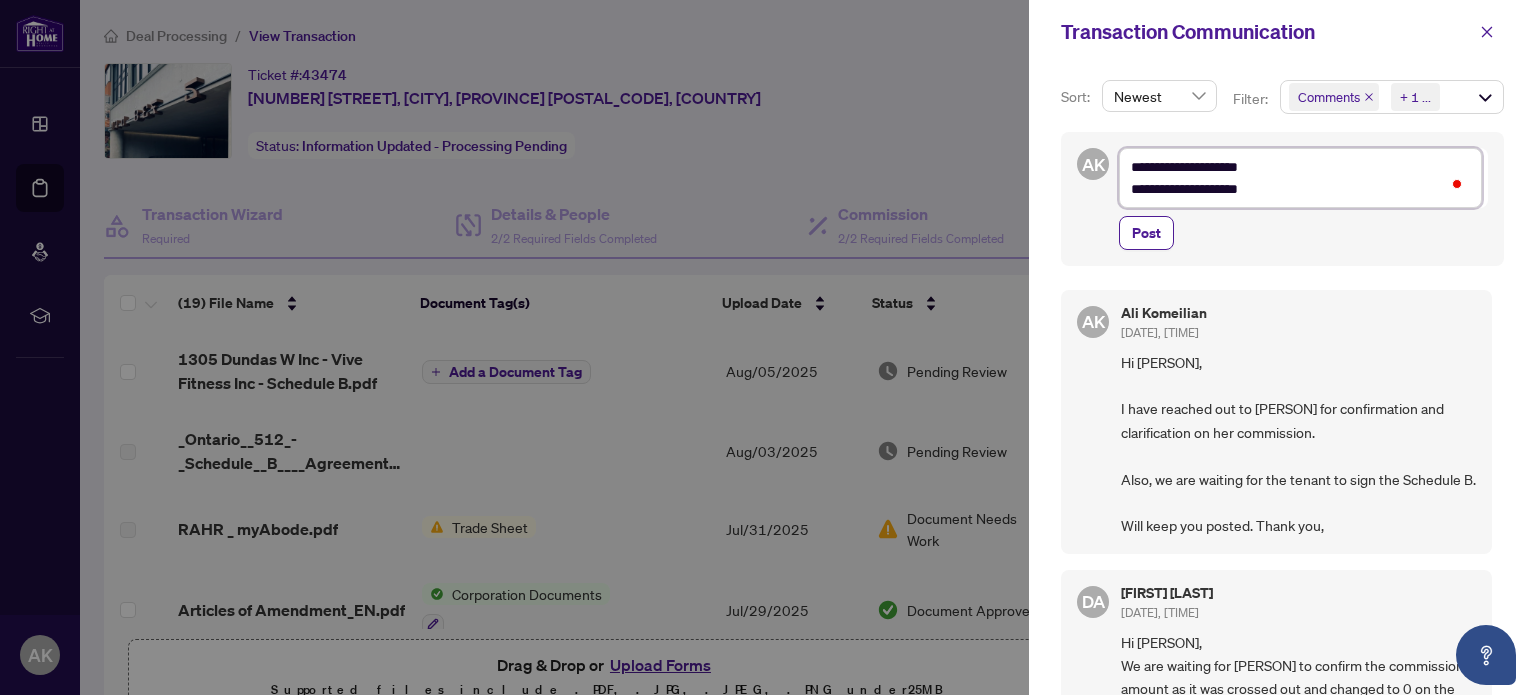 type on "**********" 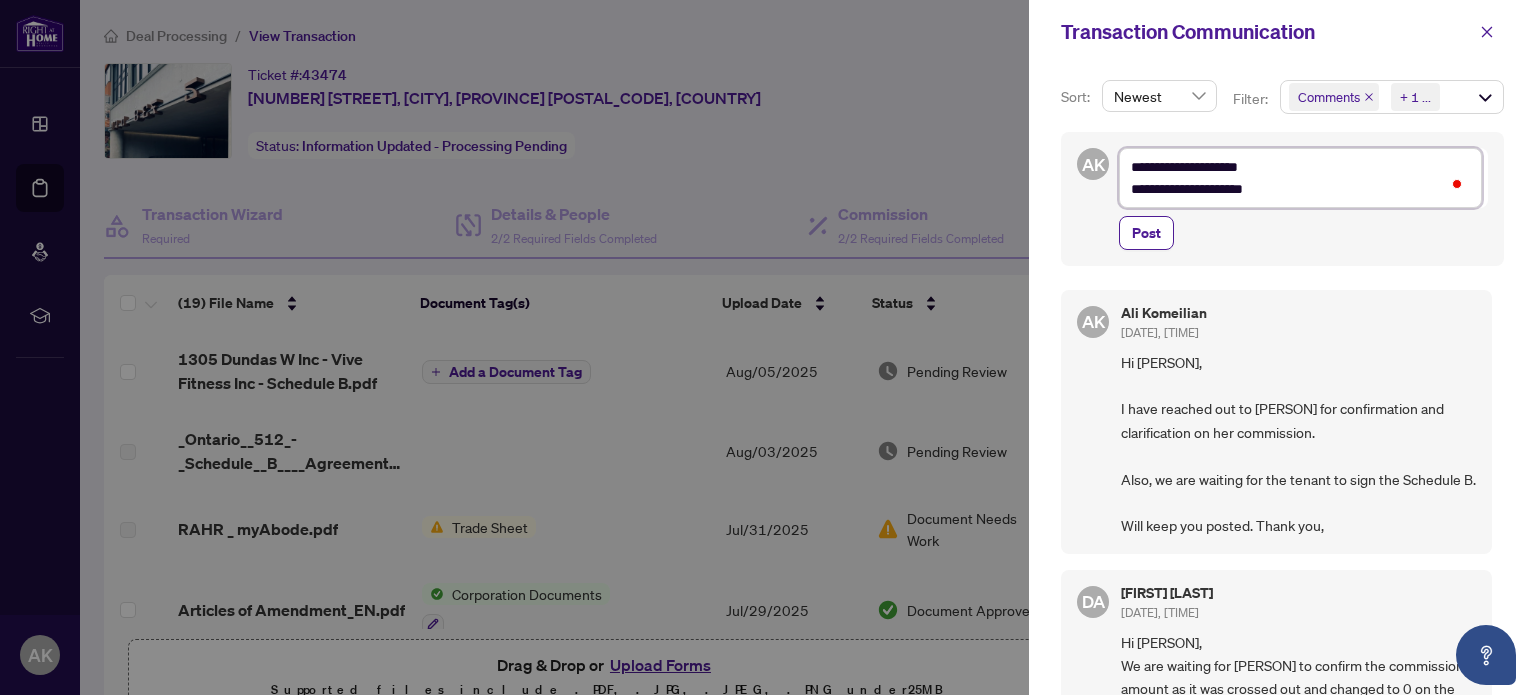 type on "**********" 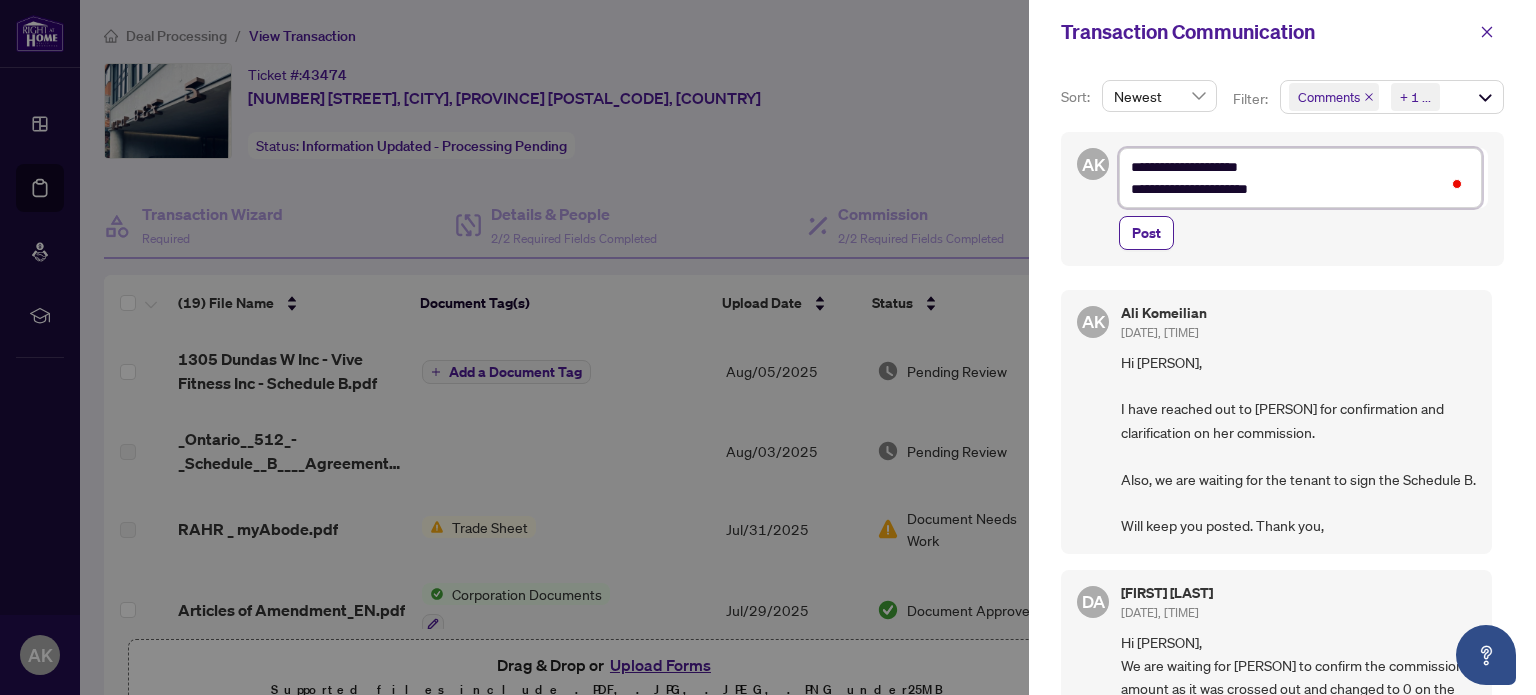 type on "**********" 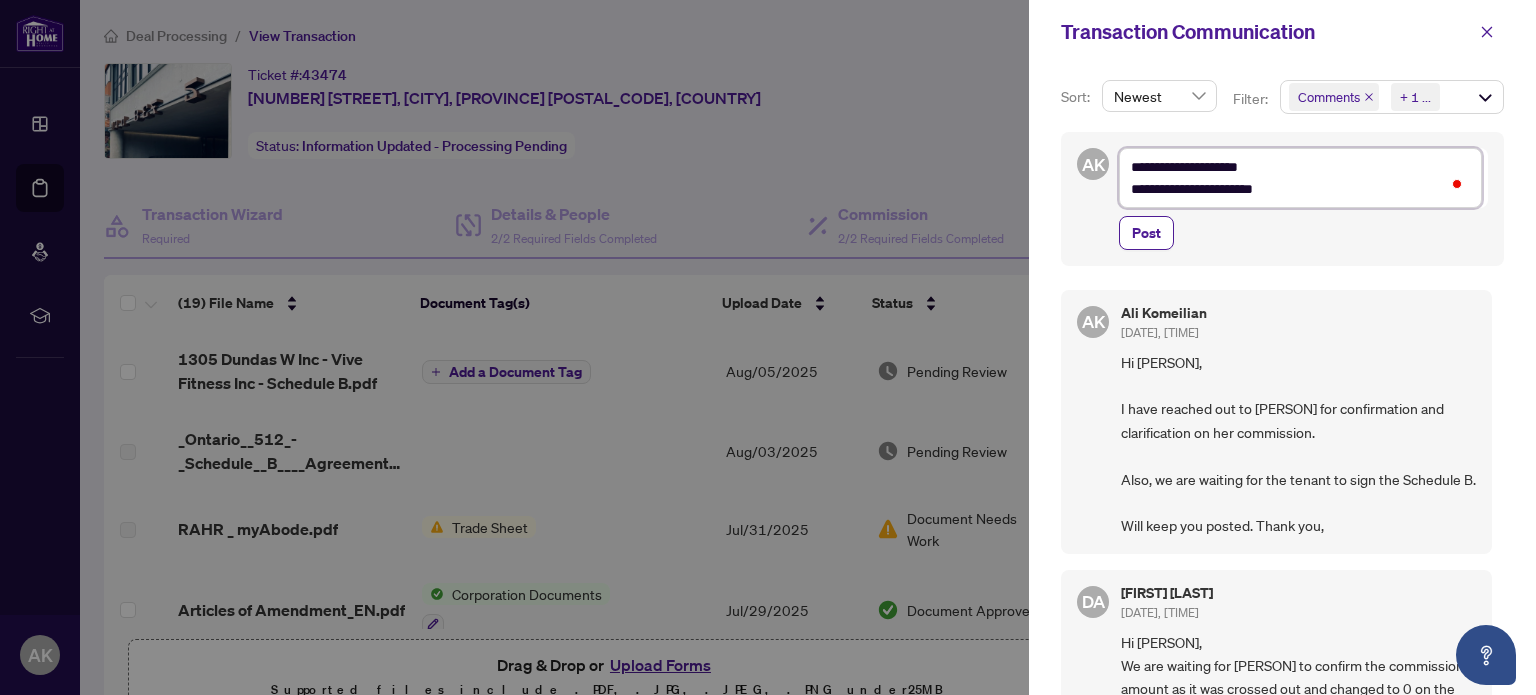 type on "**********" 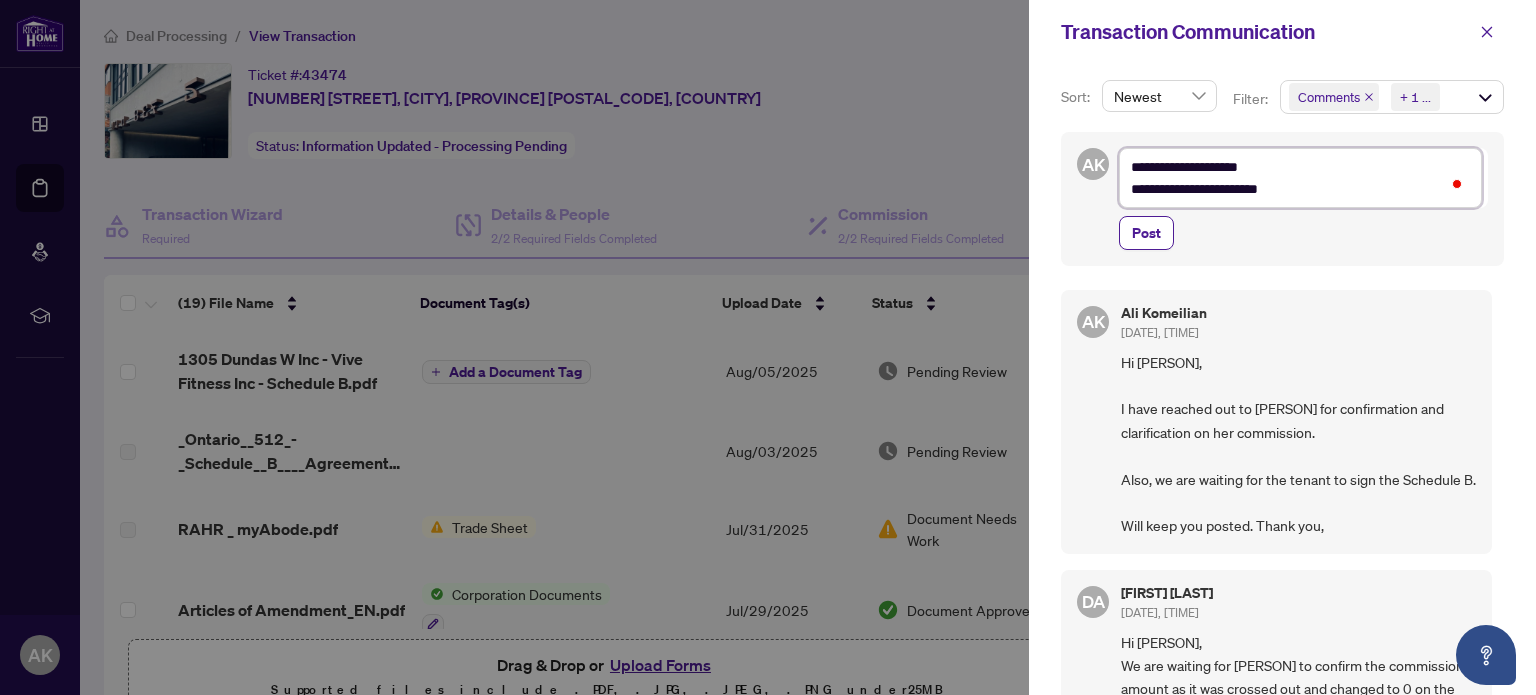 type on "**********" 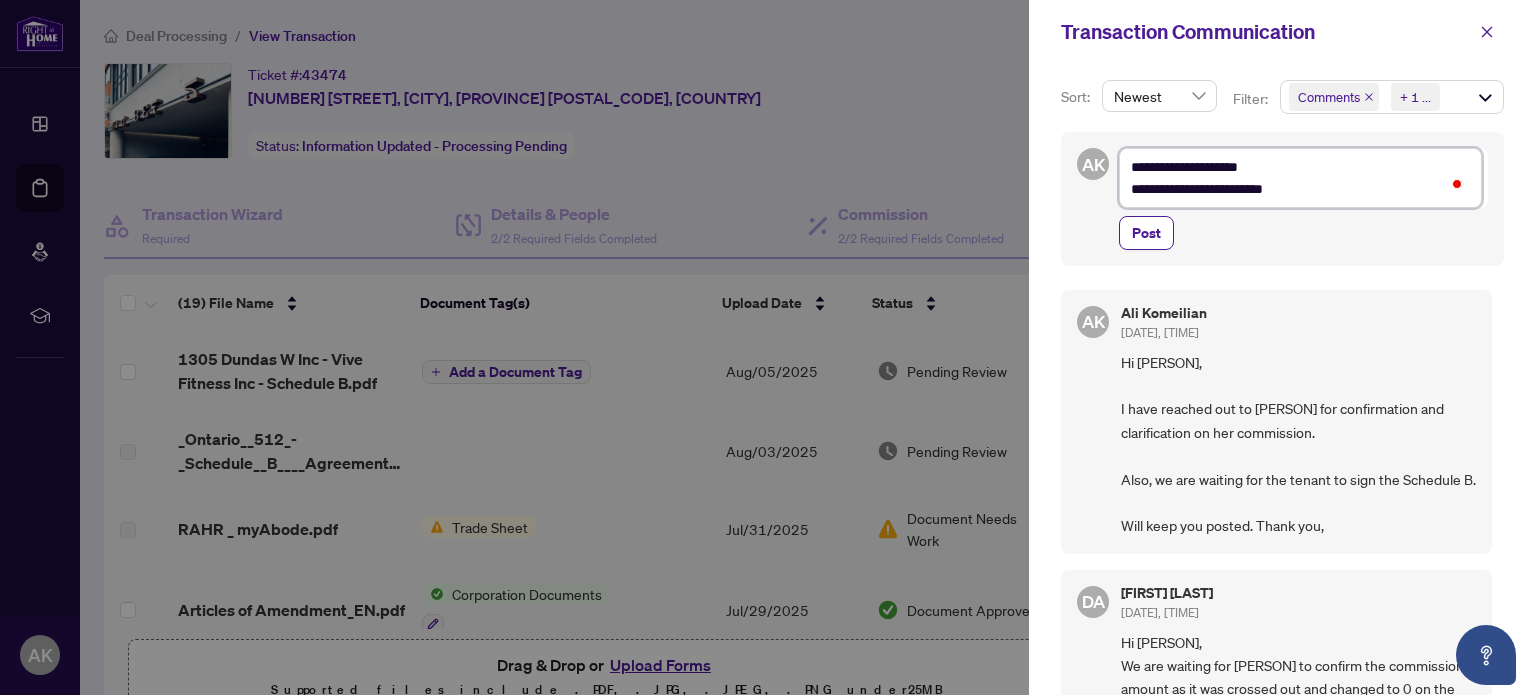 type on "**********" 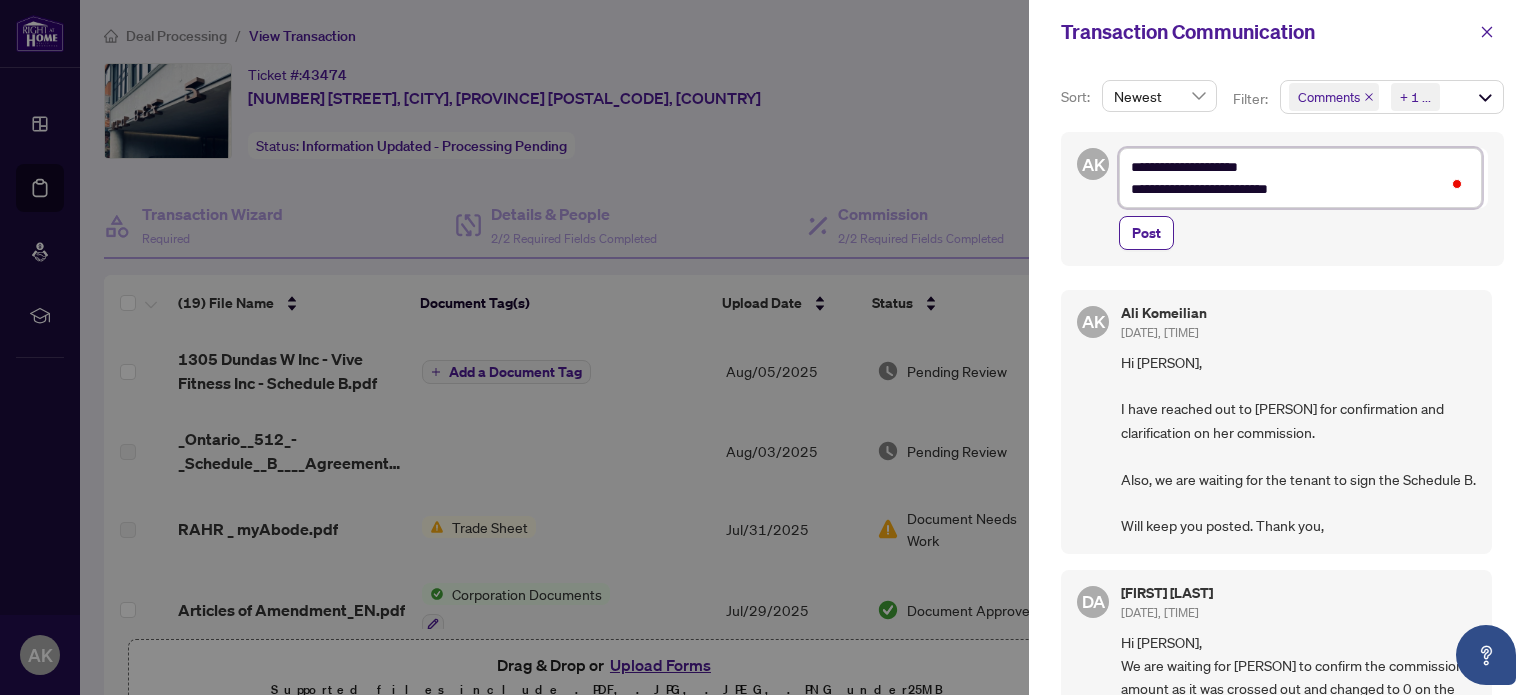 type on "**********" 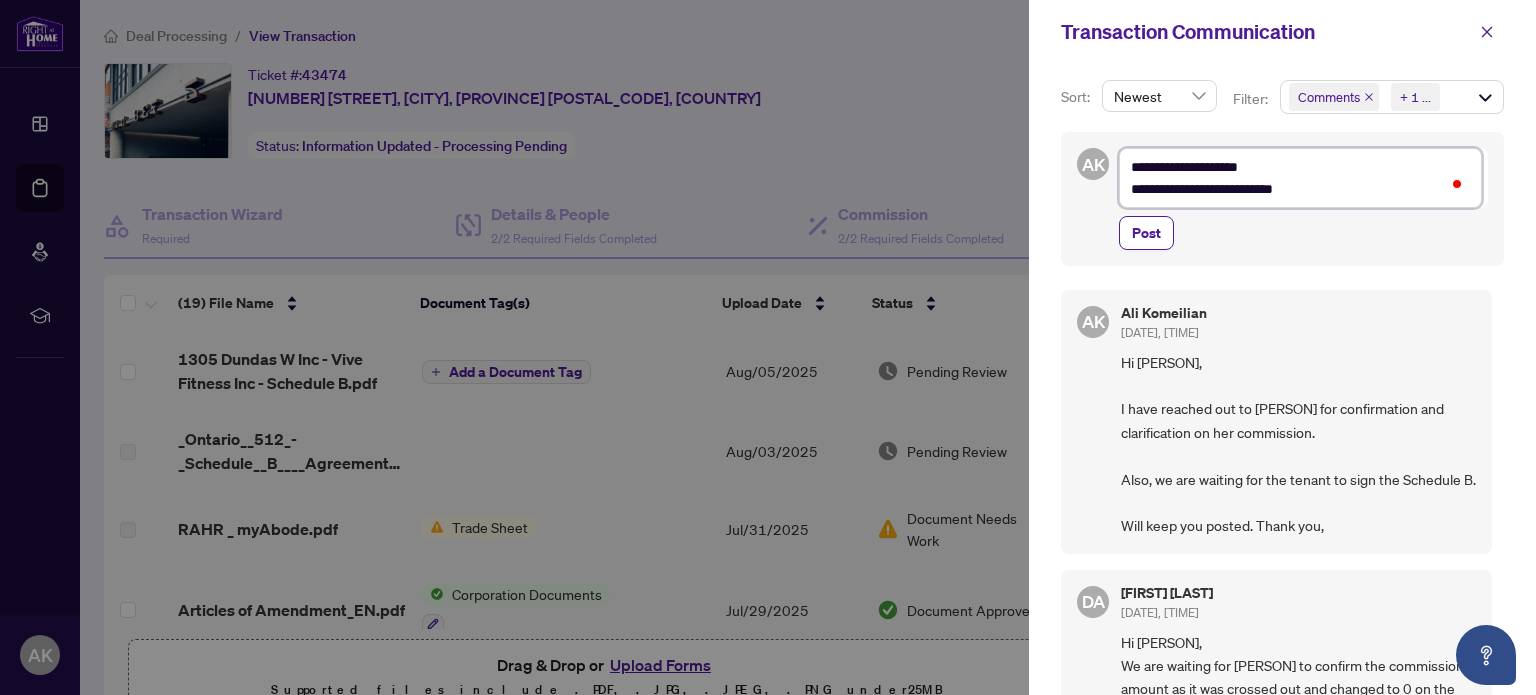 type on "**********" 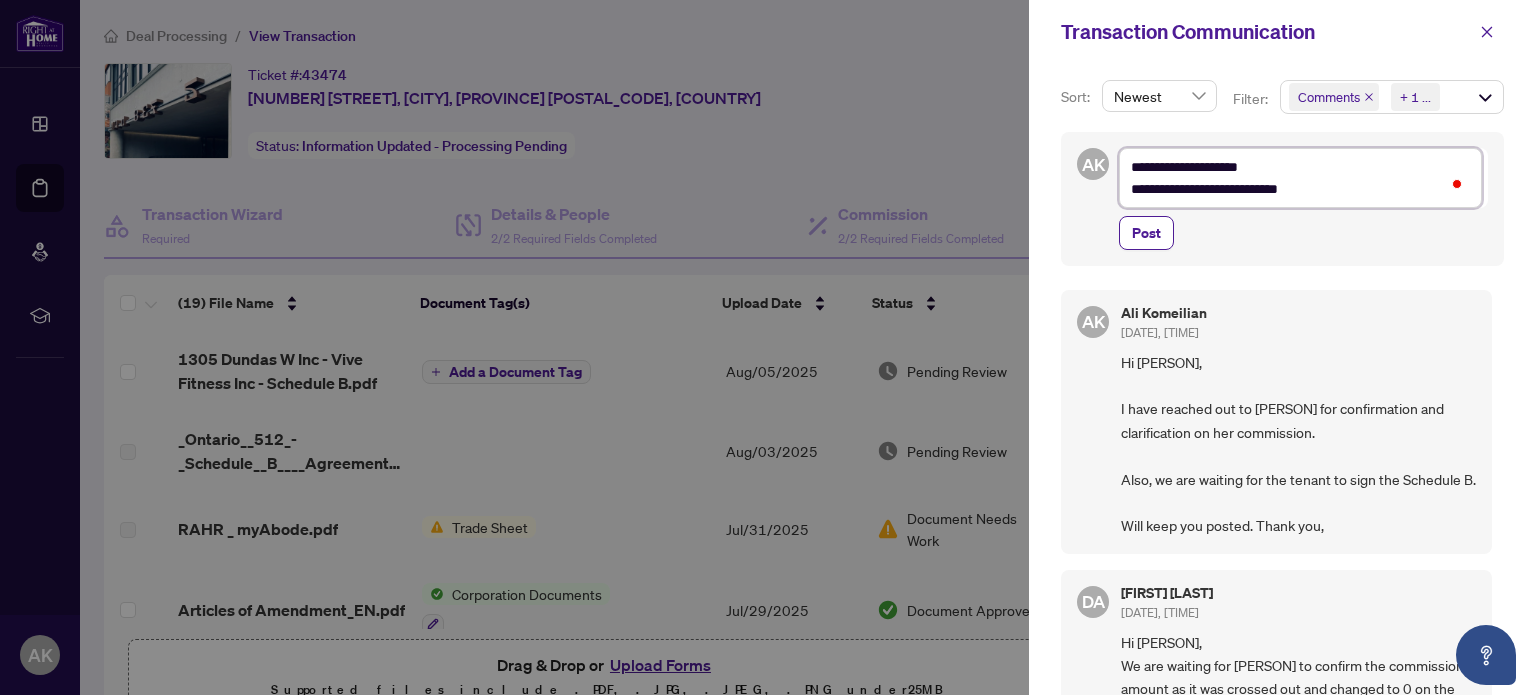 type on "**********" 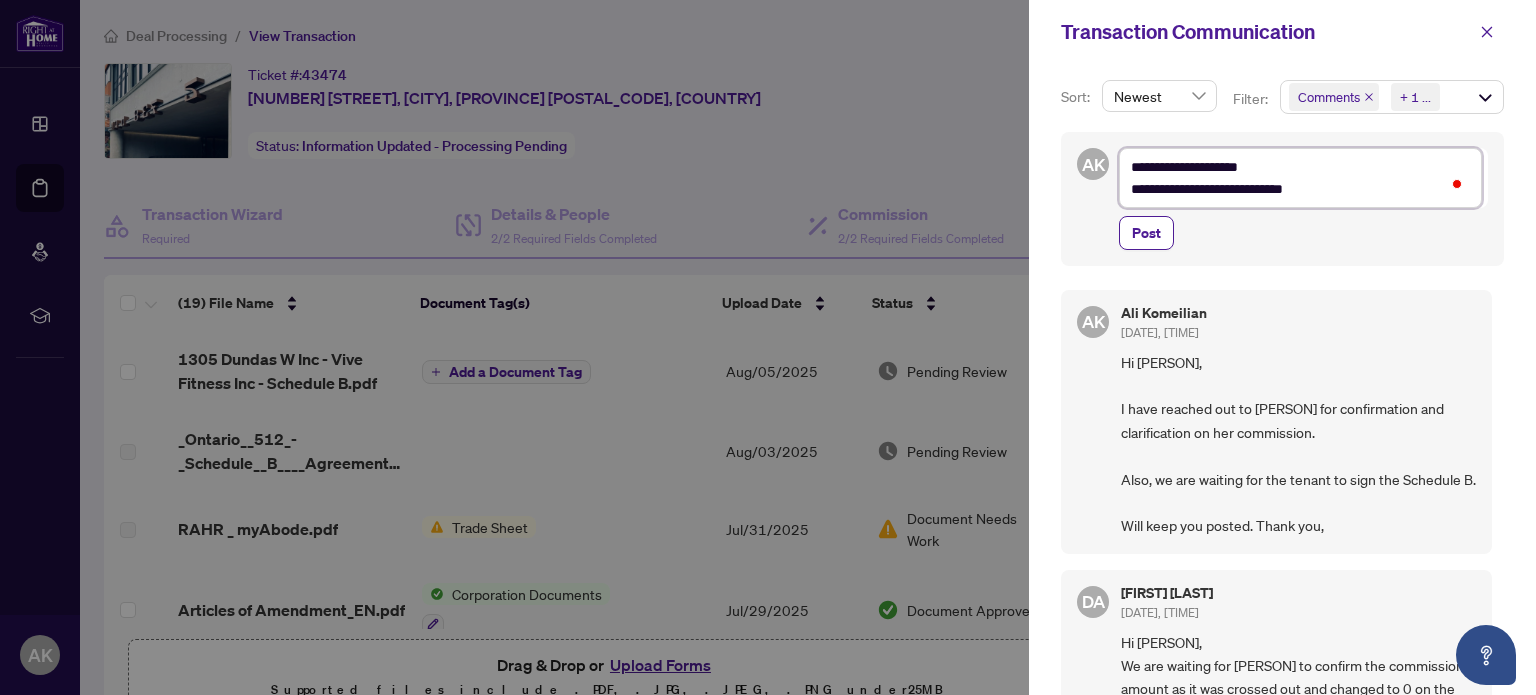 type on "**********" 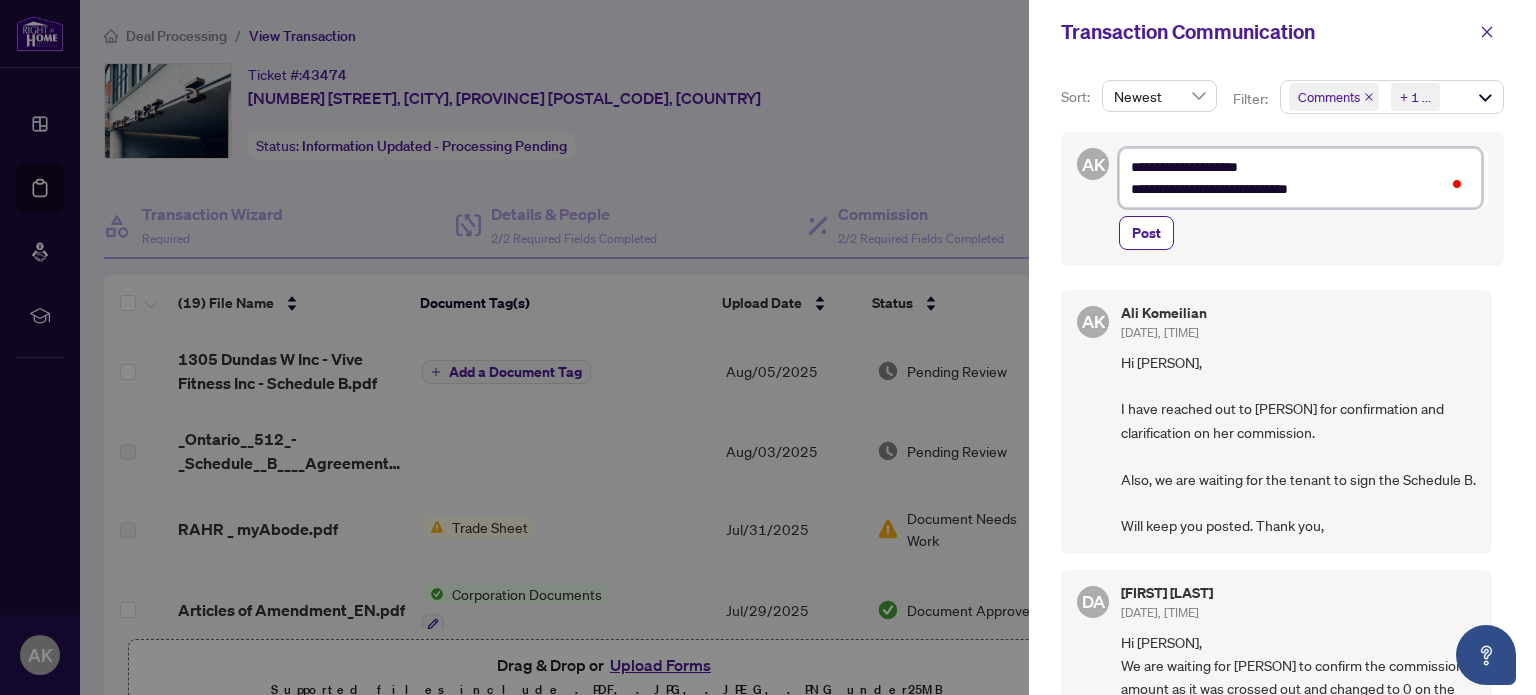 type on "**********" 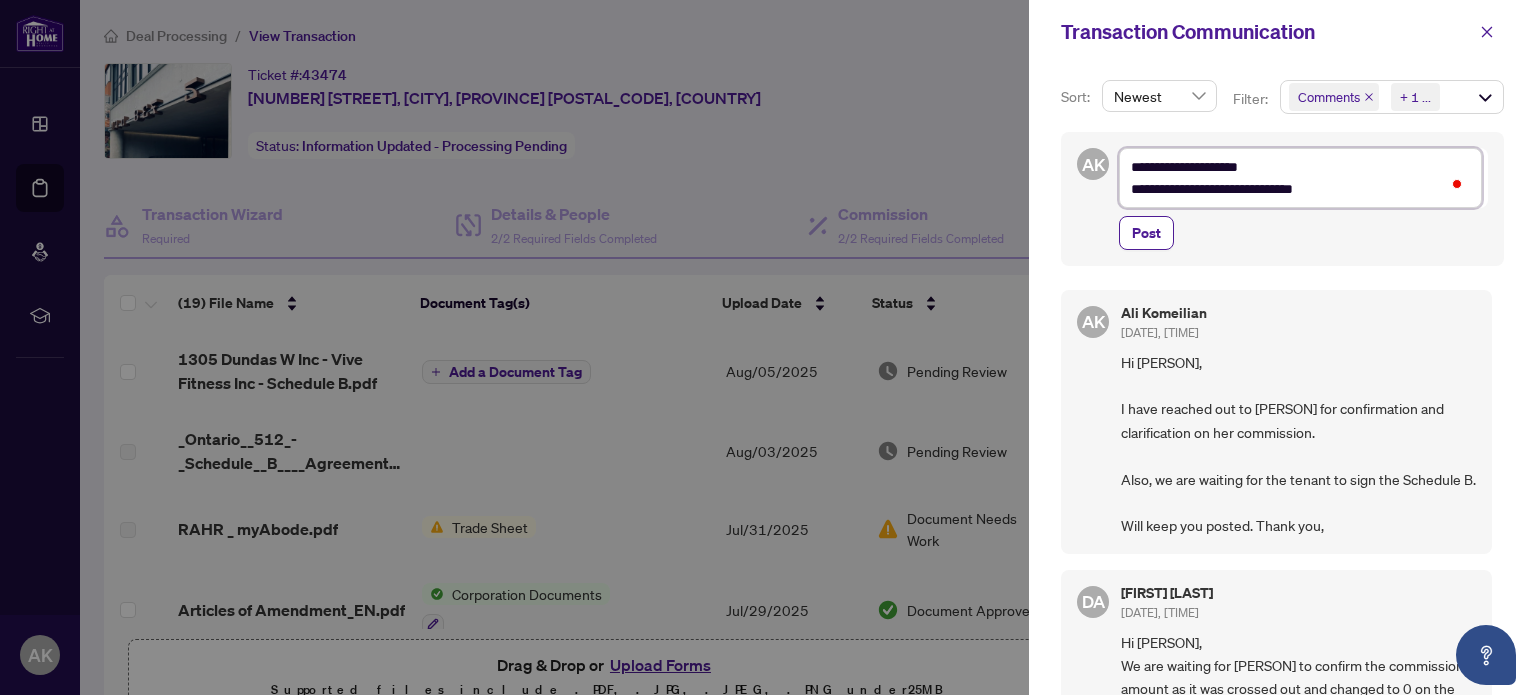 type on "**********" 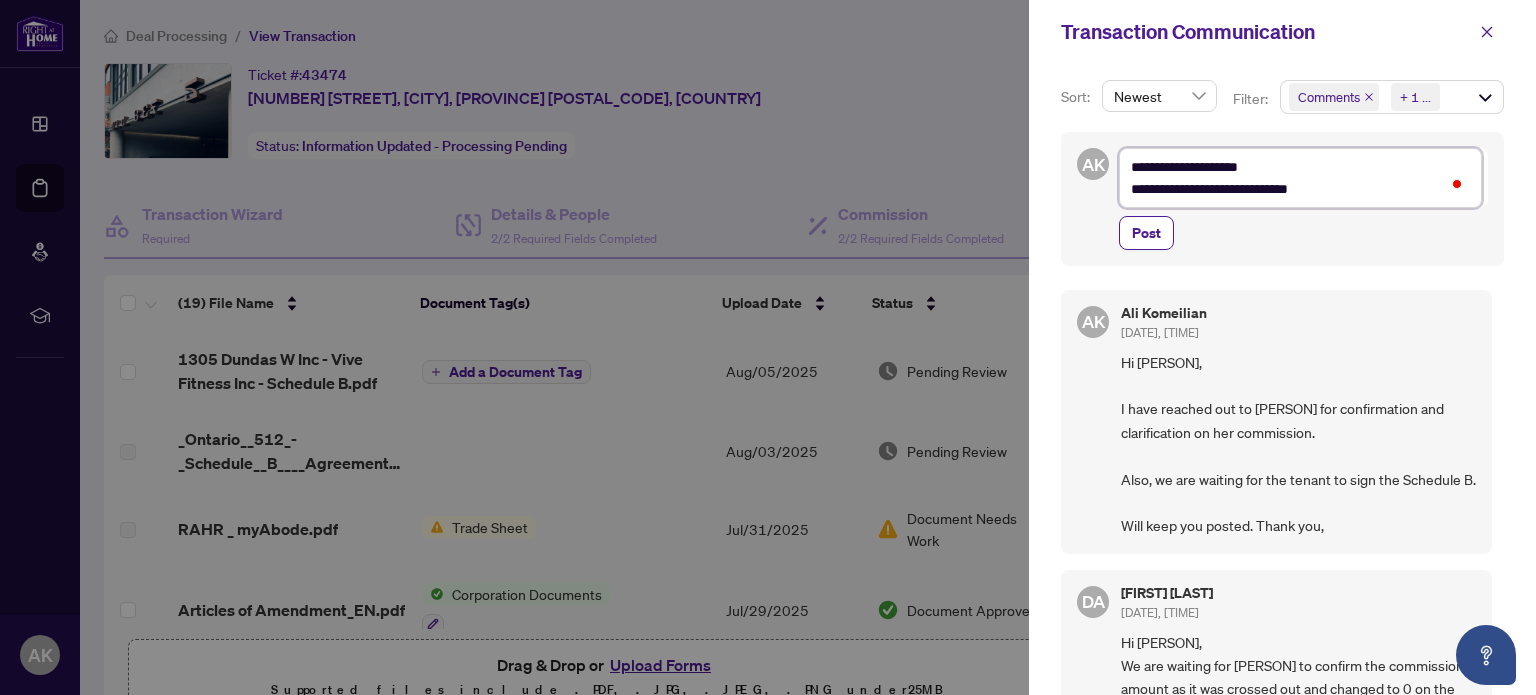 type on "**********" 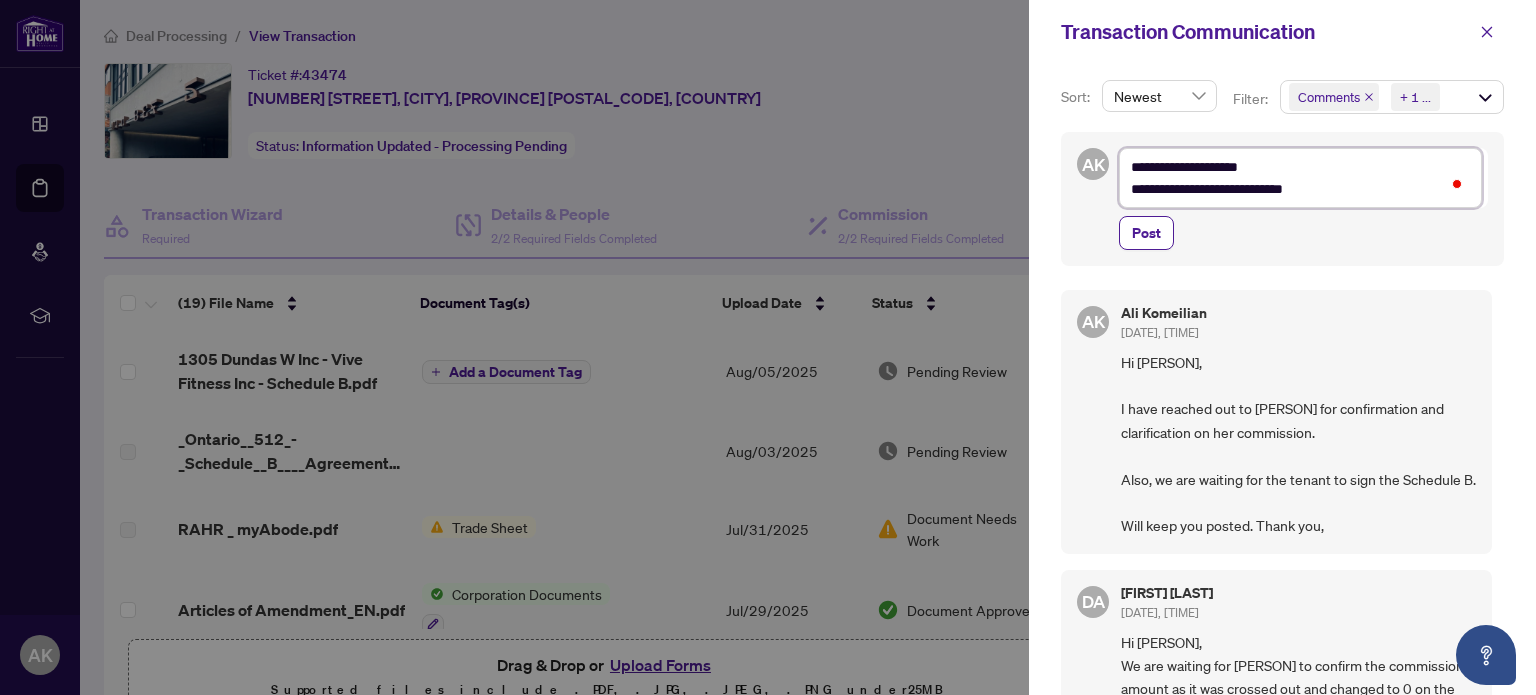 type on "**********" 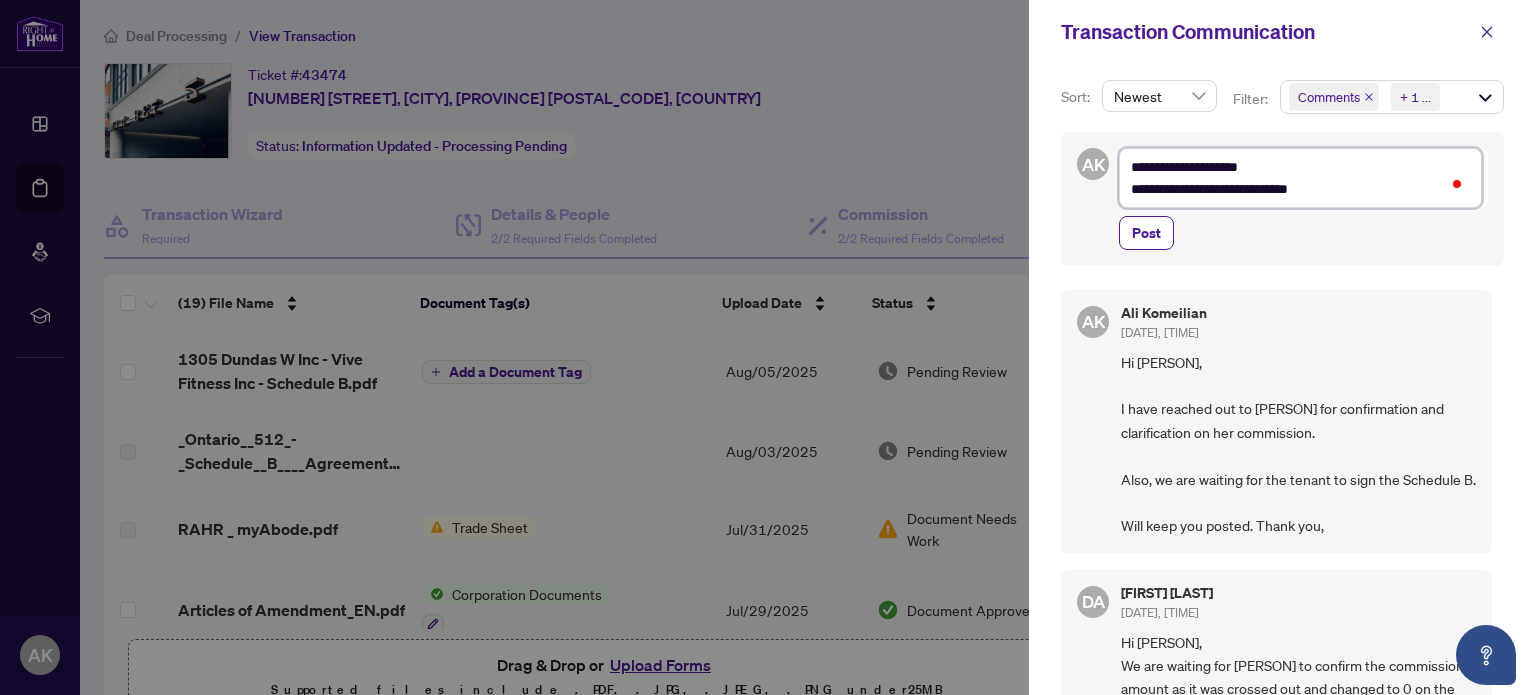 type on "**********" 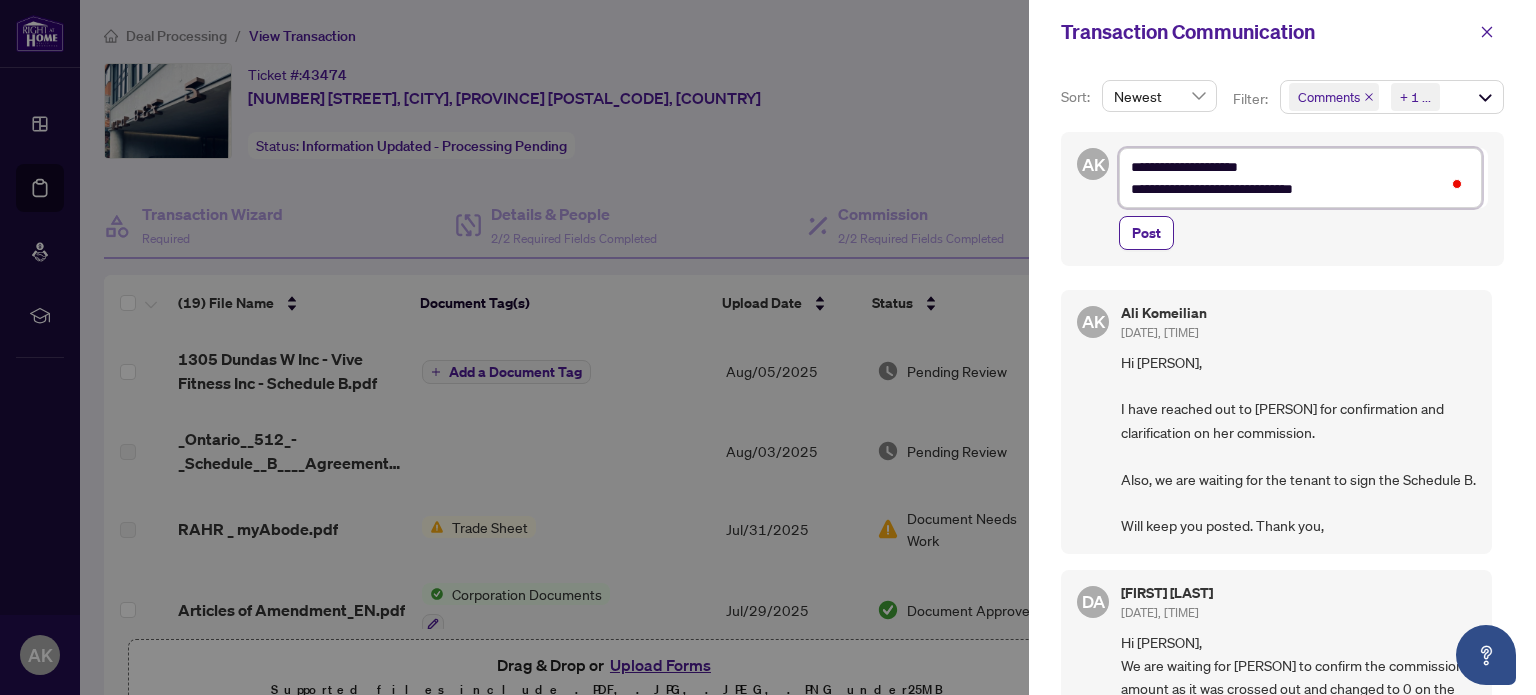 type on "**********" 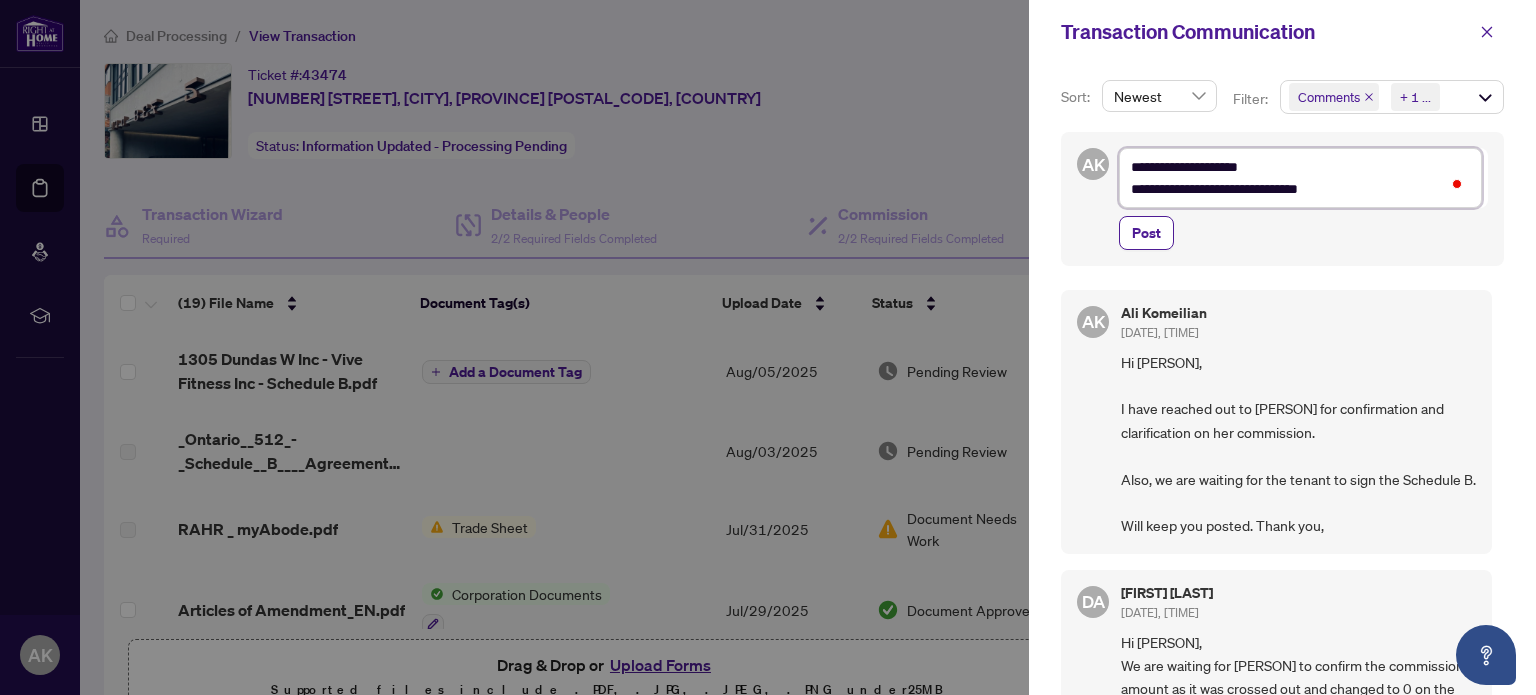 type on "**********" 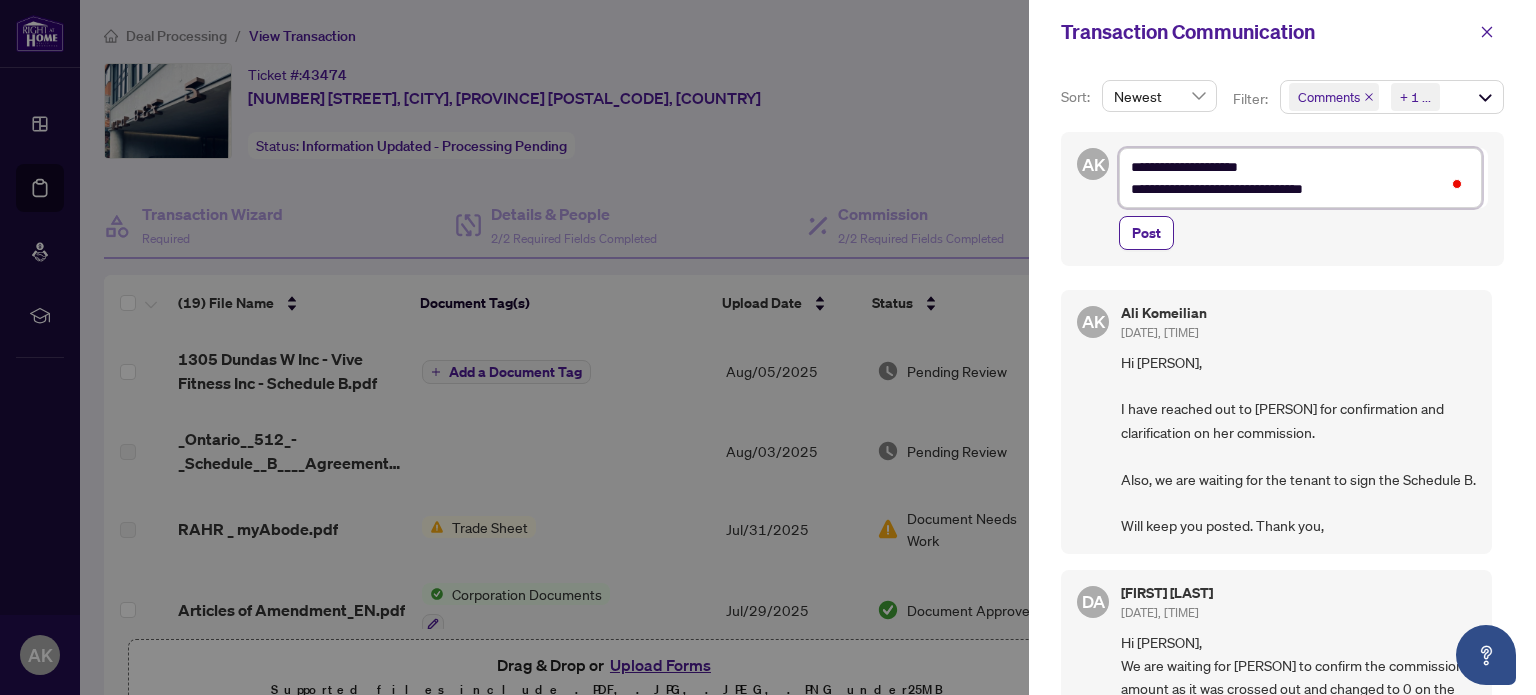 type on "**********" 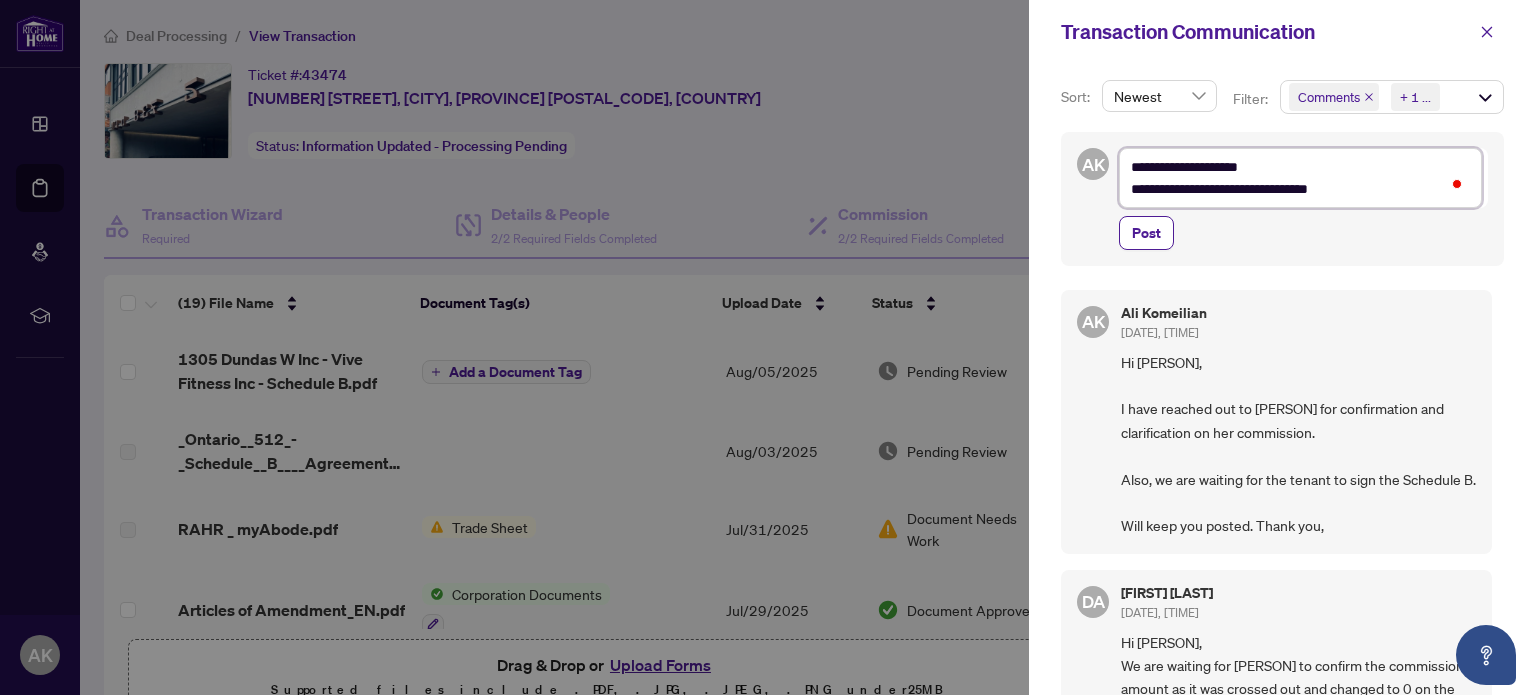 type on "**********" 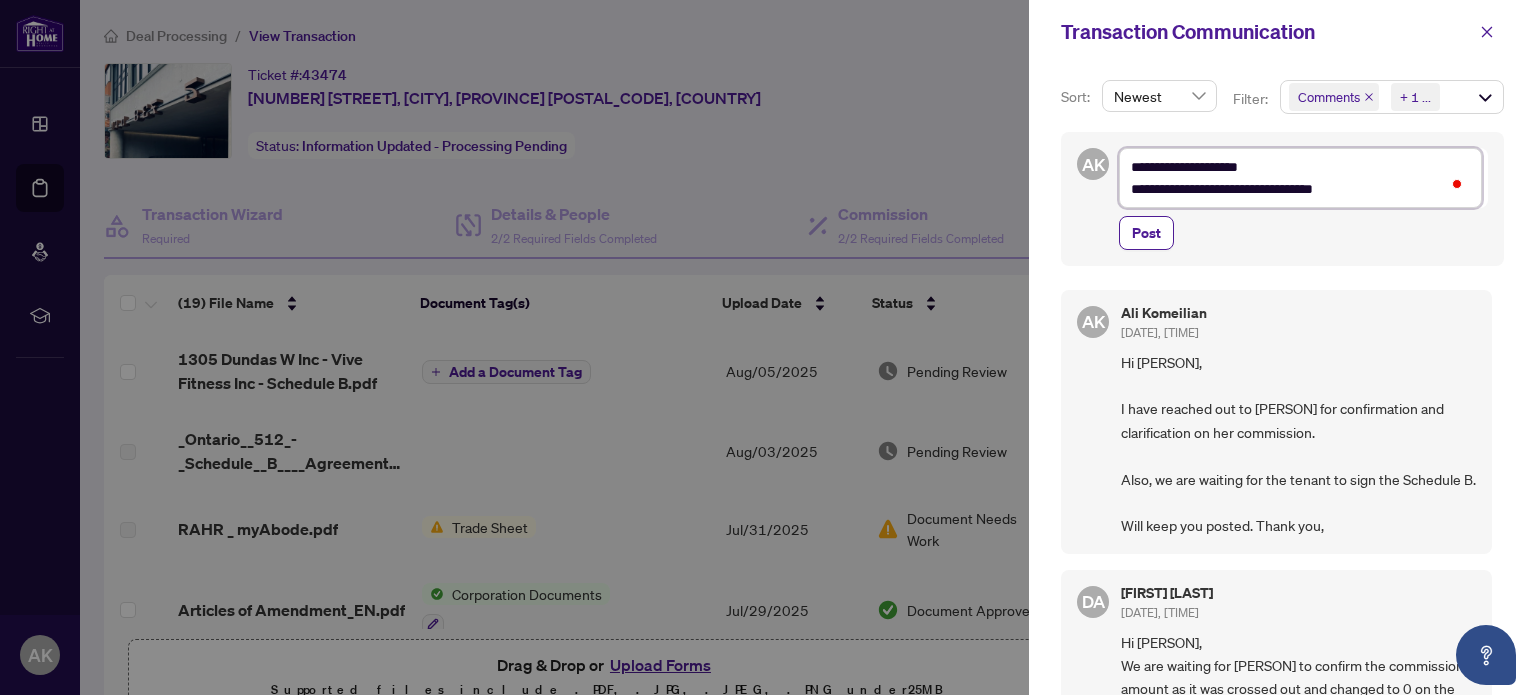 type on "**********" 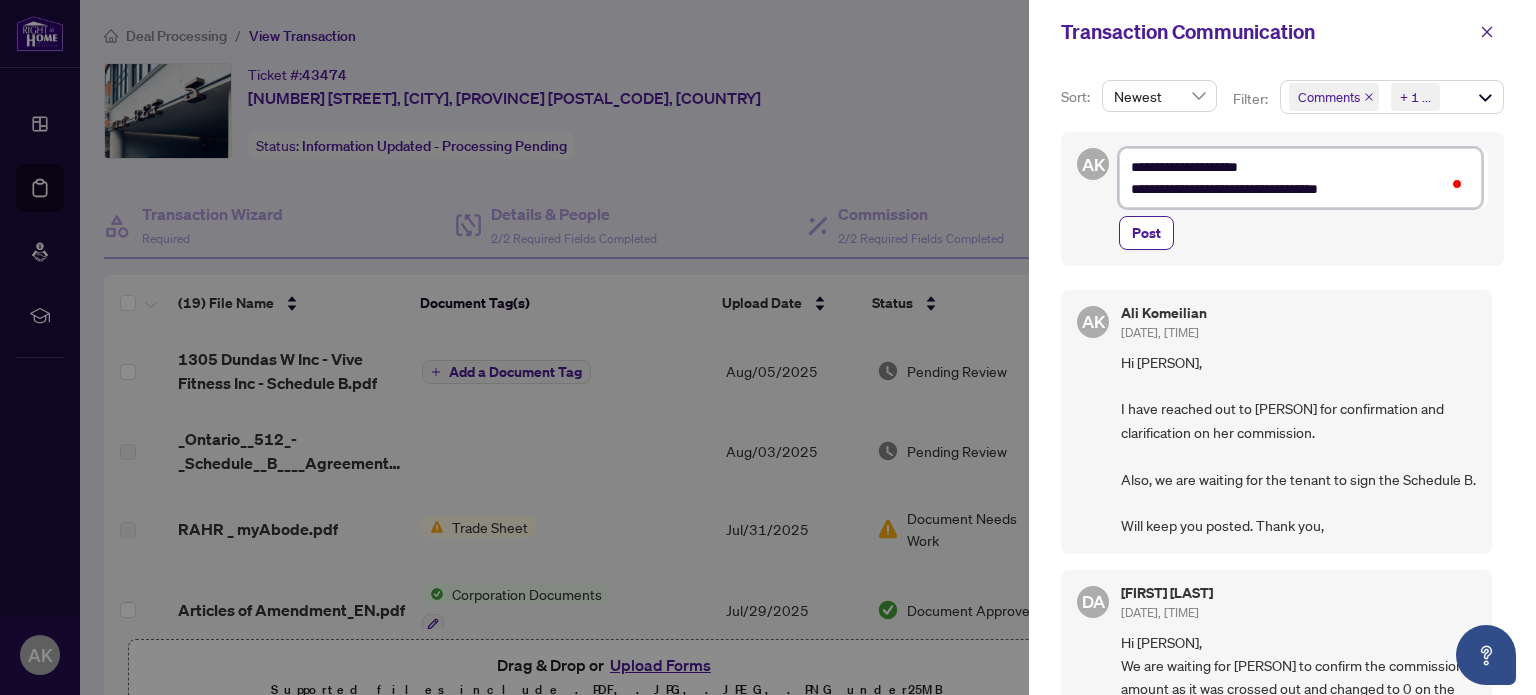 type on "**********" 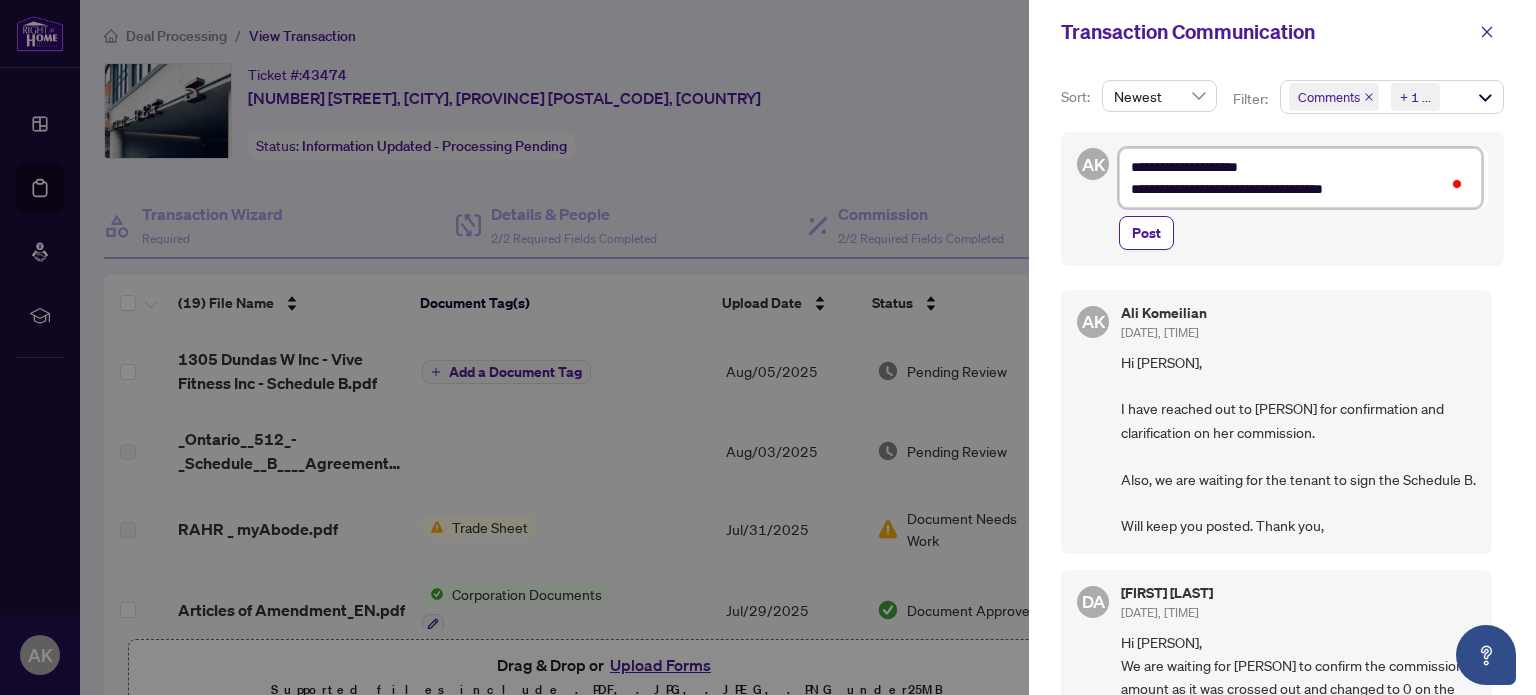 type on "**********" 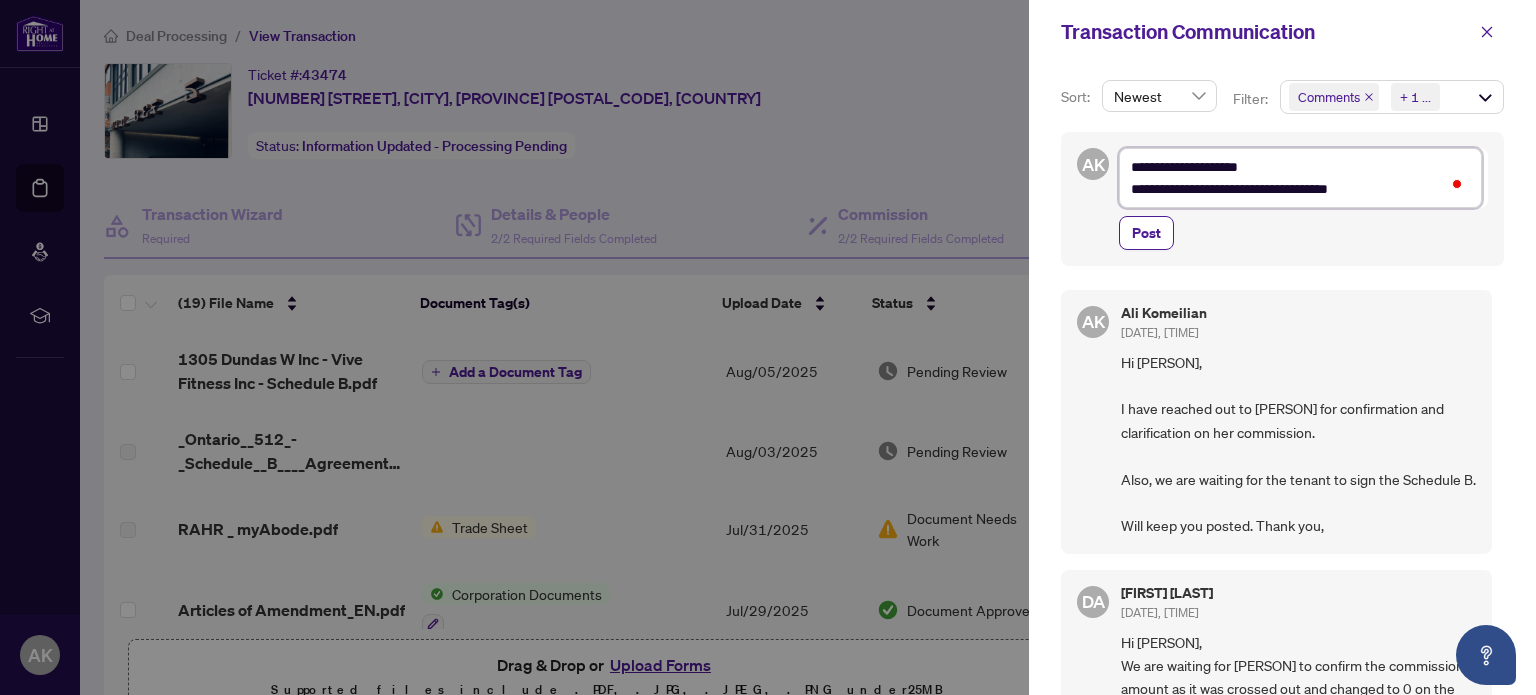 type on "**********" 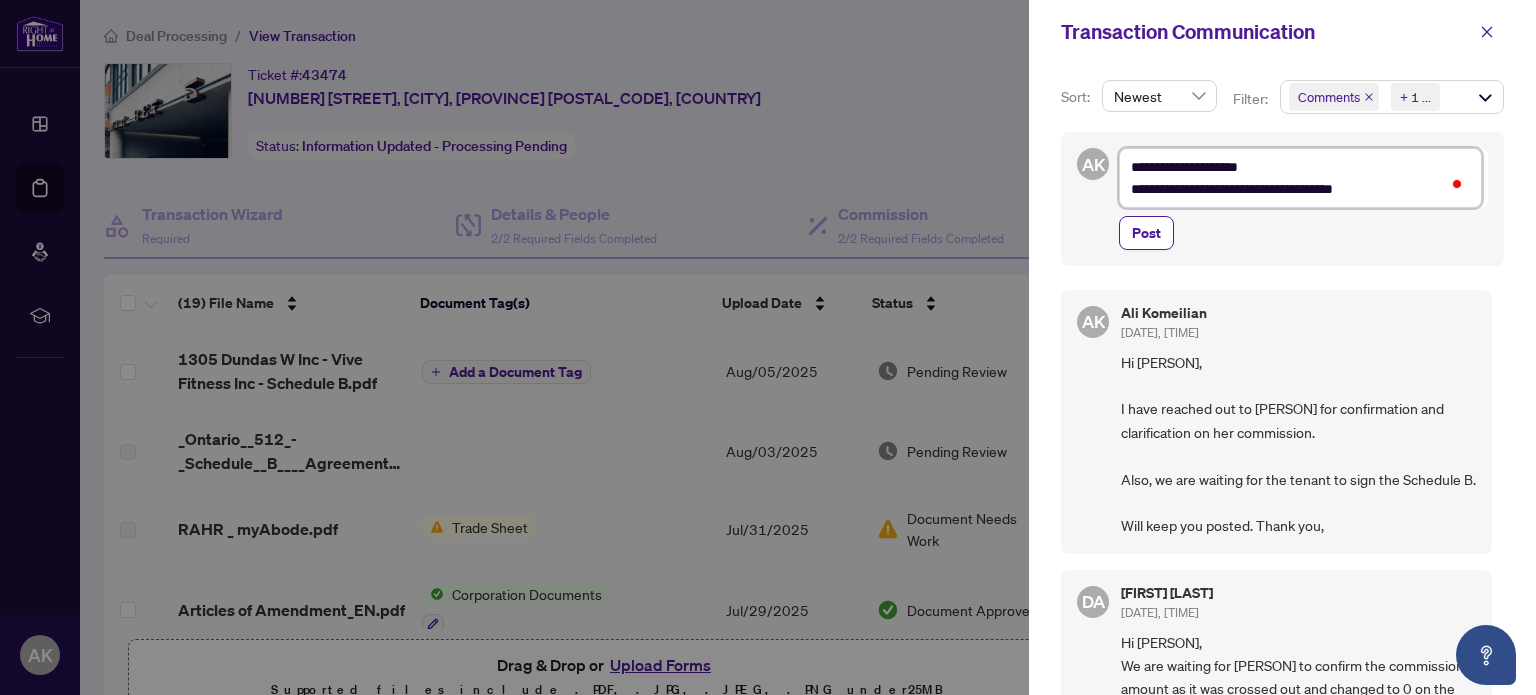 type on "**********" 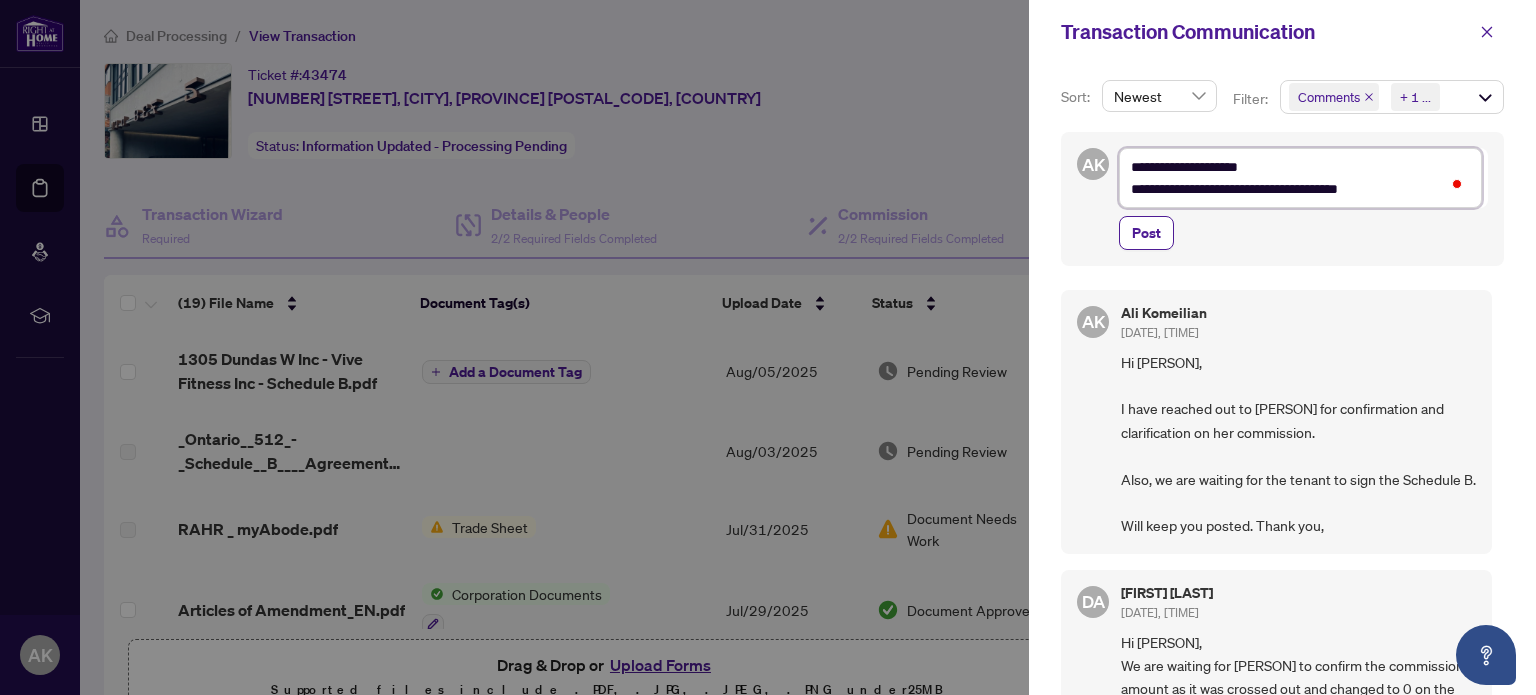 type on "**********" 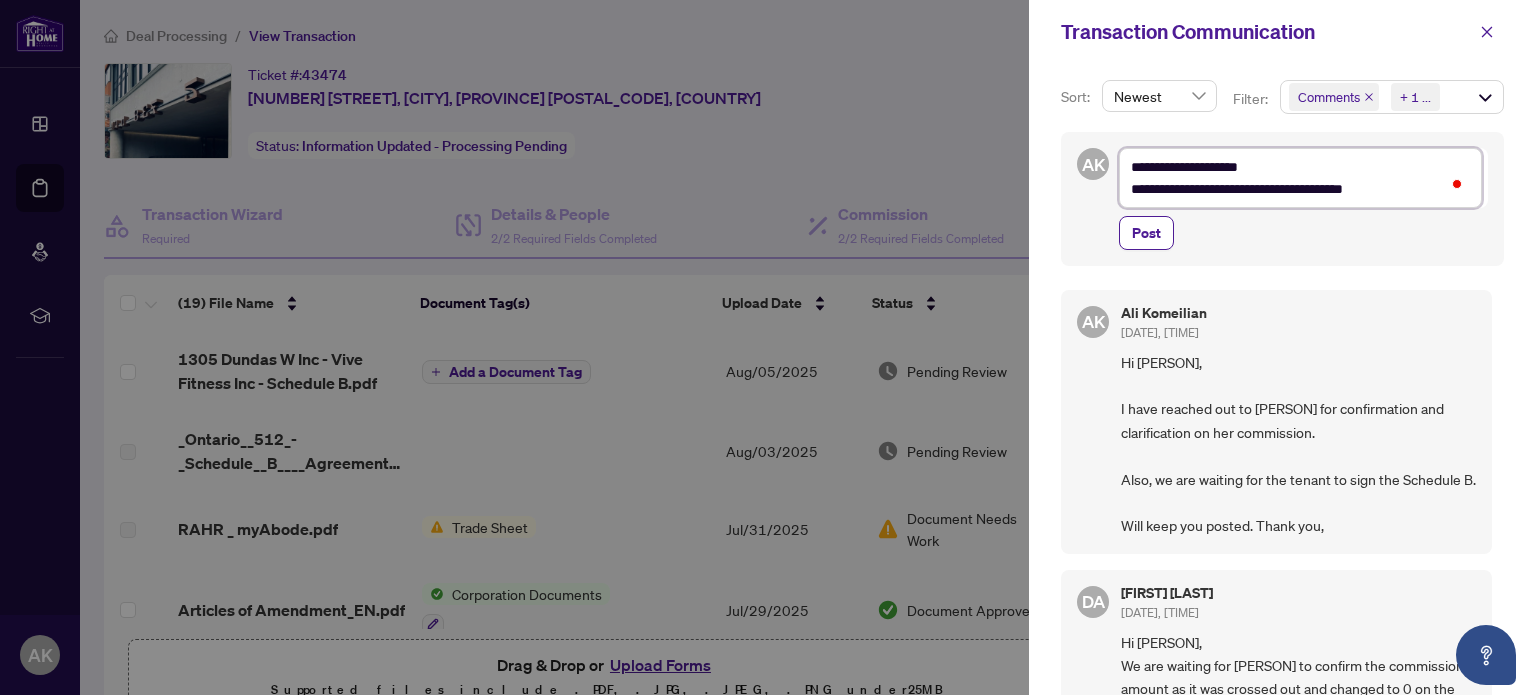 type on "**********" 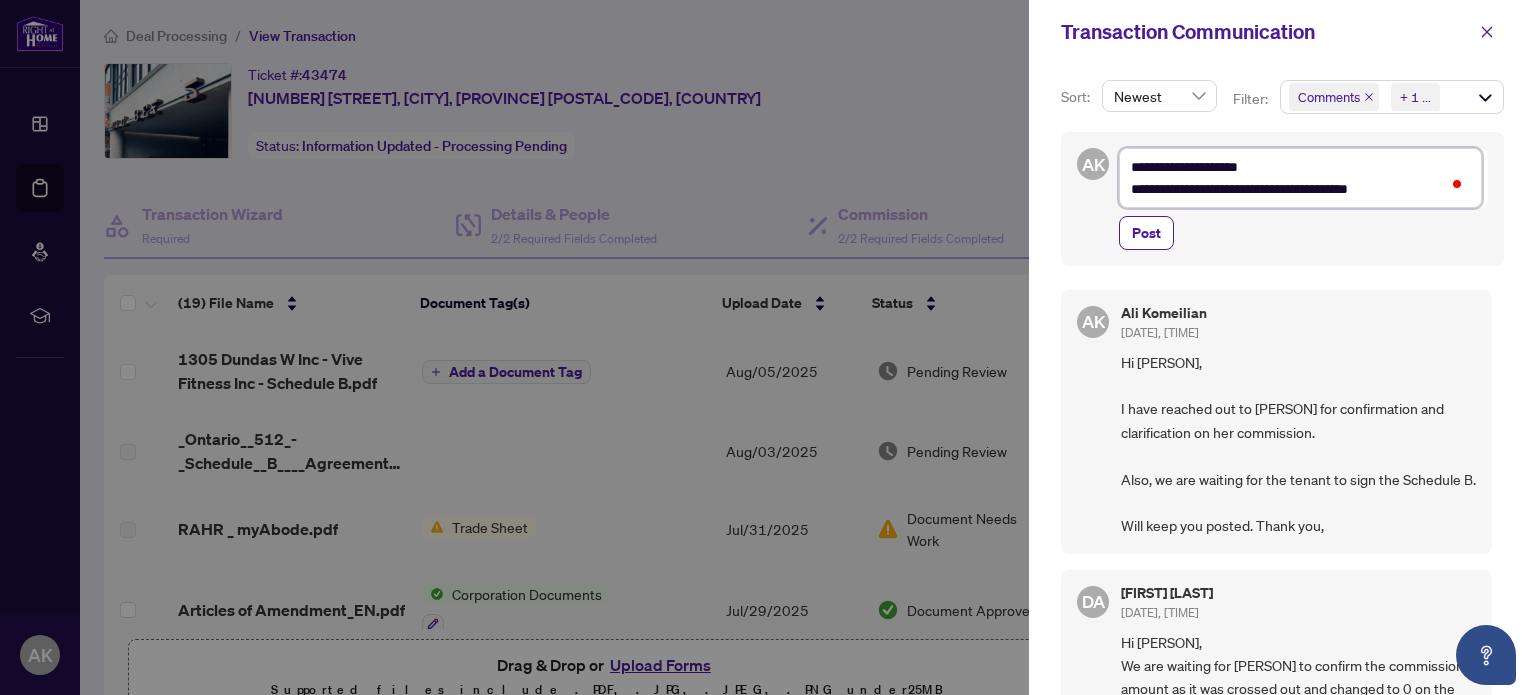 type on "**********" 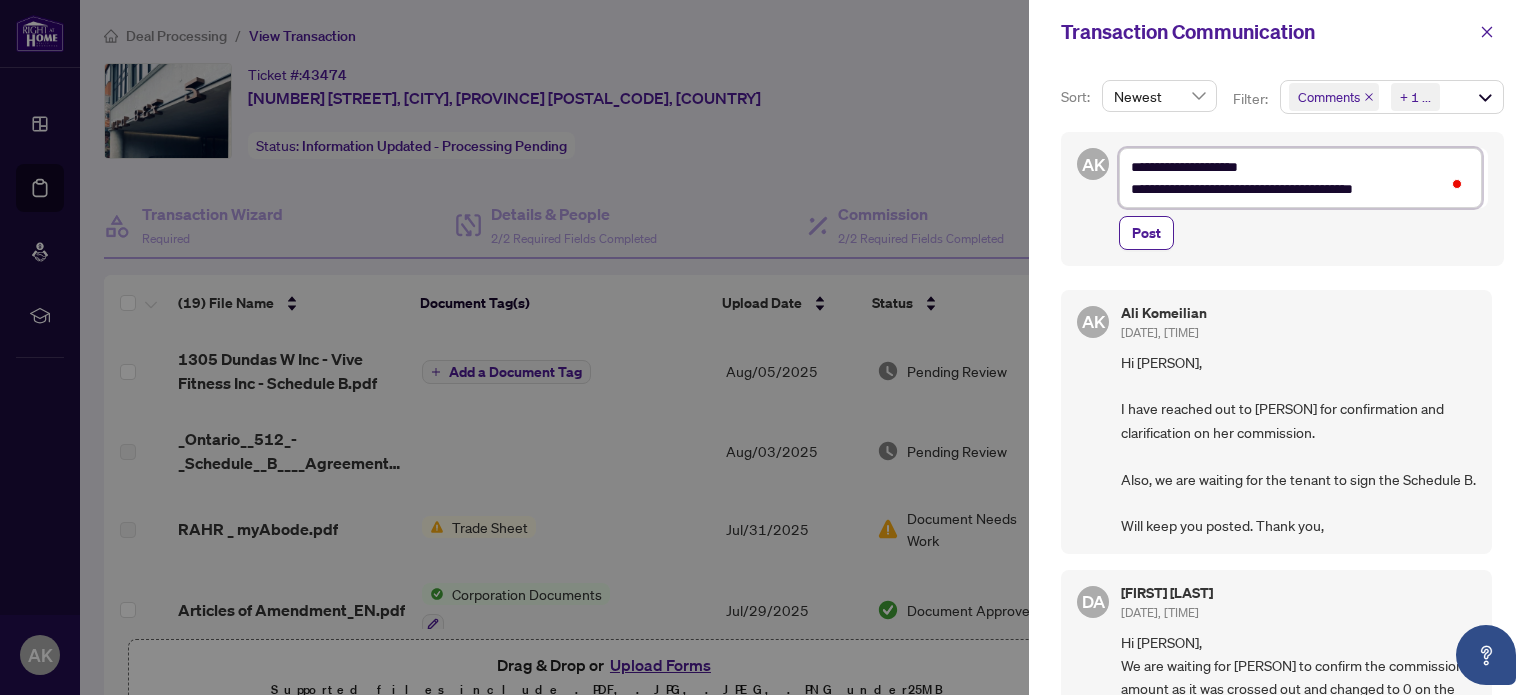 type on "**********" 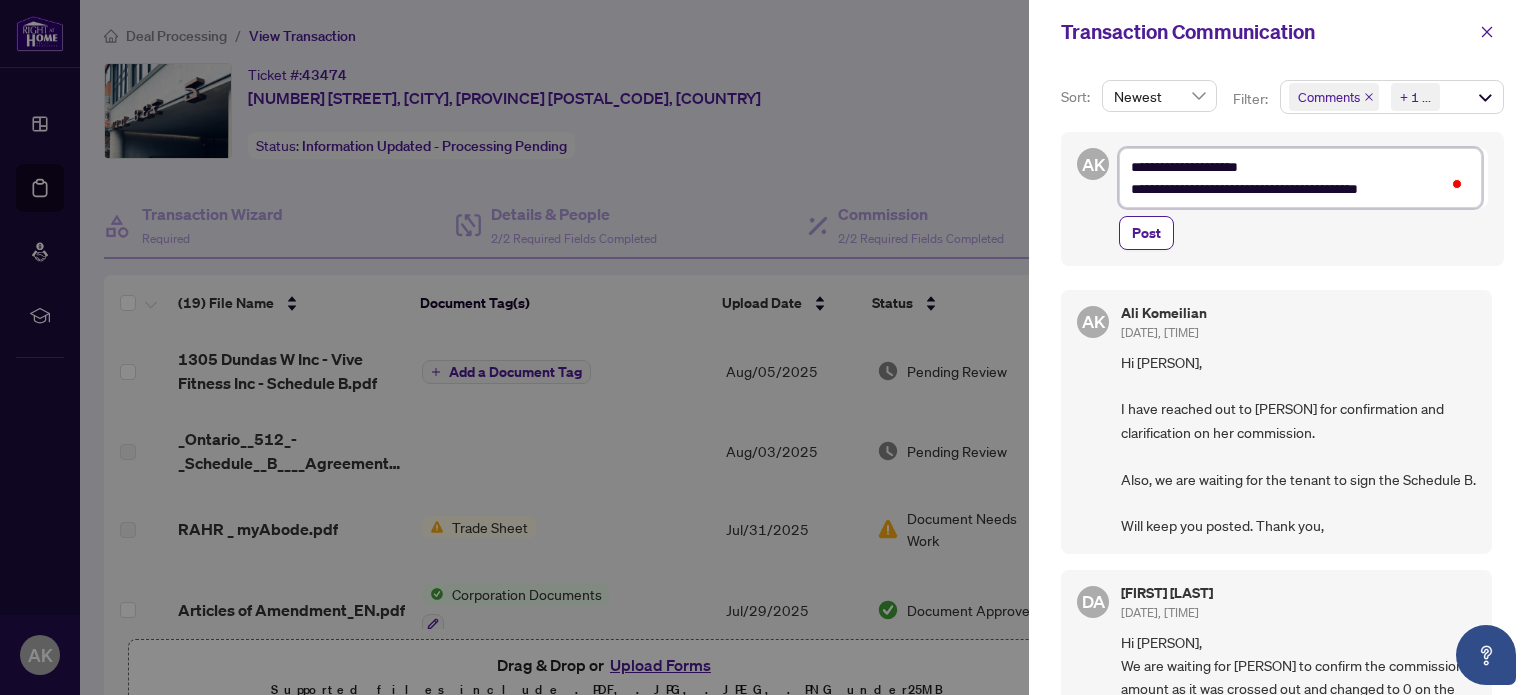 type on "**********" 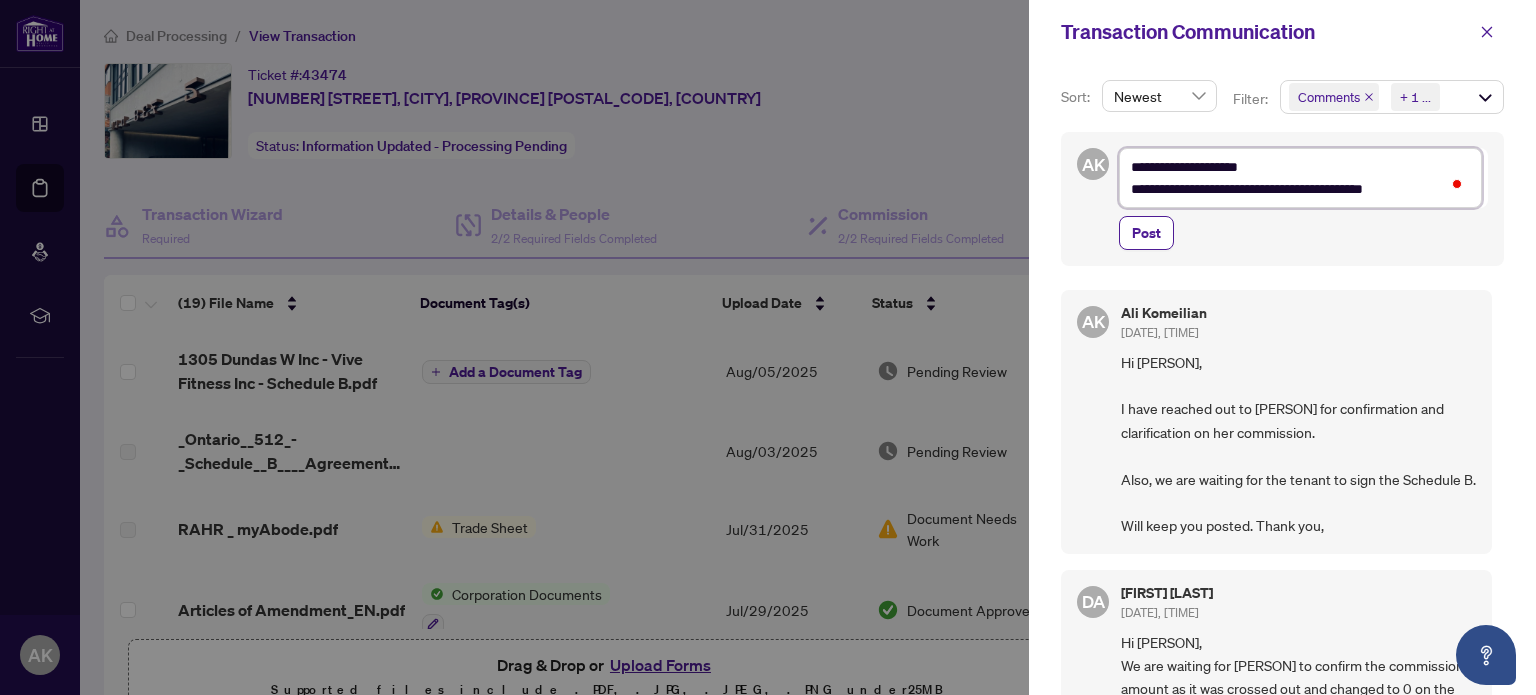 type on "**********" 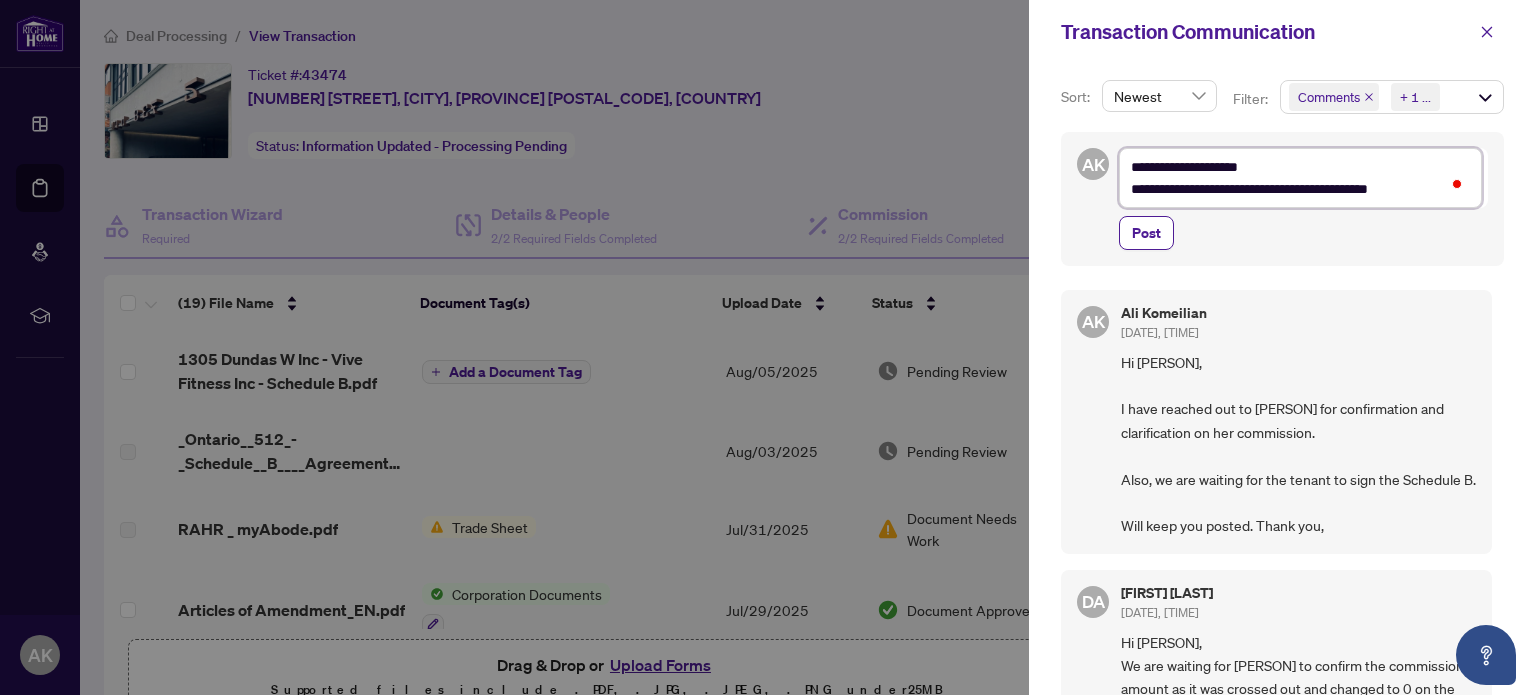 type on "**********" 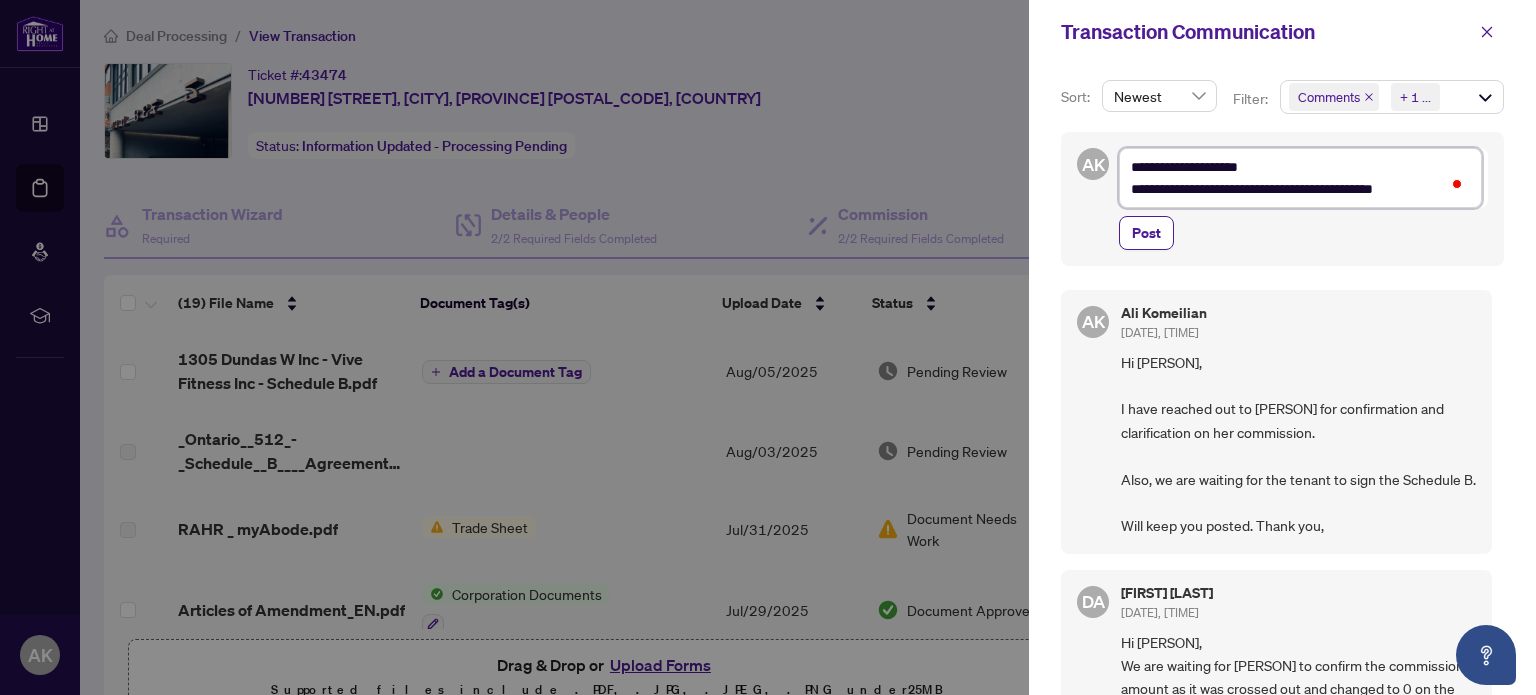 type on "**********" 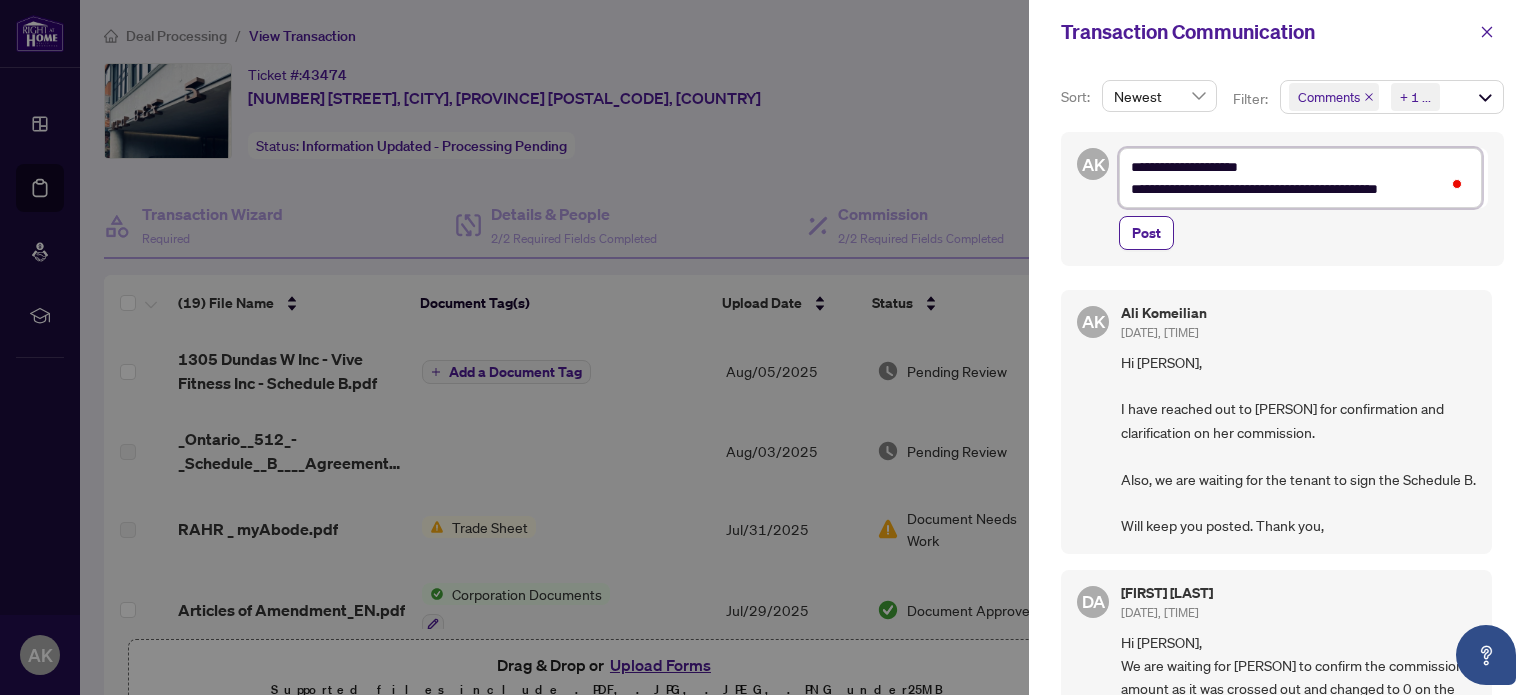 type on "**********" 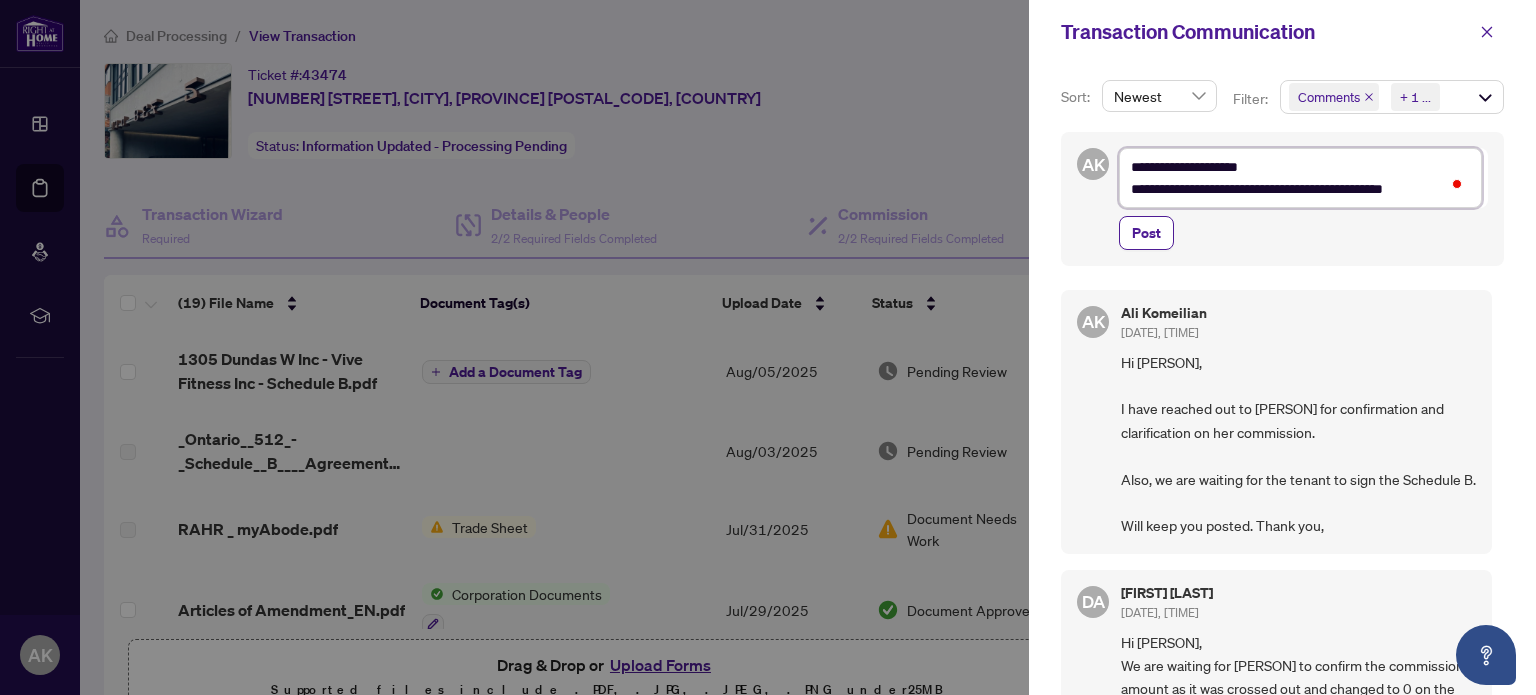 type on "**********" 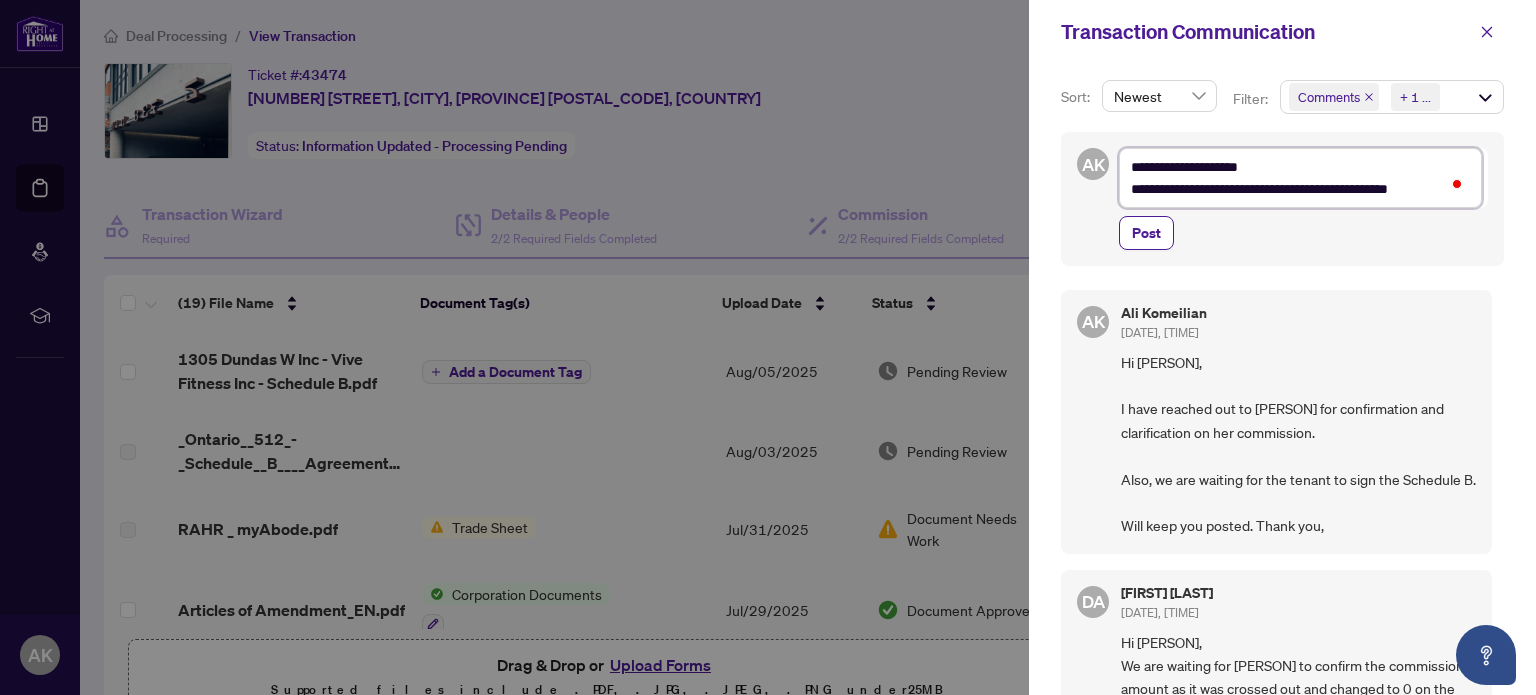 type on "**********" 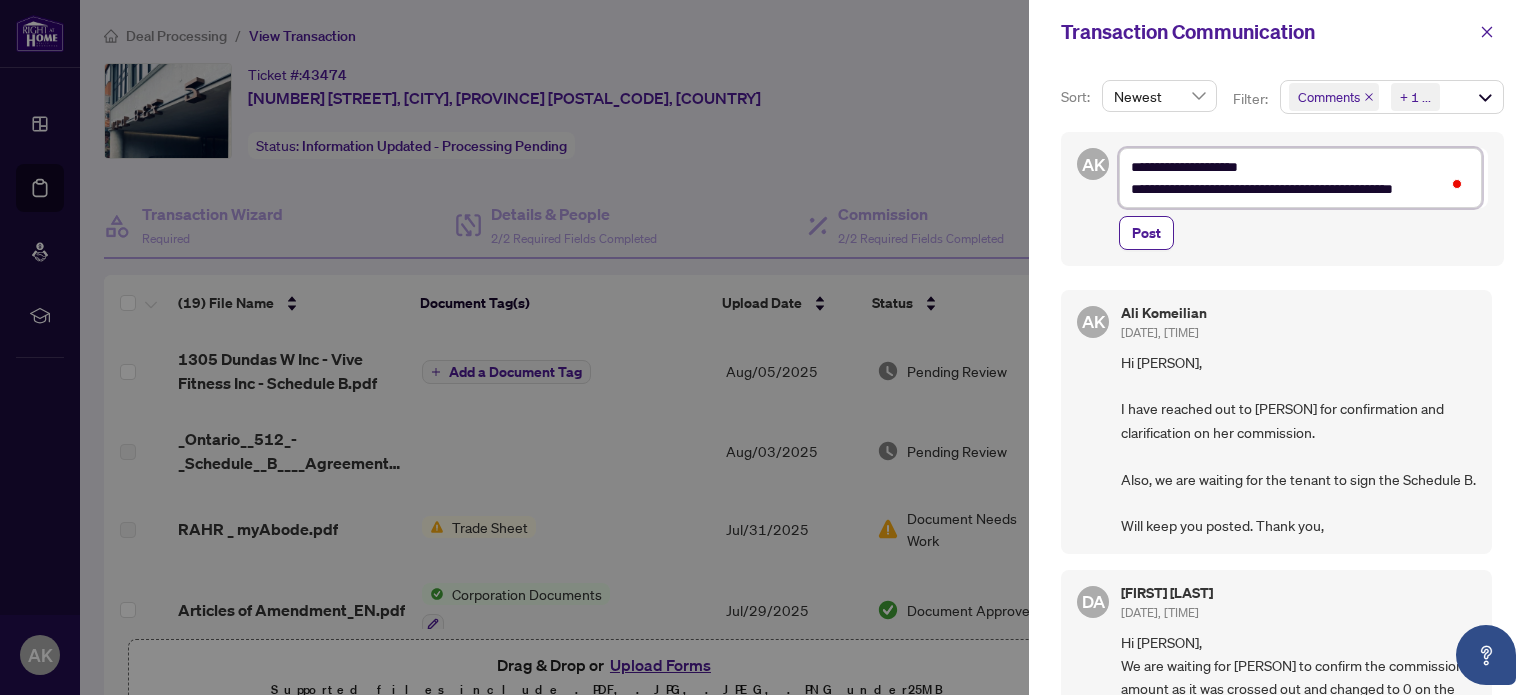 type on "**********" 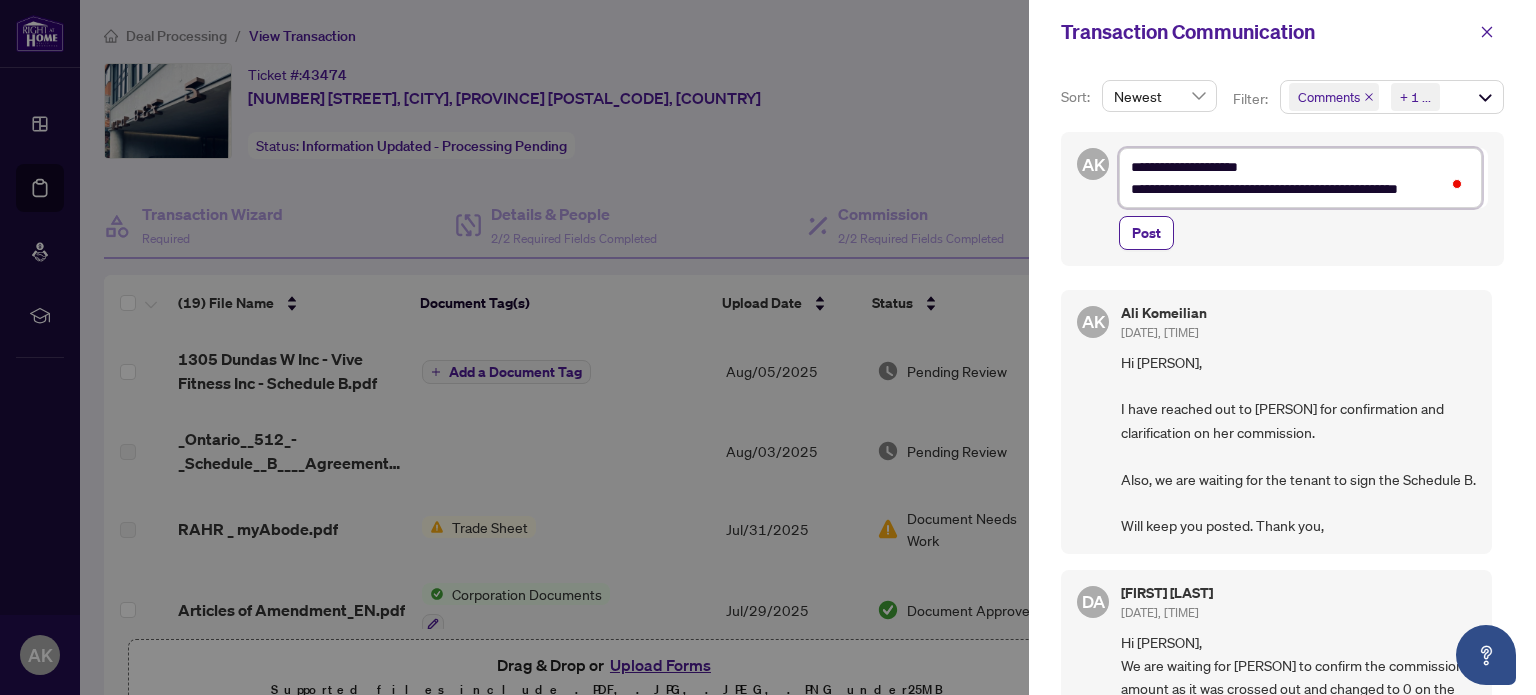 type on "**********" 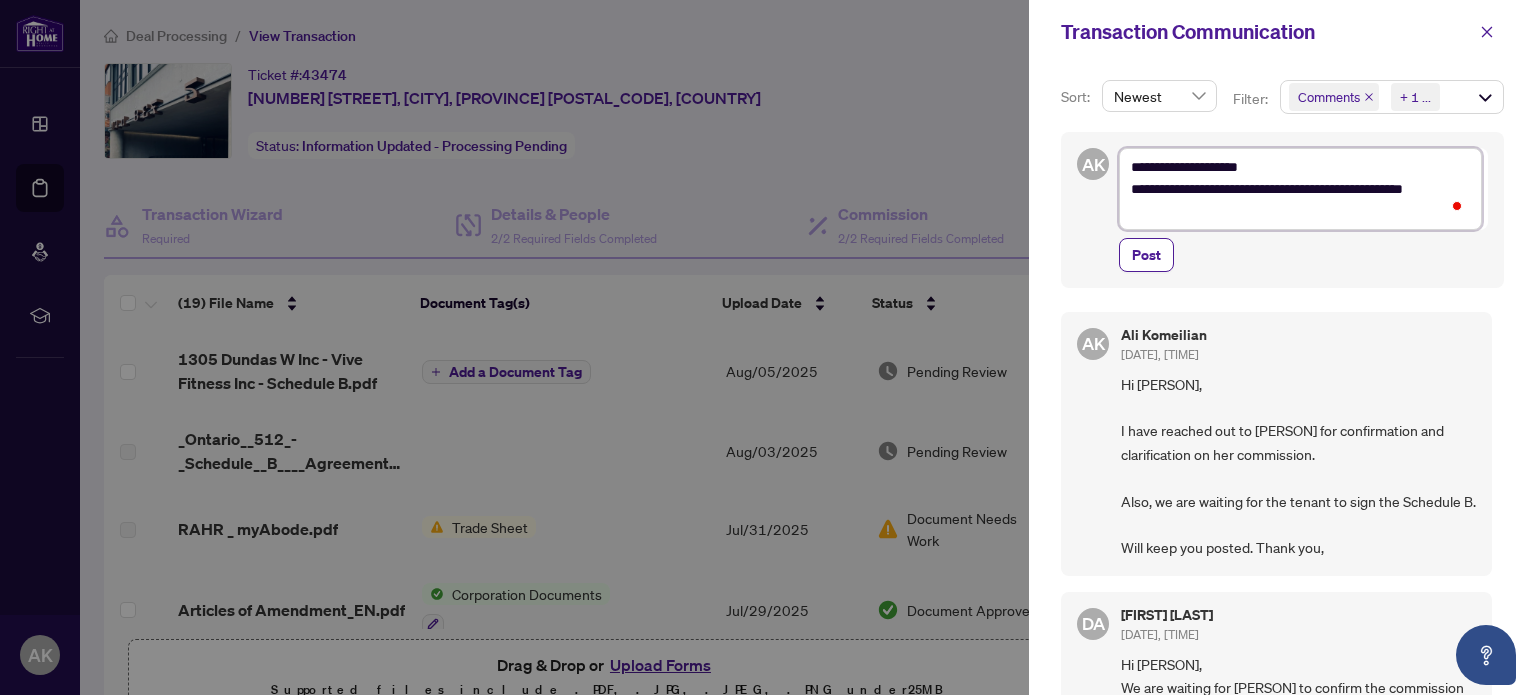 type on "**********" 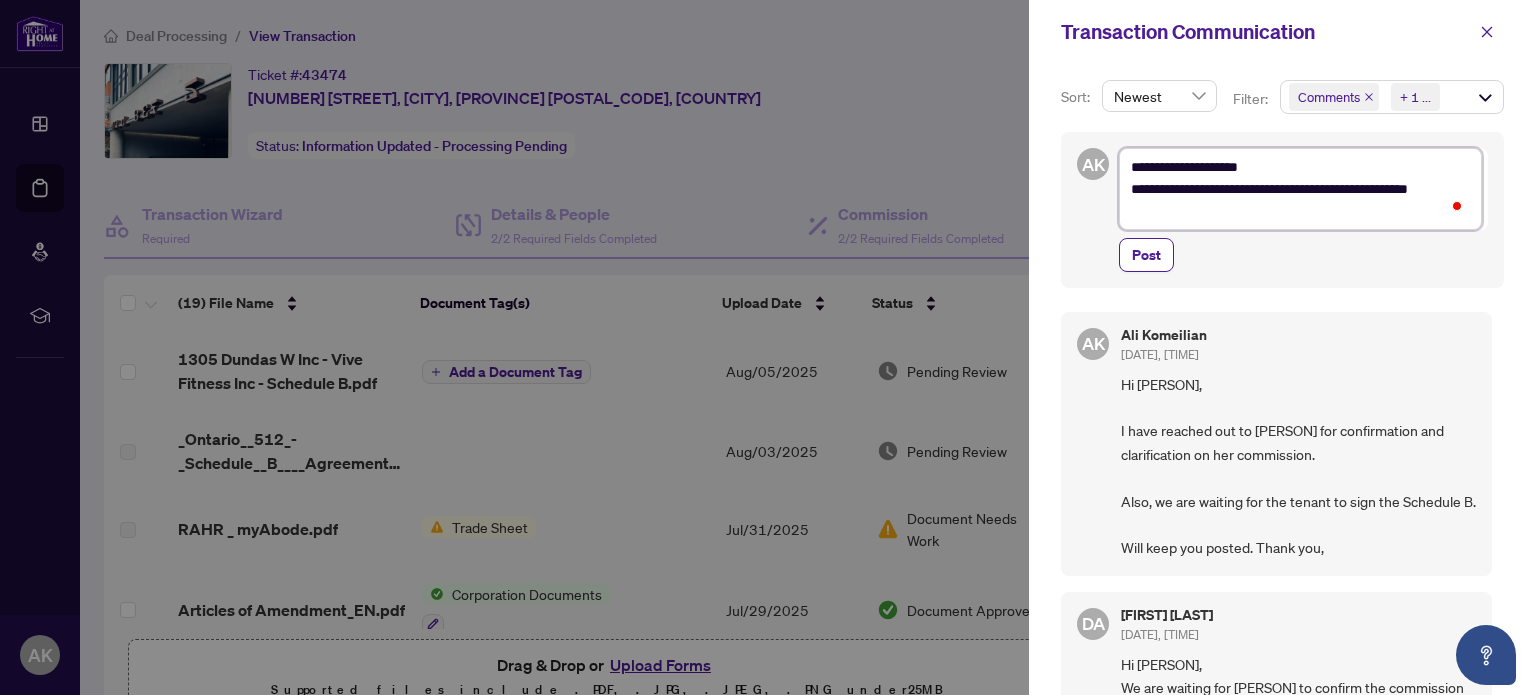 type on "**********" 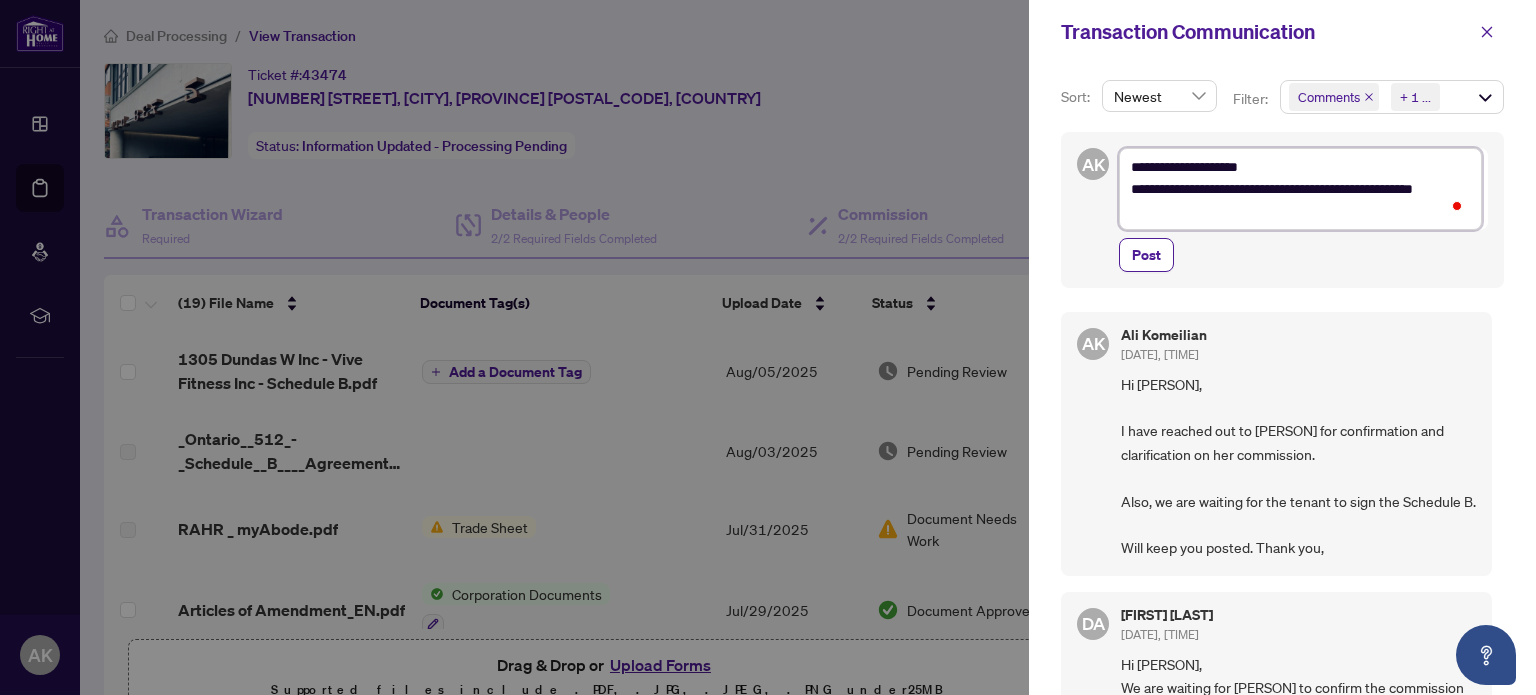 type on "**********" 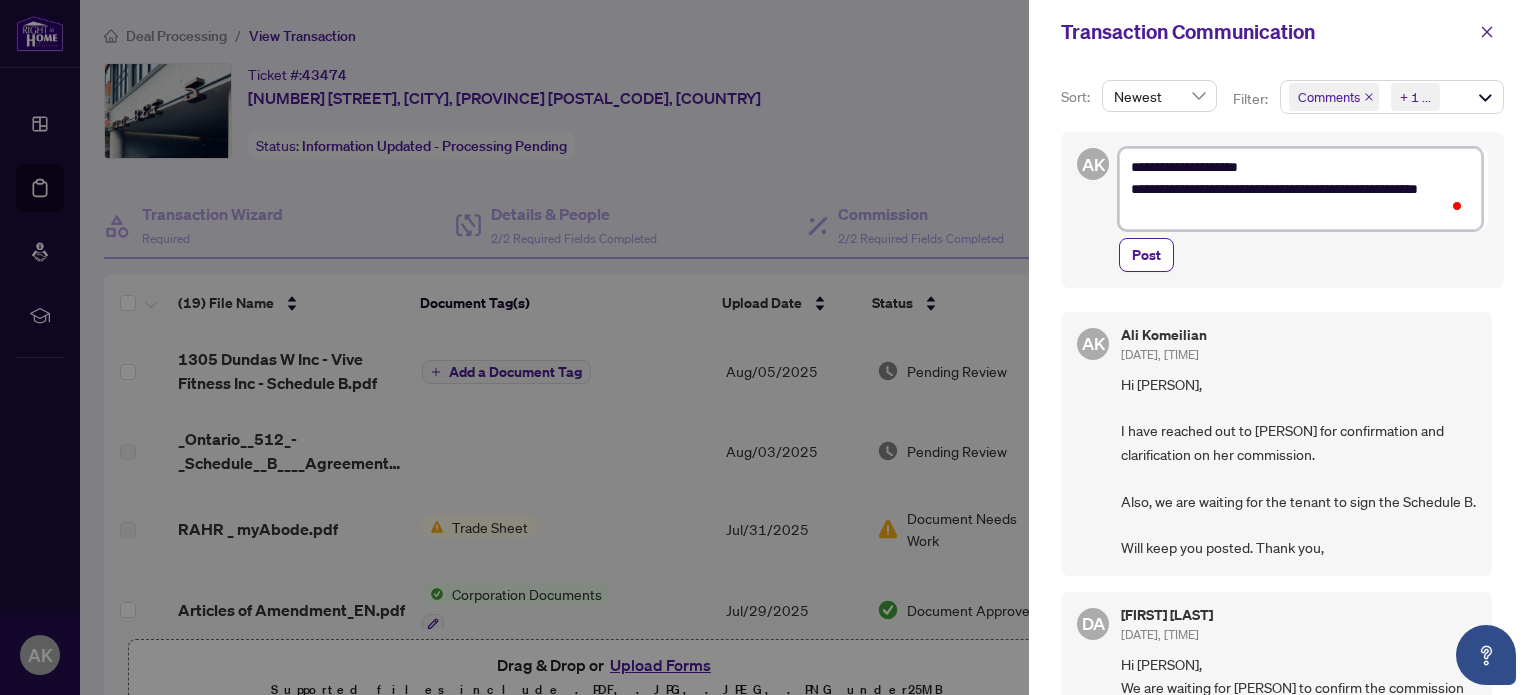 type on "**********" 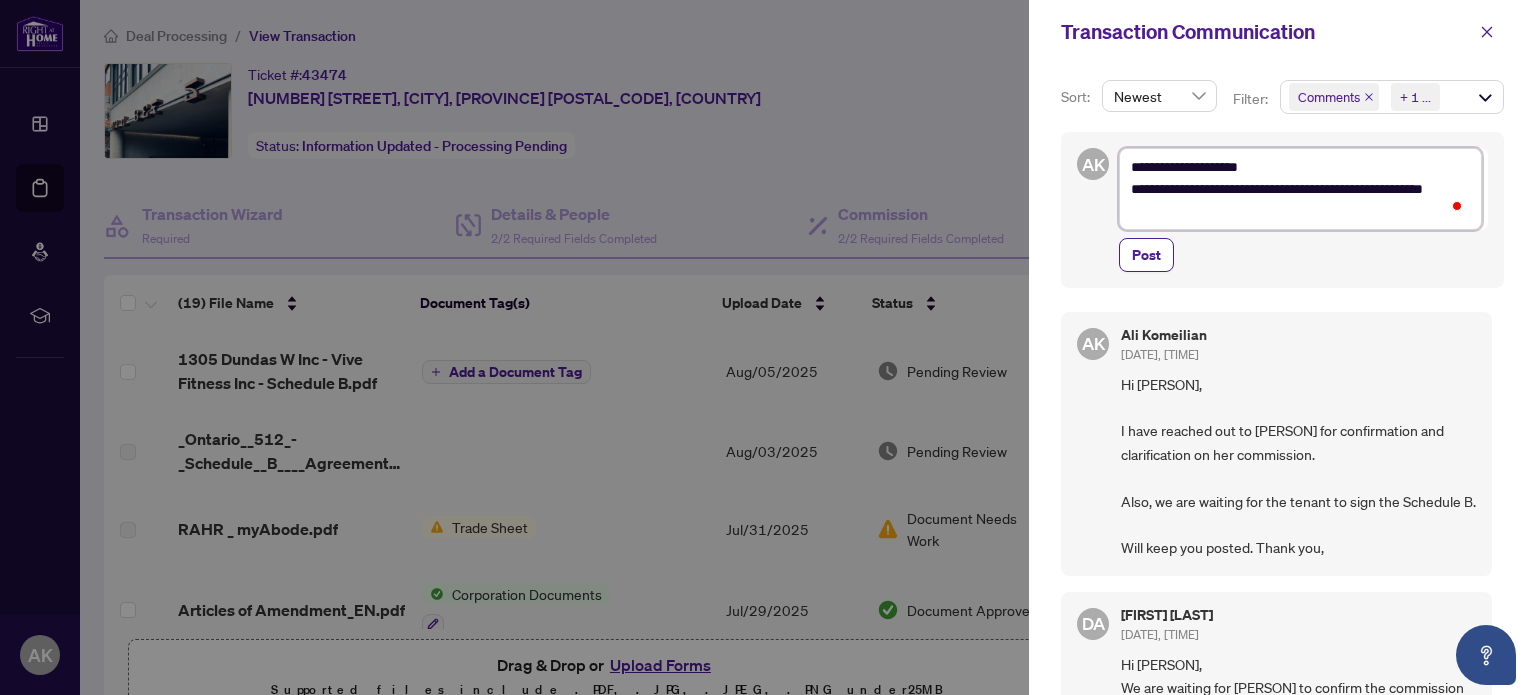 type on "**********" 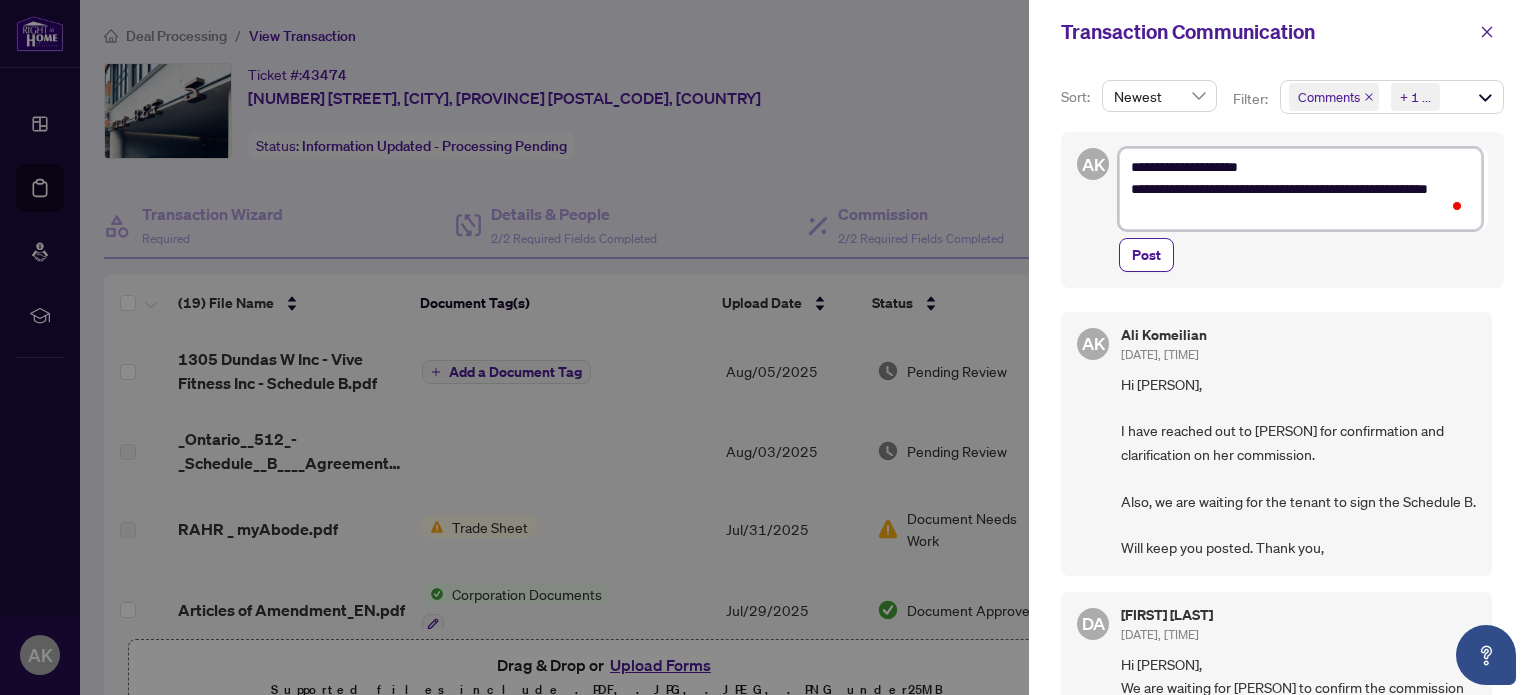 type on "**********" 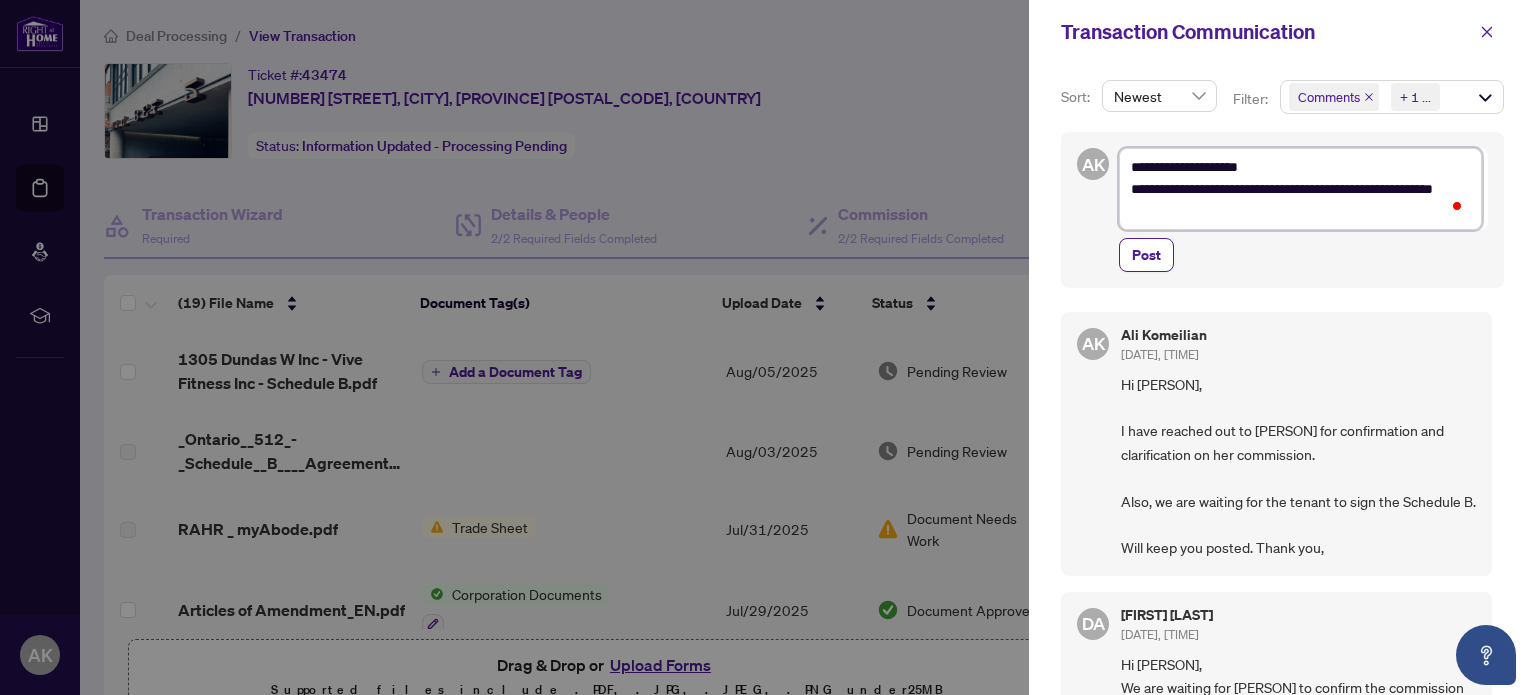 type on "**********" 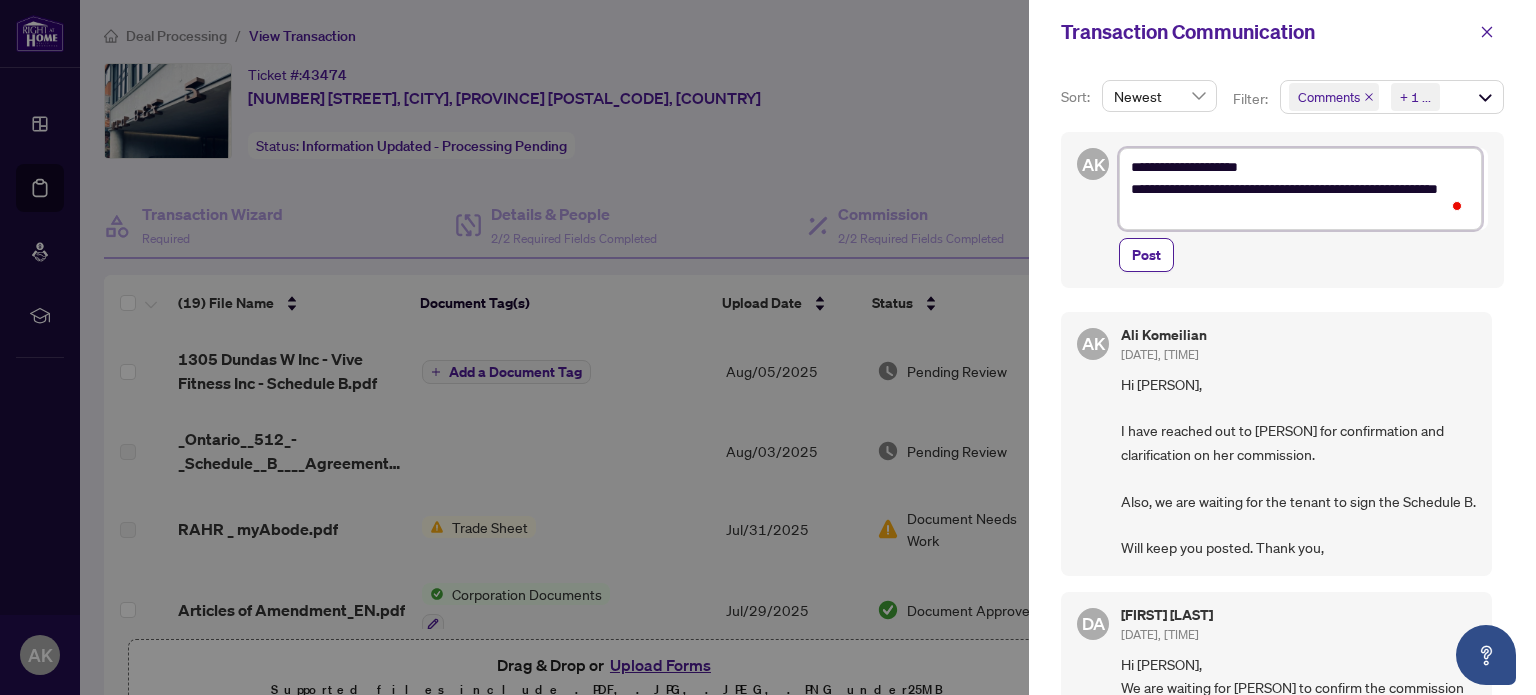 type on "**********" 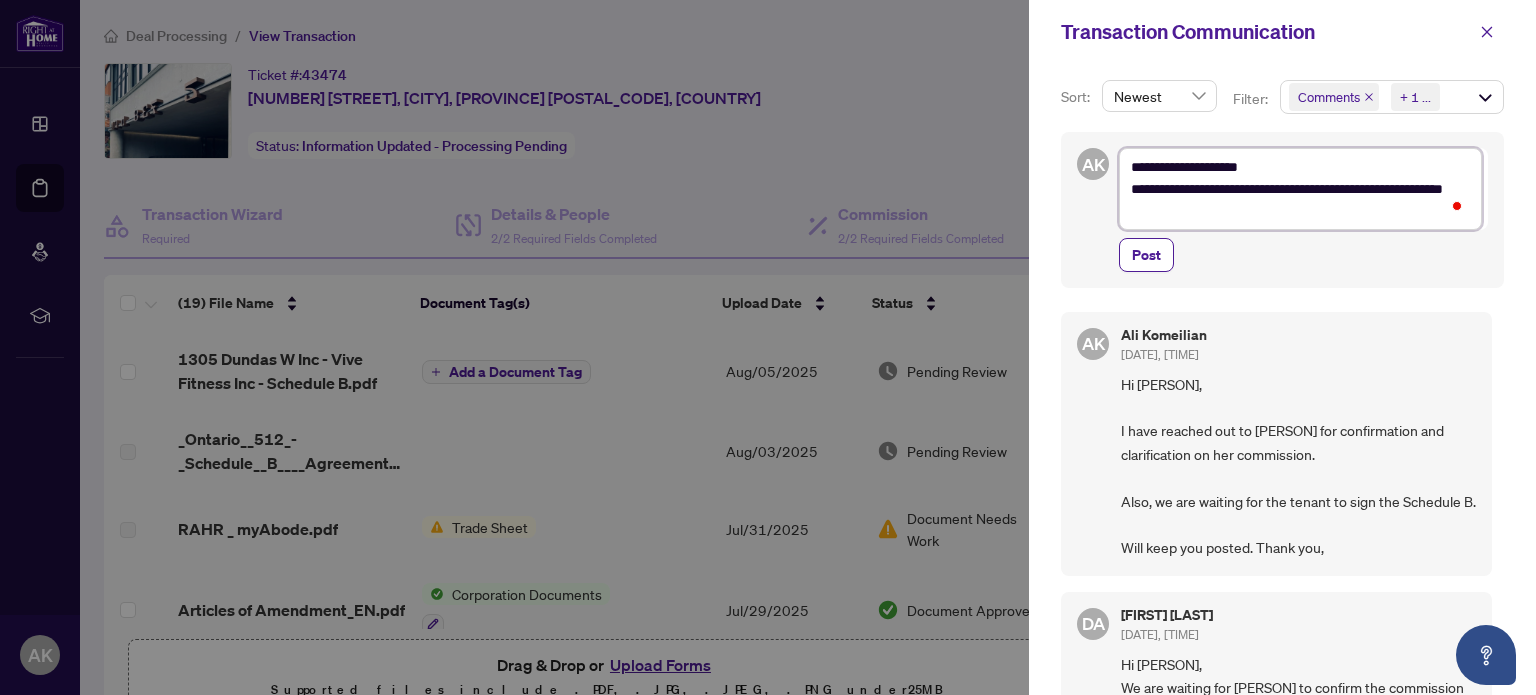 type on "**********" 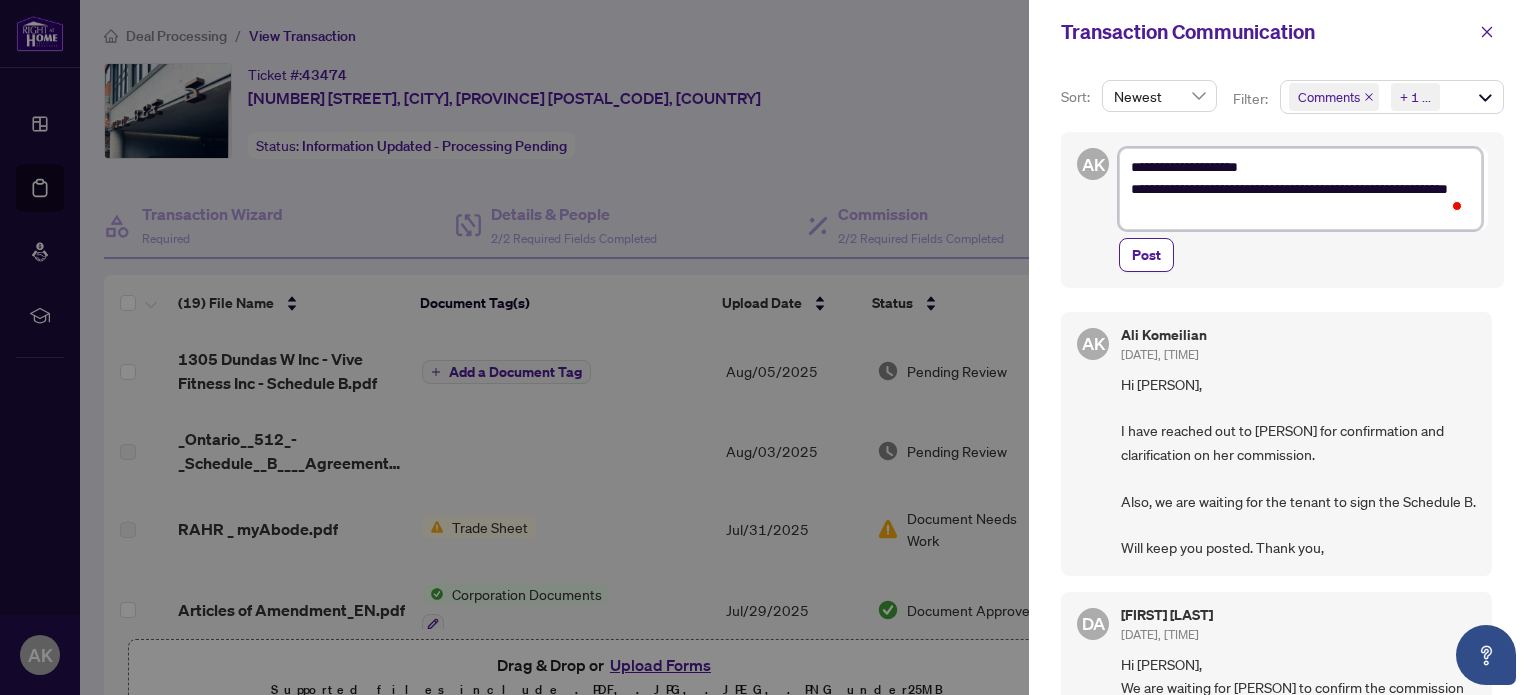type on "**********" 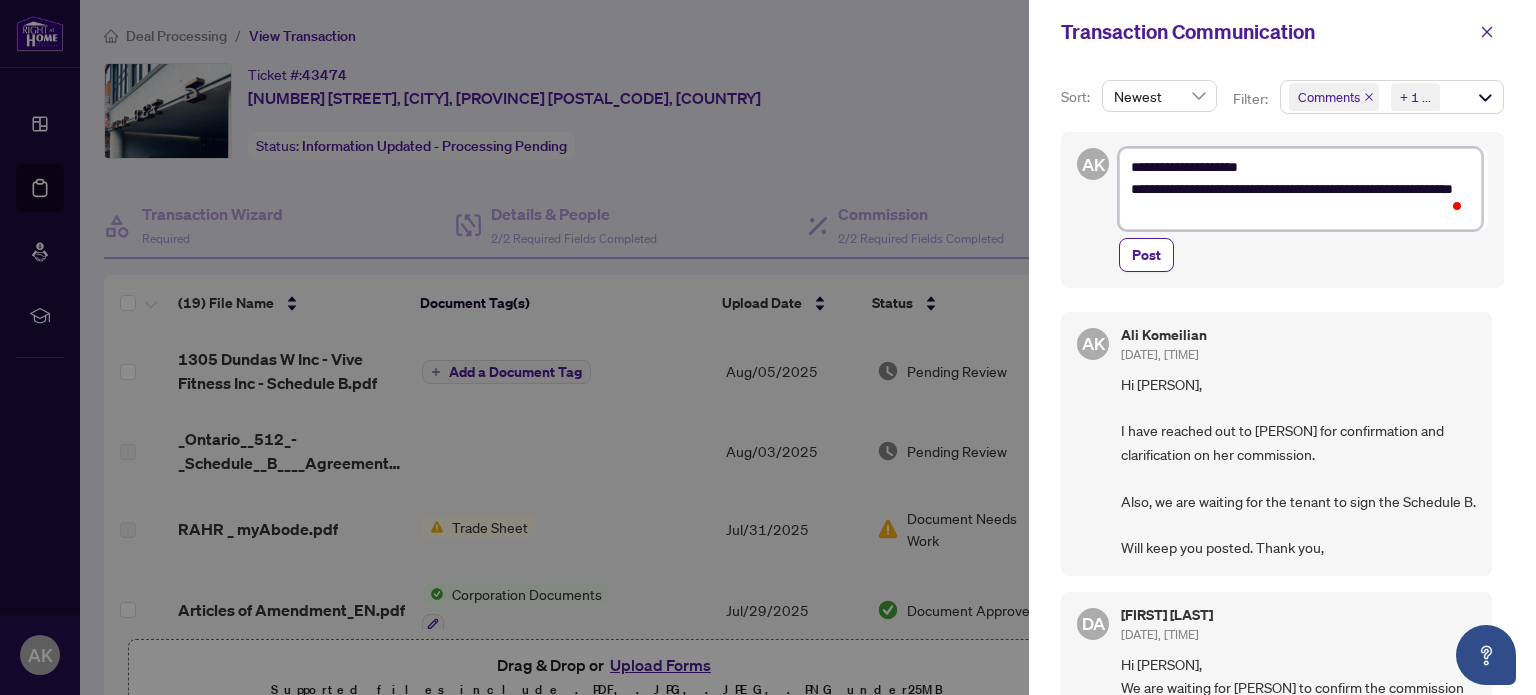 type on "**********" 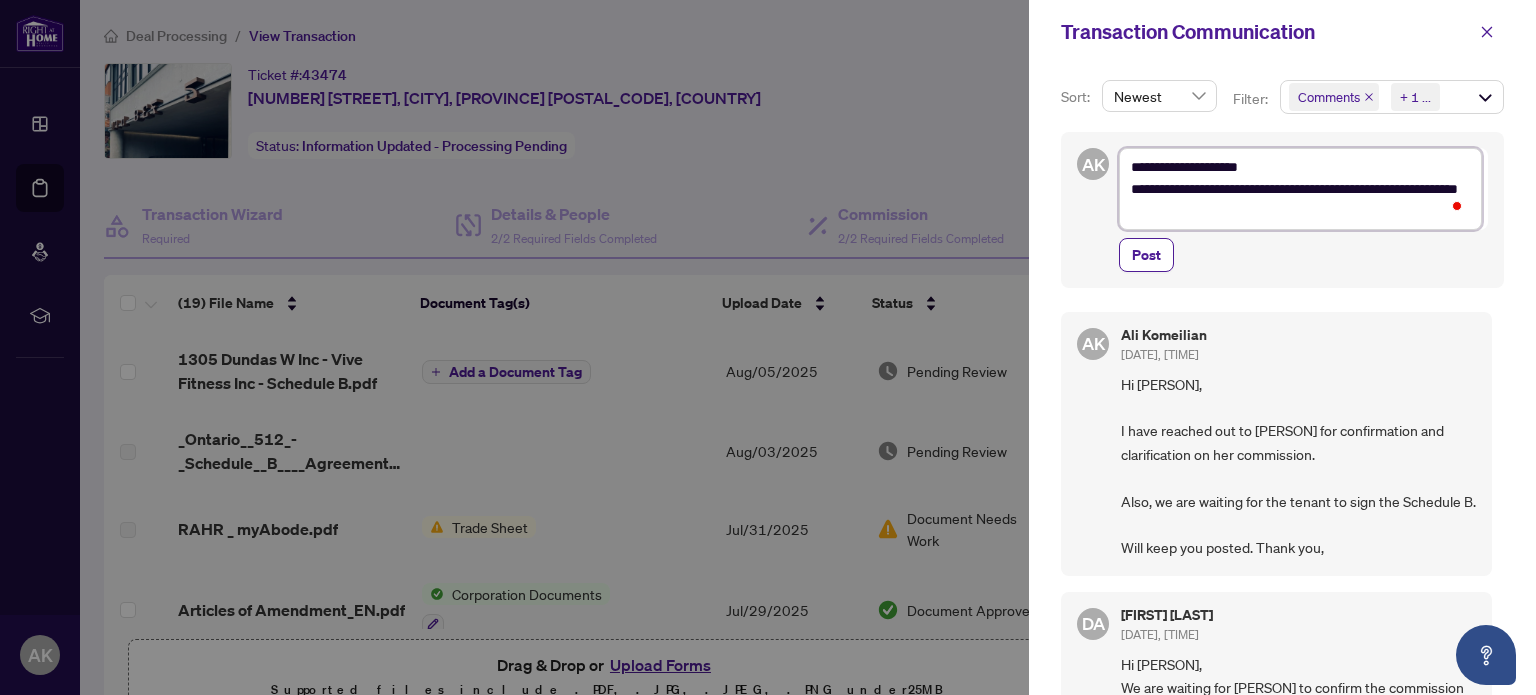 type on "**********" 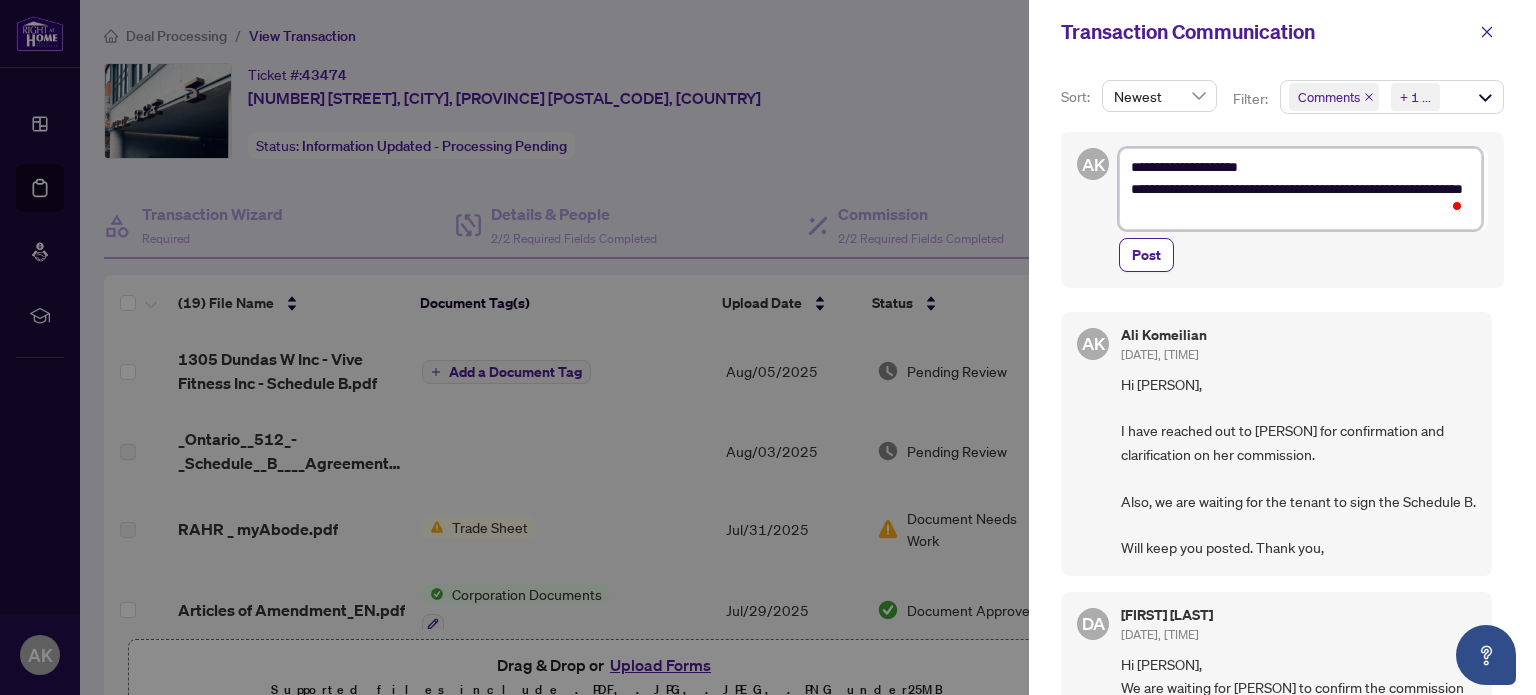 type on "**********" 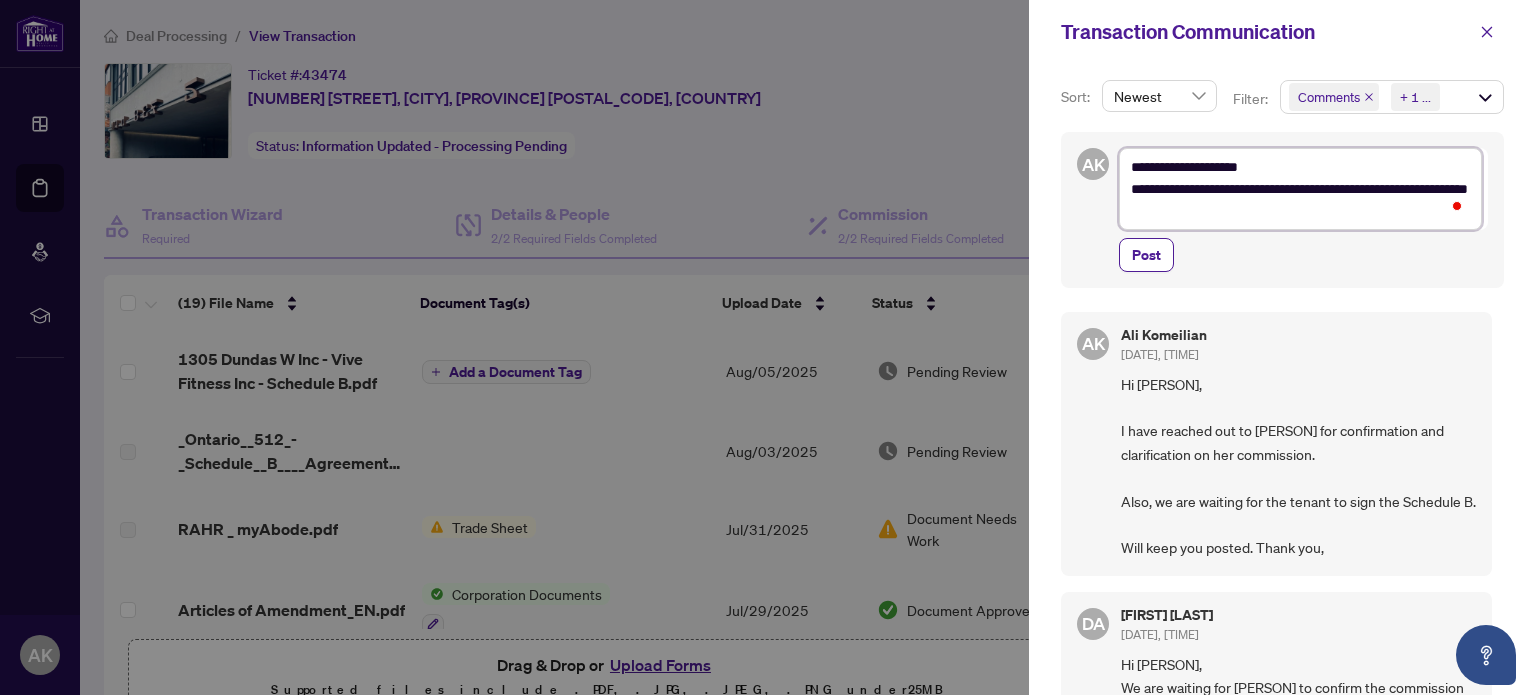 type on "**********" 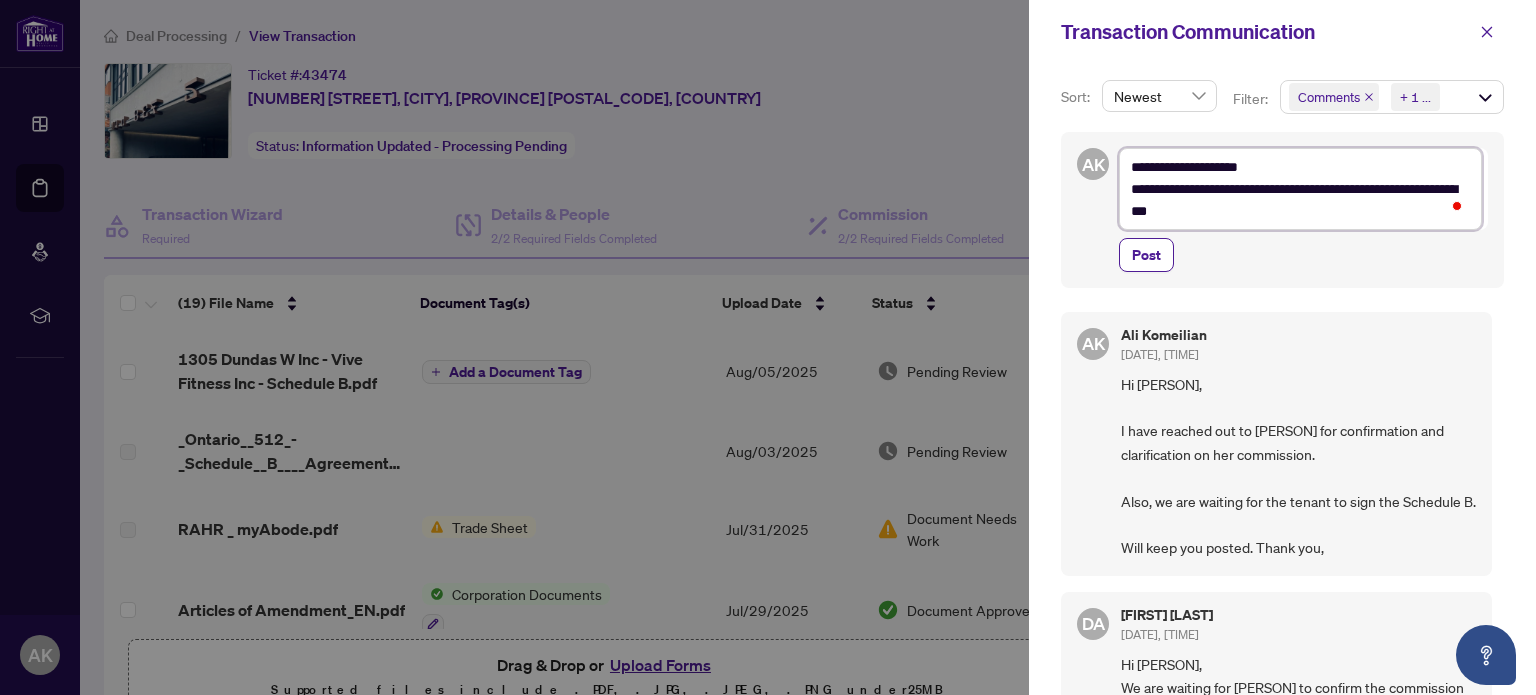 type on "**********" 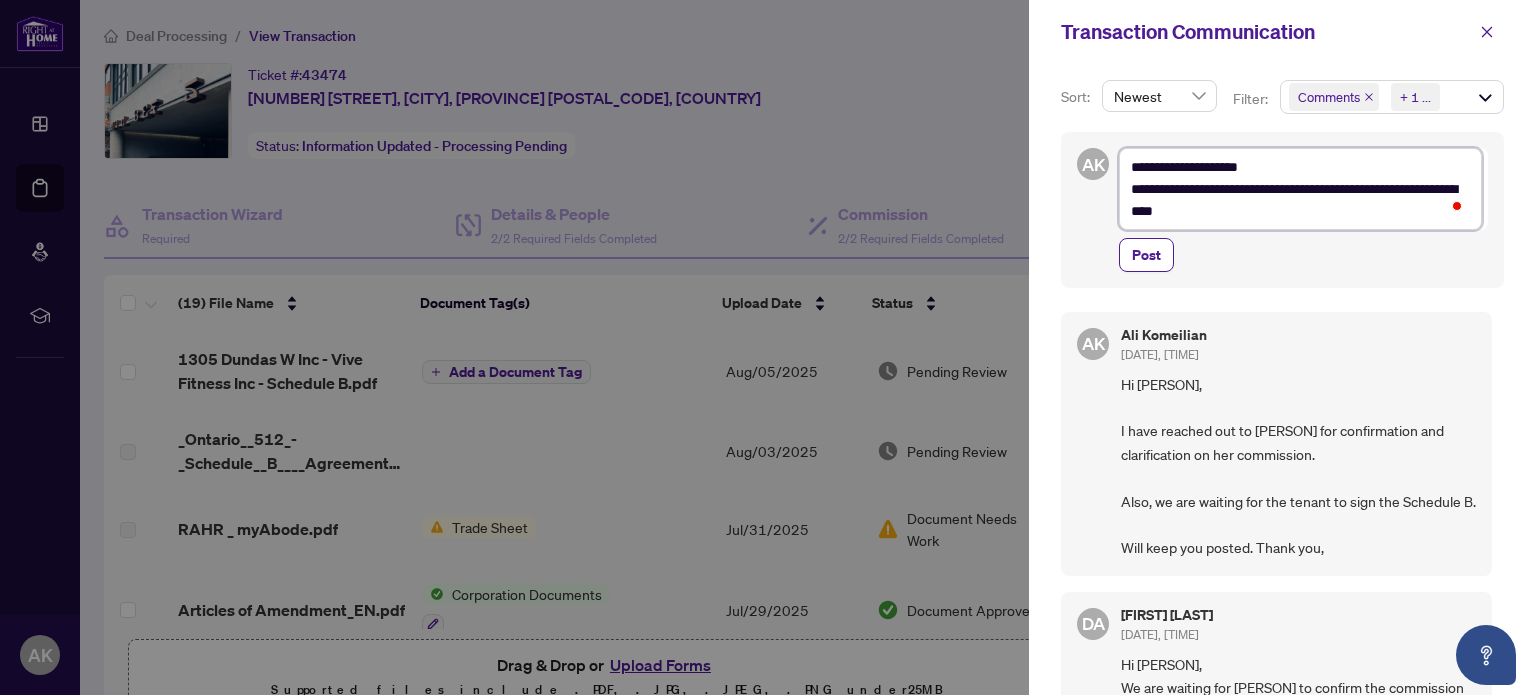 type on "**********" 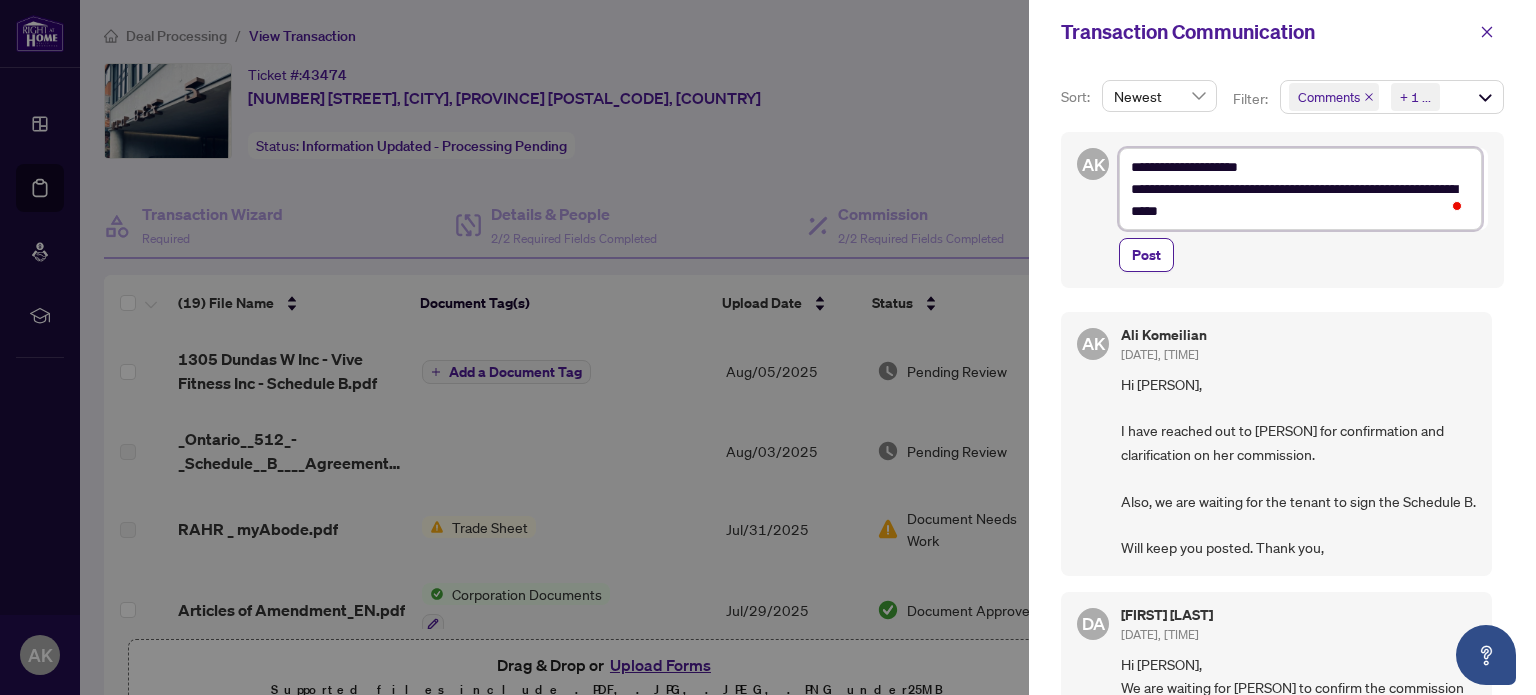 type on "**********" 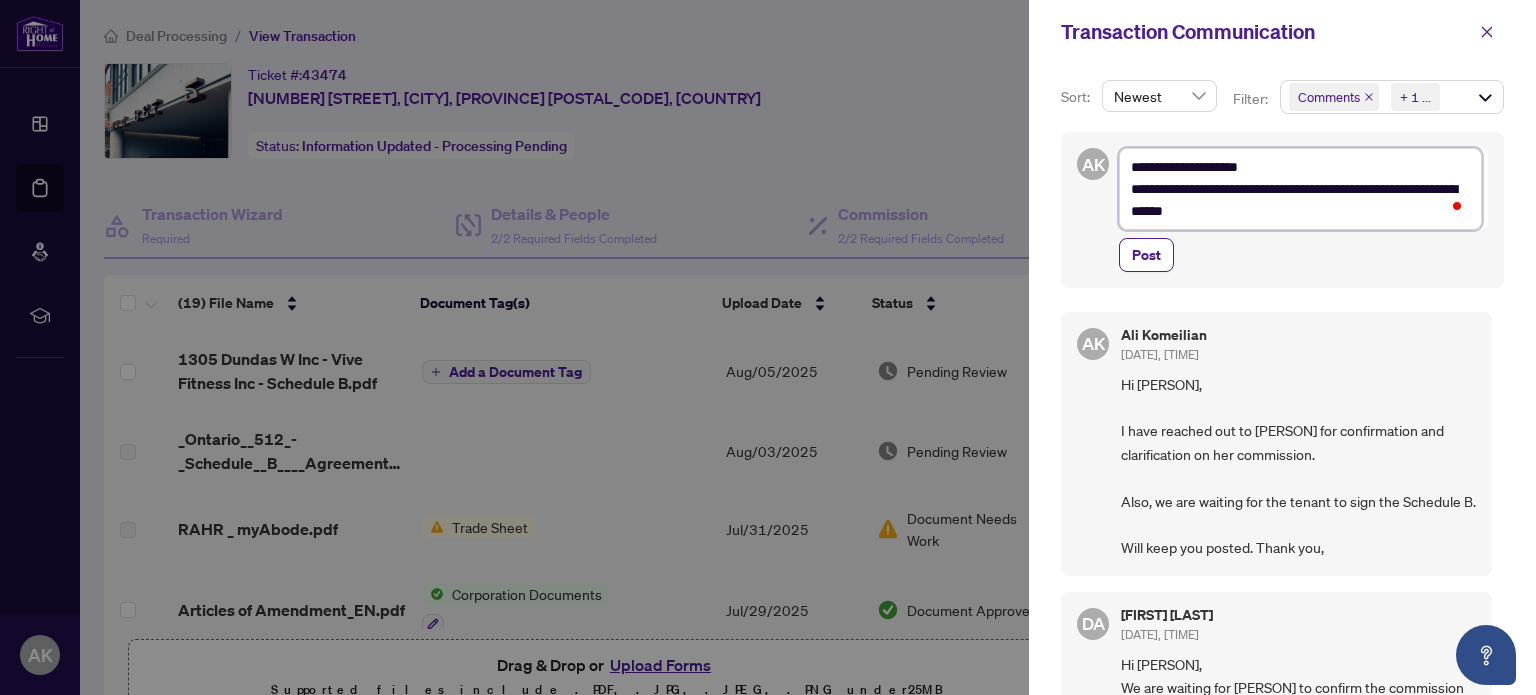 type on "**********" 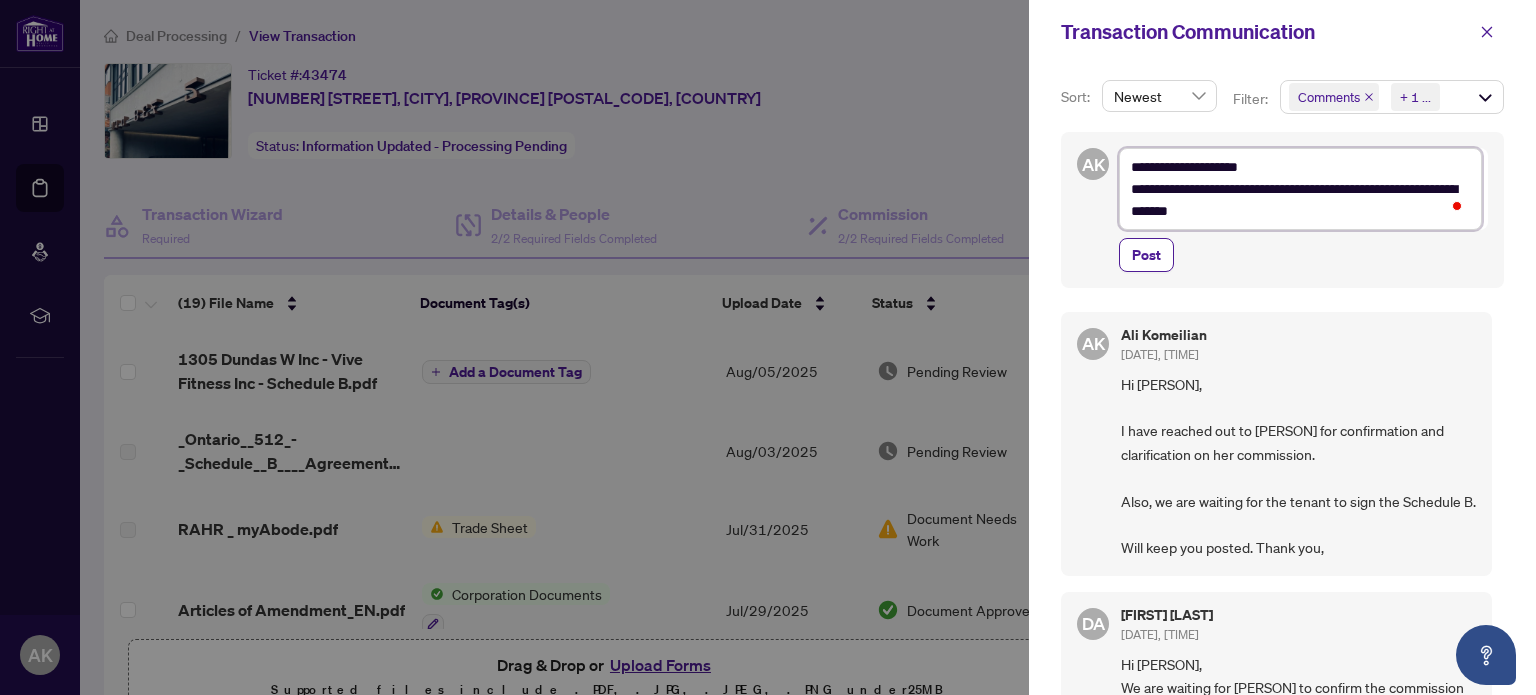 type 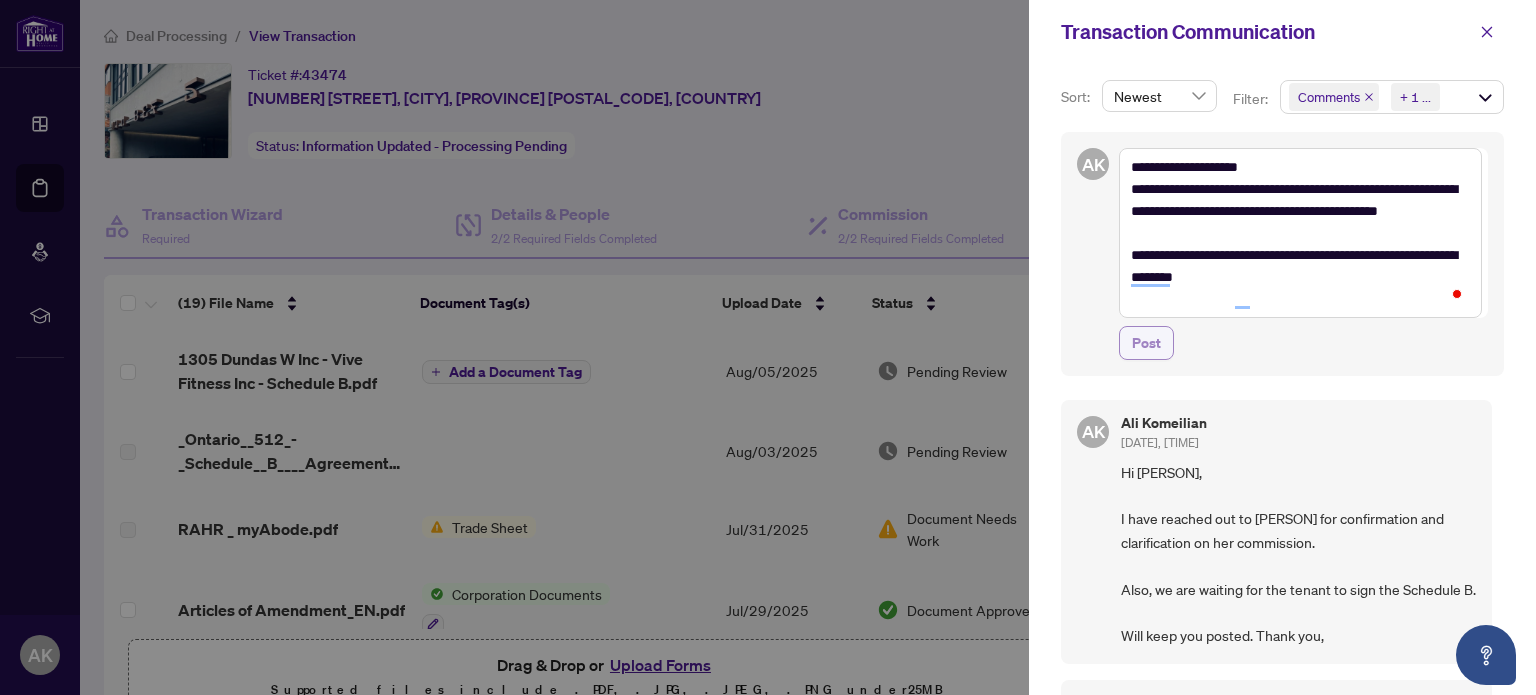 click on "Post" at bounding box center (1146, 343) 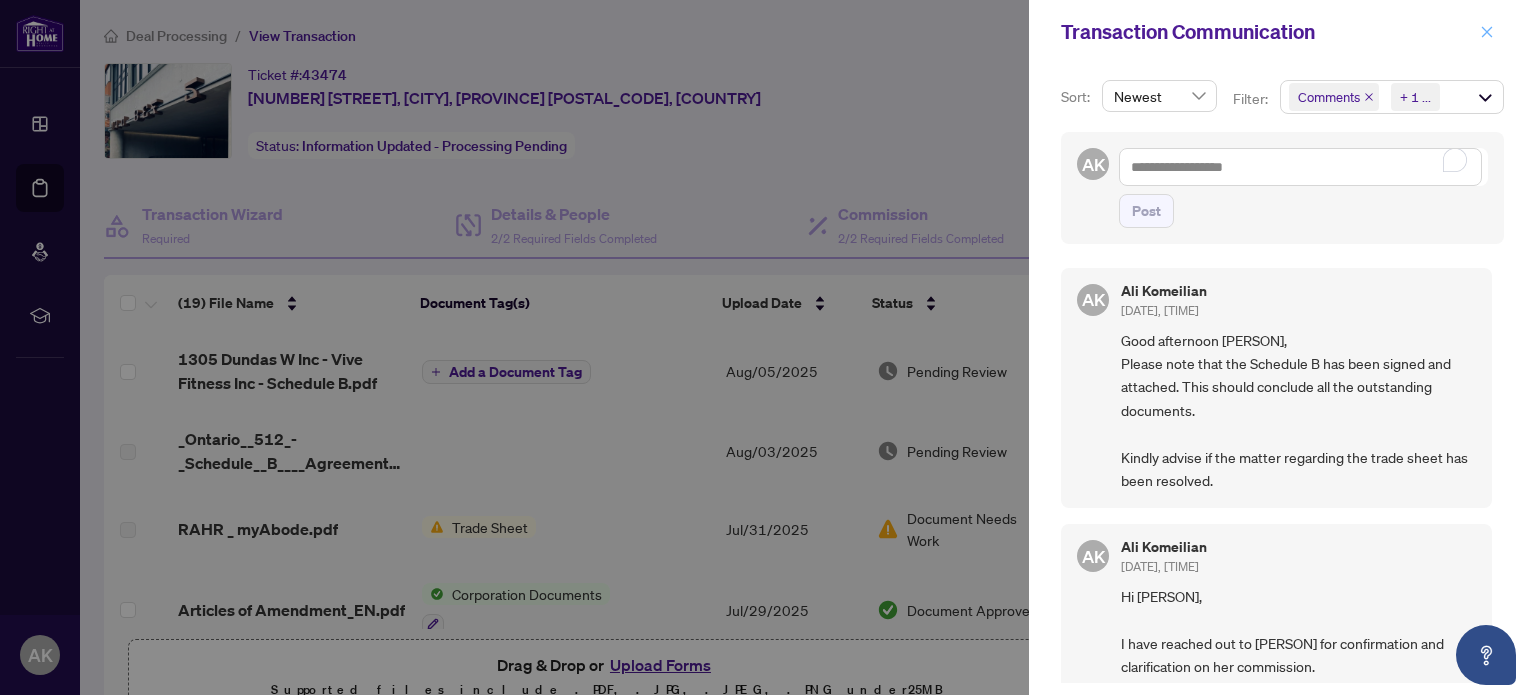 click at bounding box center (1487, 32) 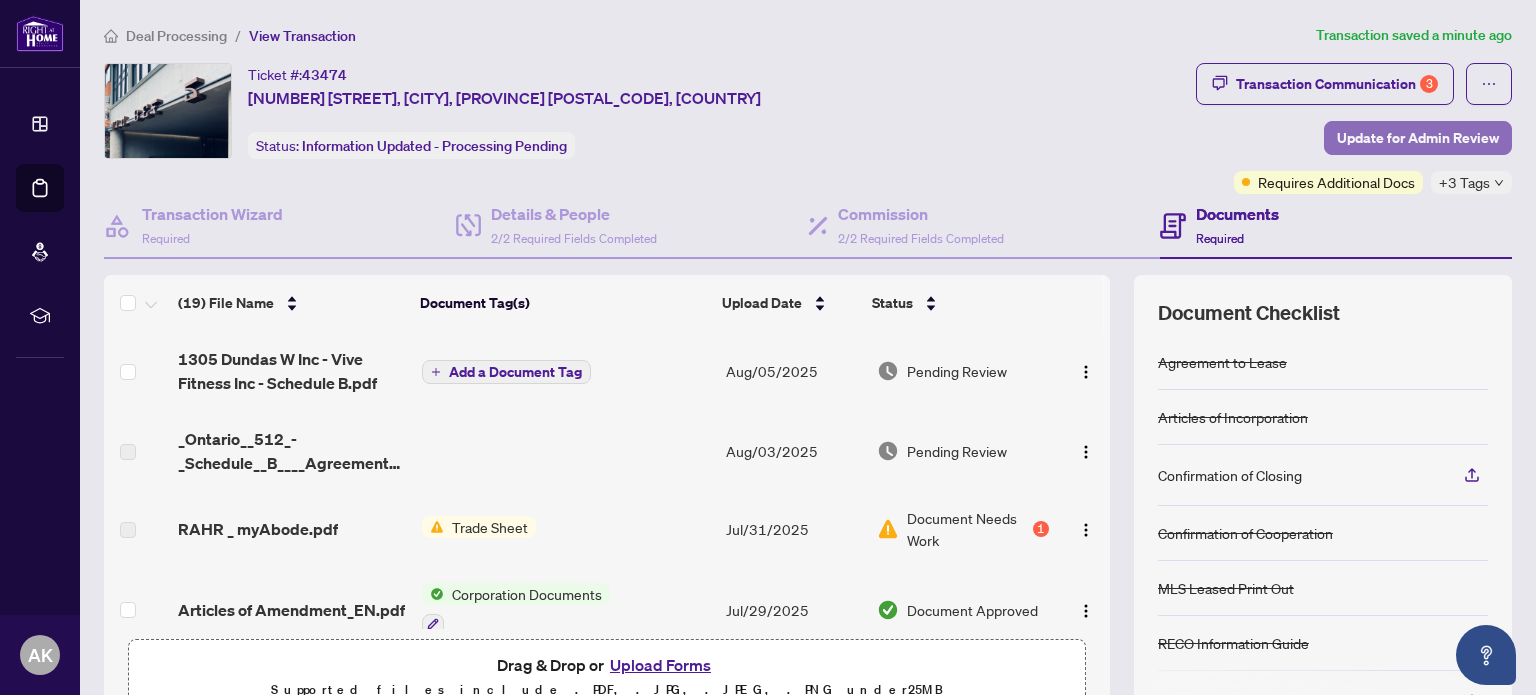 click on "Update for Admin Review" at bounding box center [1418, 138] 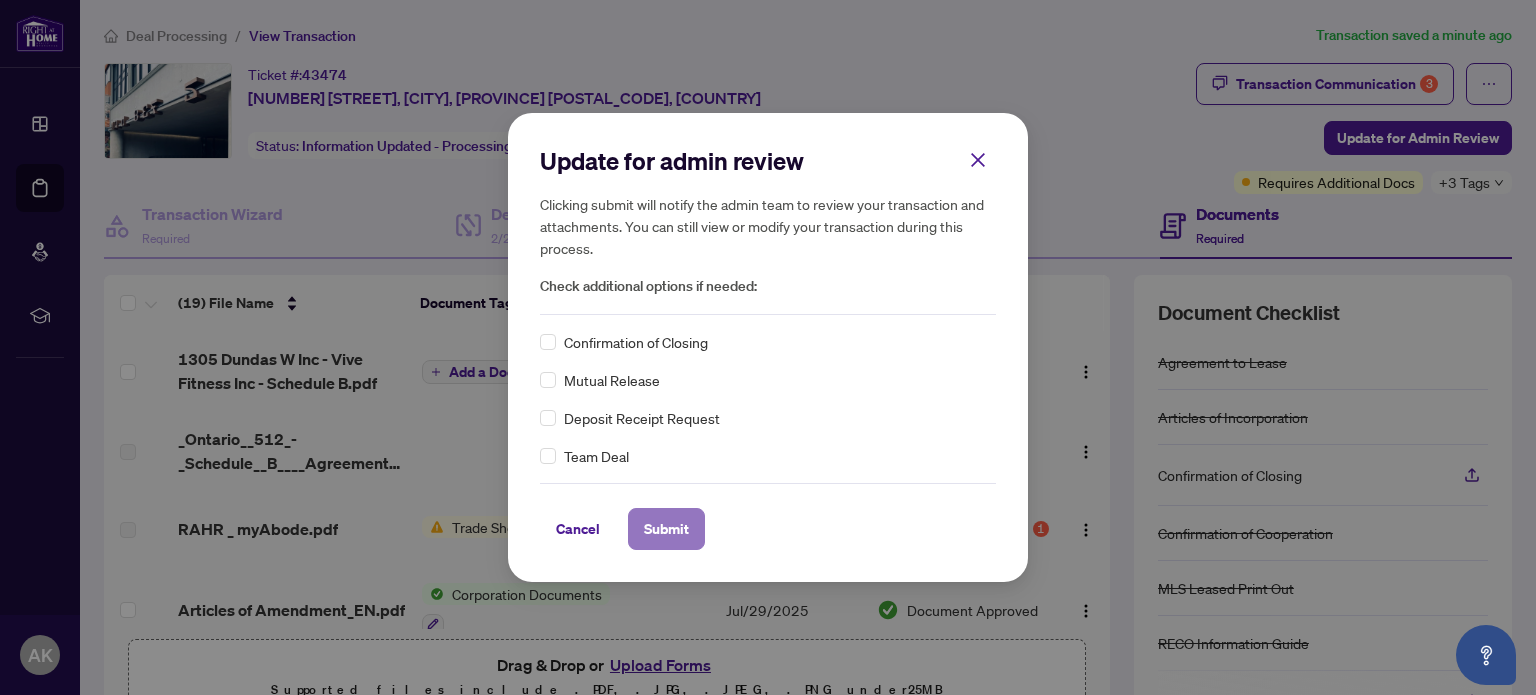 click on "Submit" at bounding box center [666, 529] 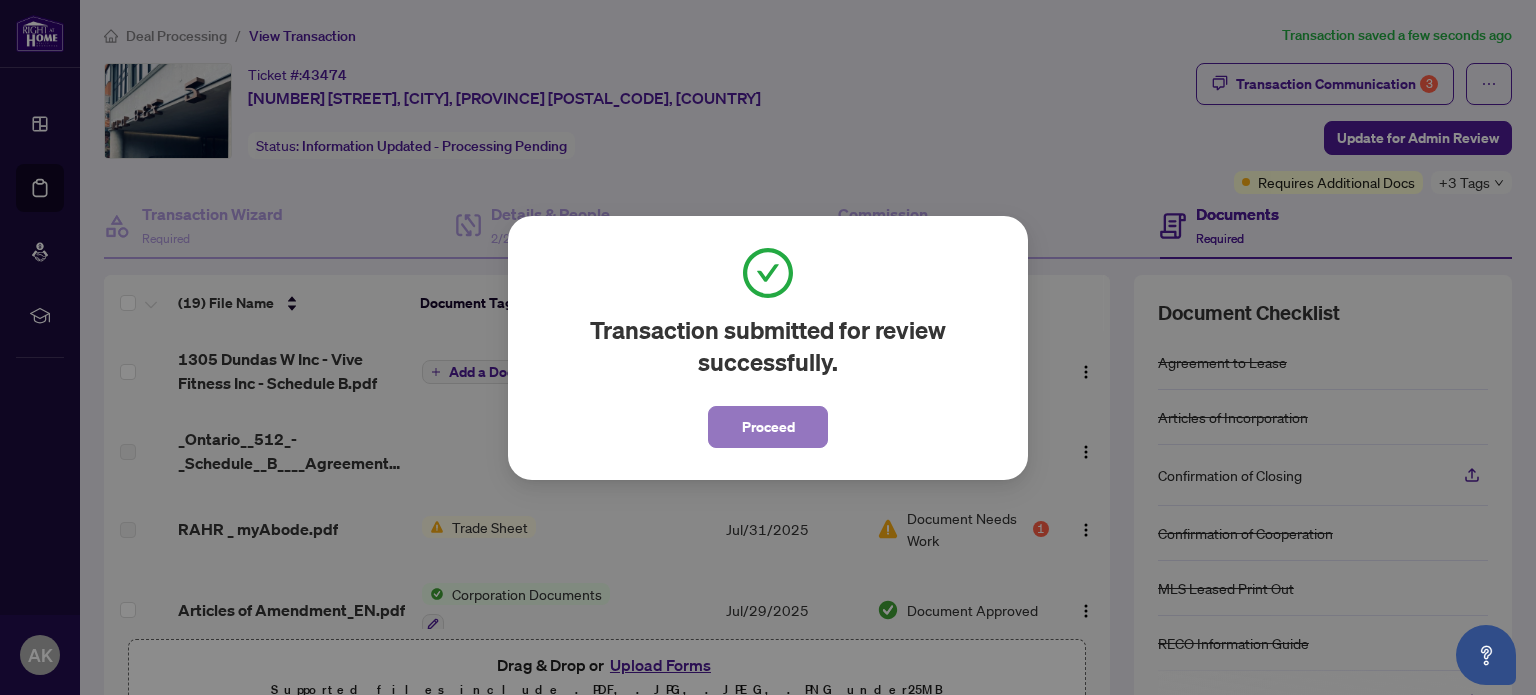 click on "Proceed" at bounding box center [768, 427] 